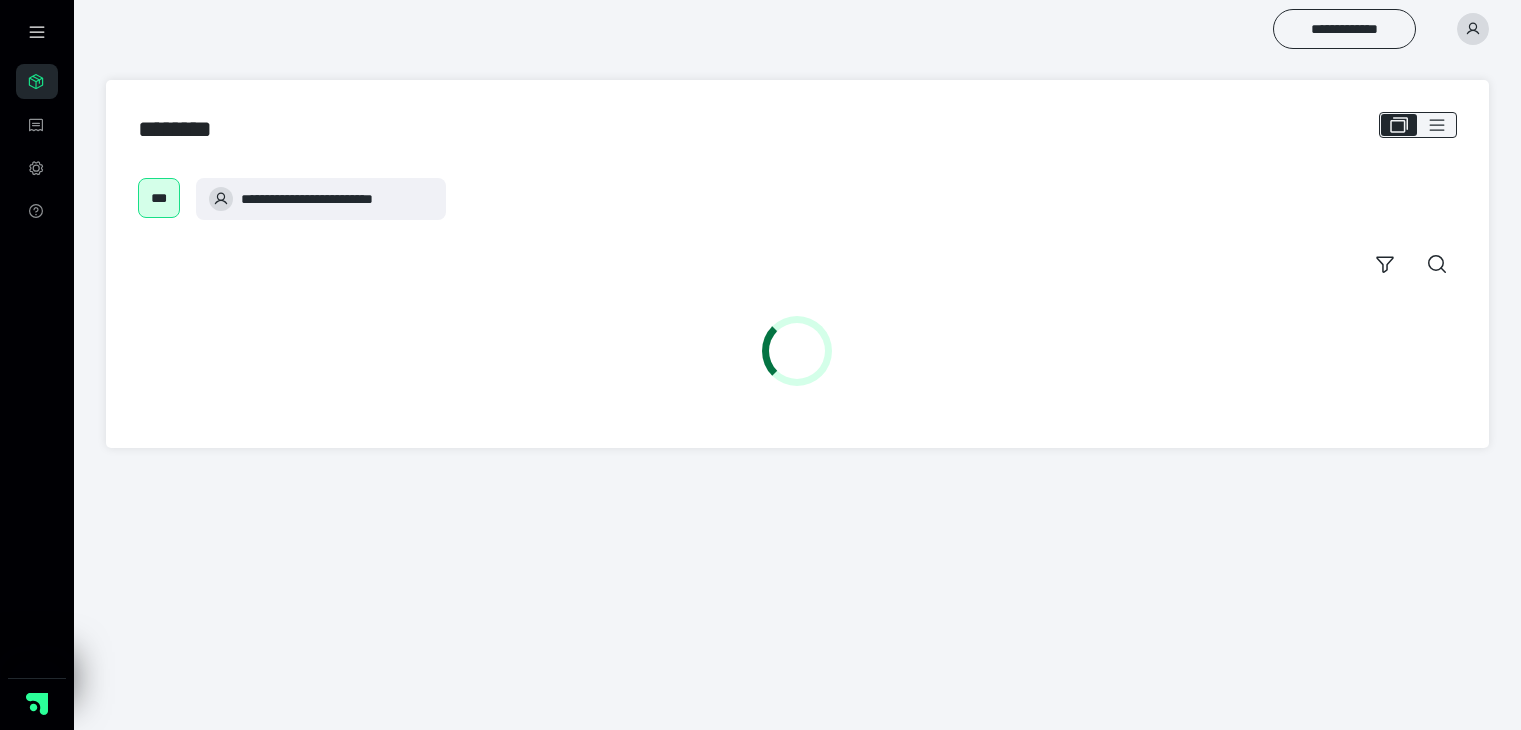 scroll, scrollTop: 0, scrollLeft: 0, axis: both 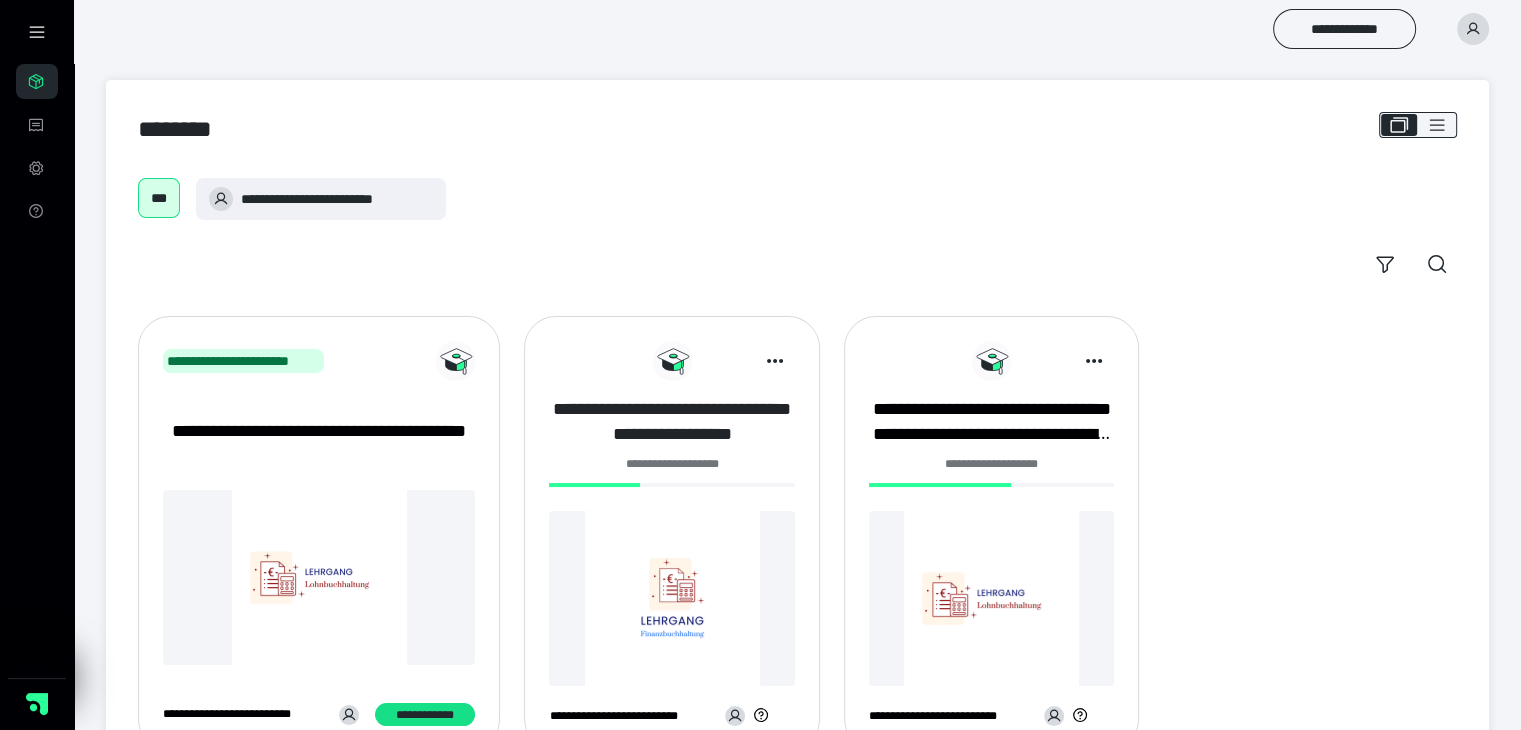click on "**********" at bounding box center (671, 422) 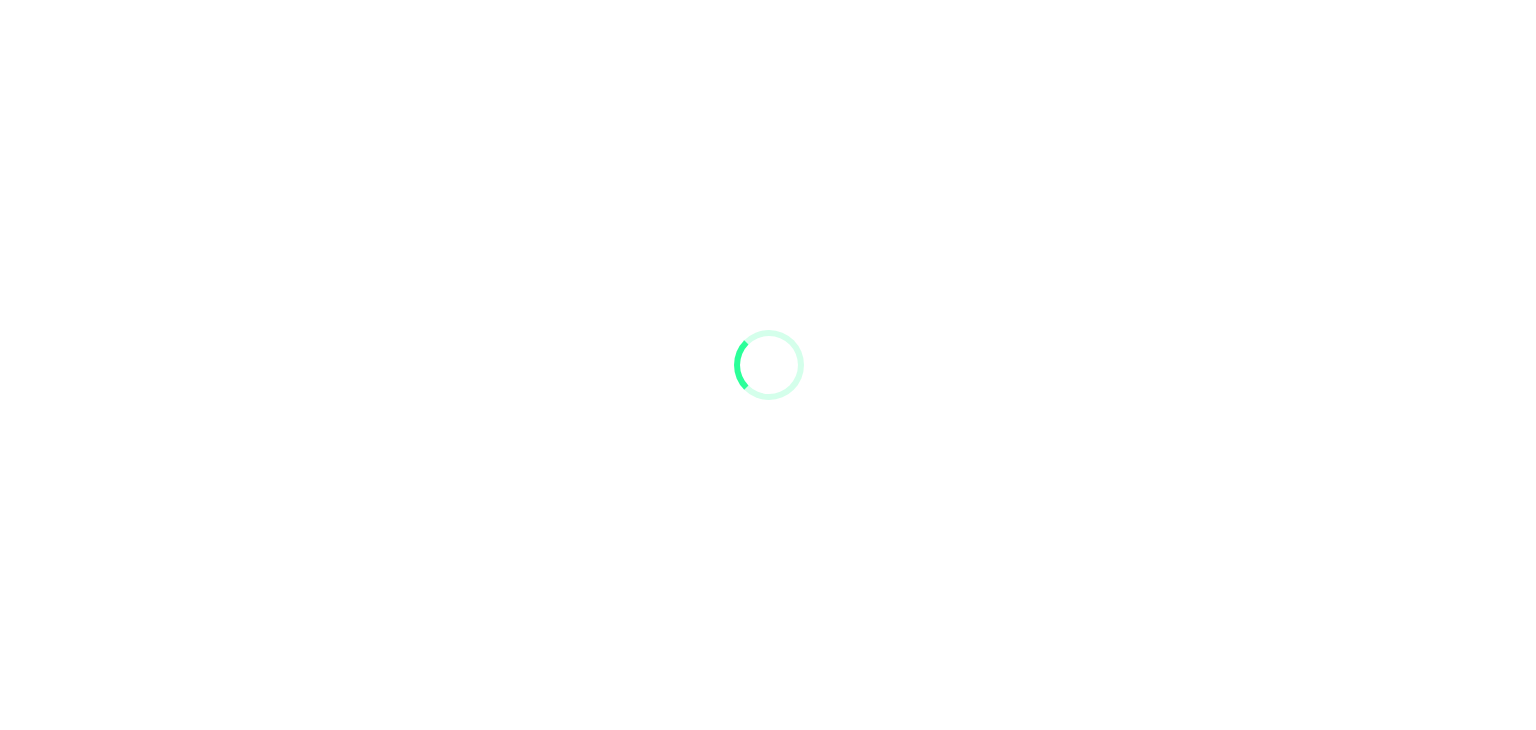 scroll, scrollTop: 0, scrollLeft: 0, axis: both 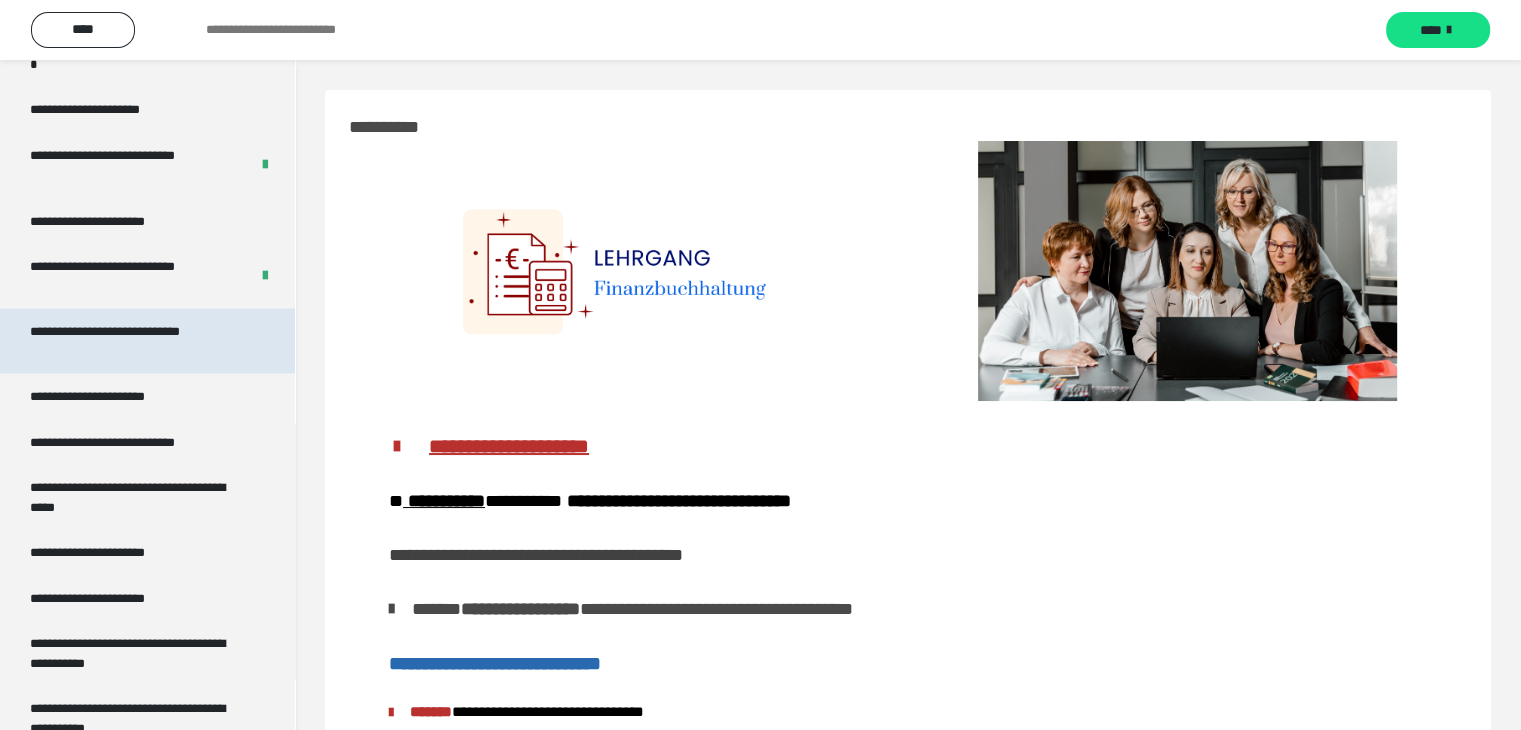 click on "**********" at bounding box center (132, 340) 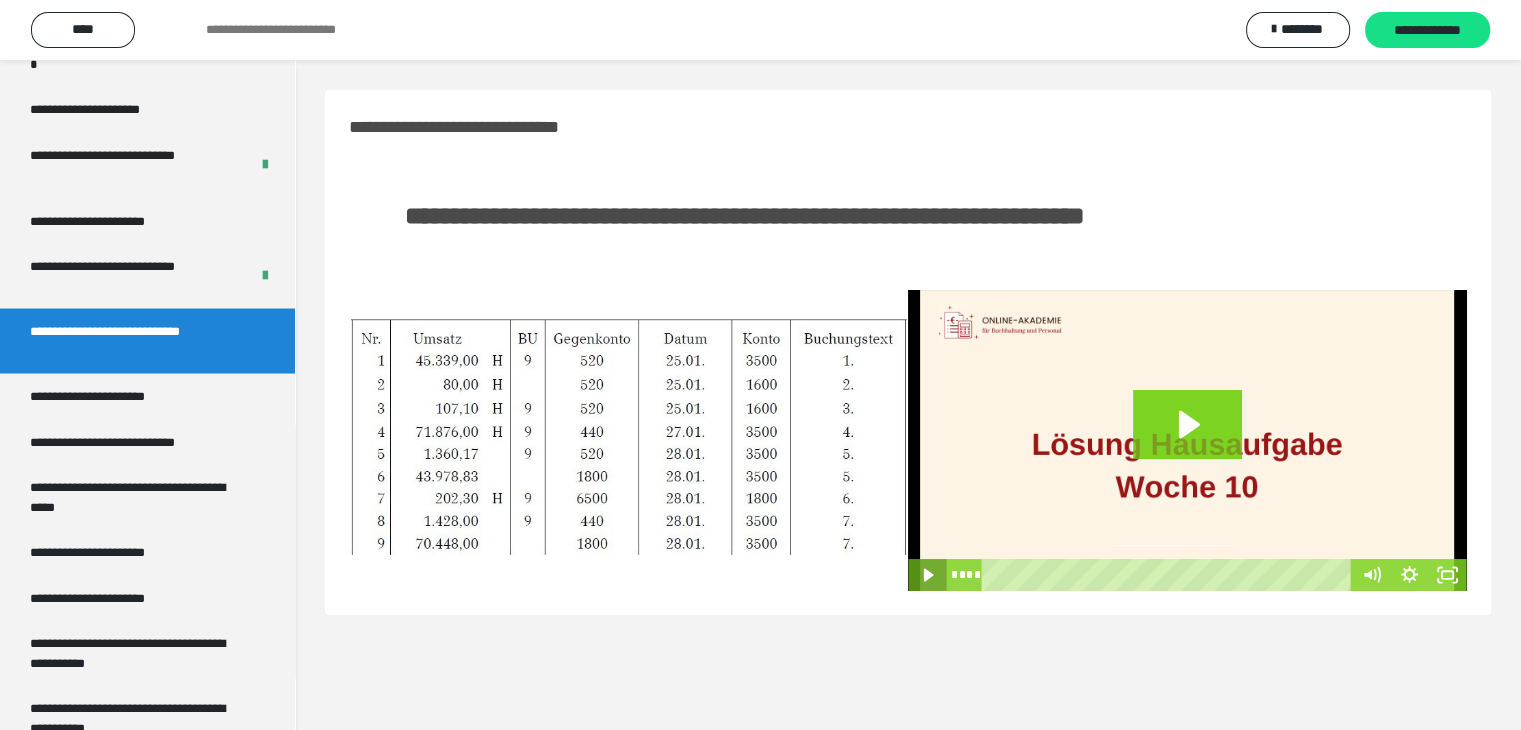 click 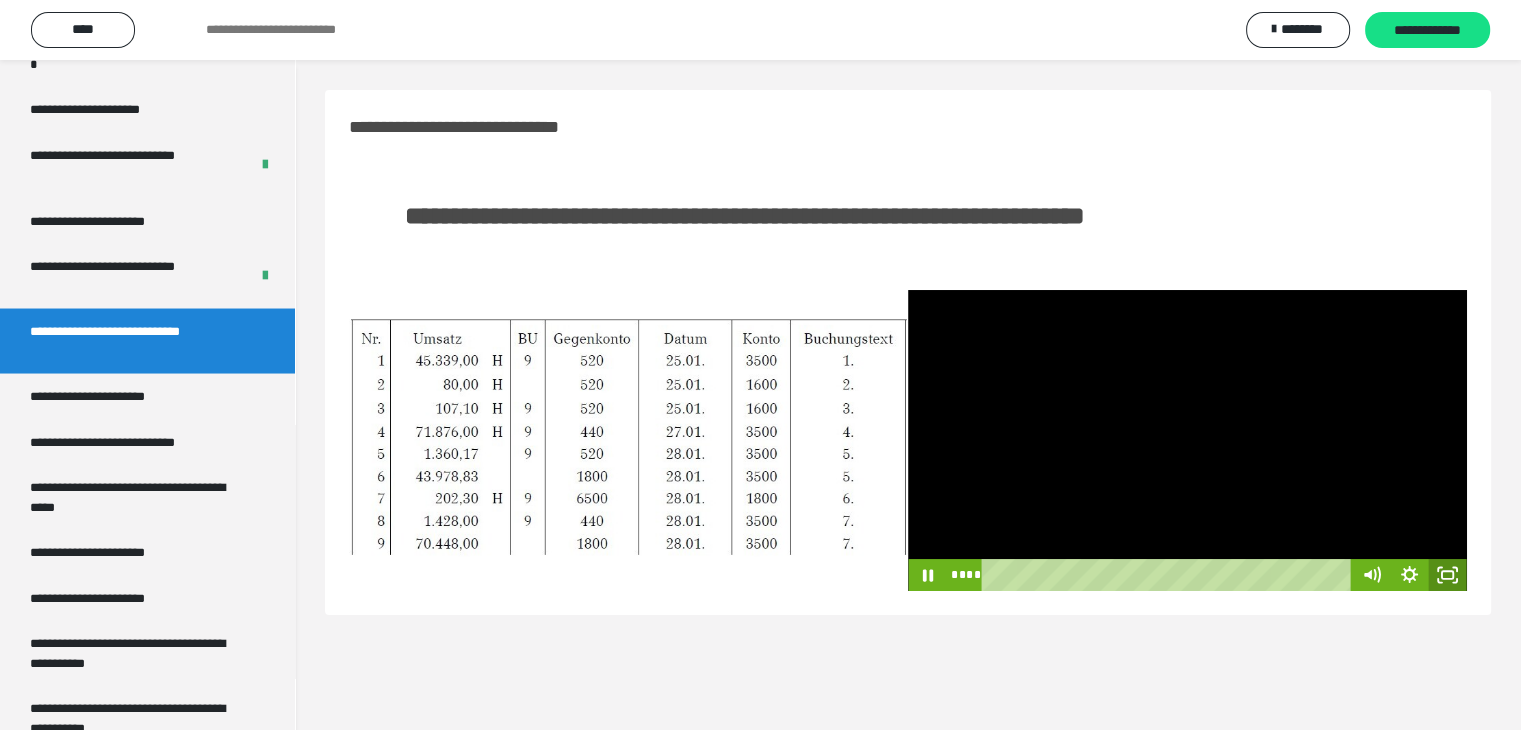 click 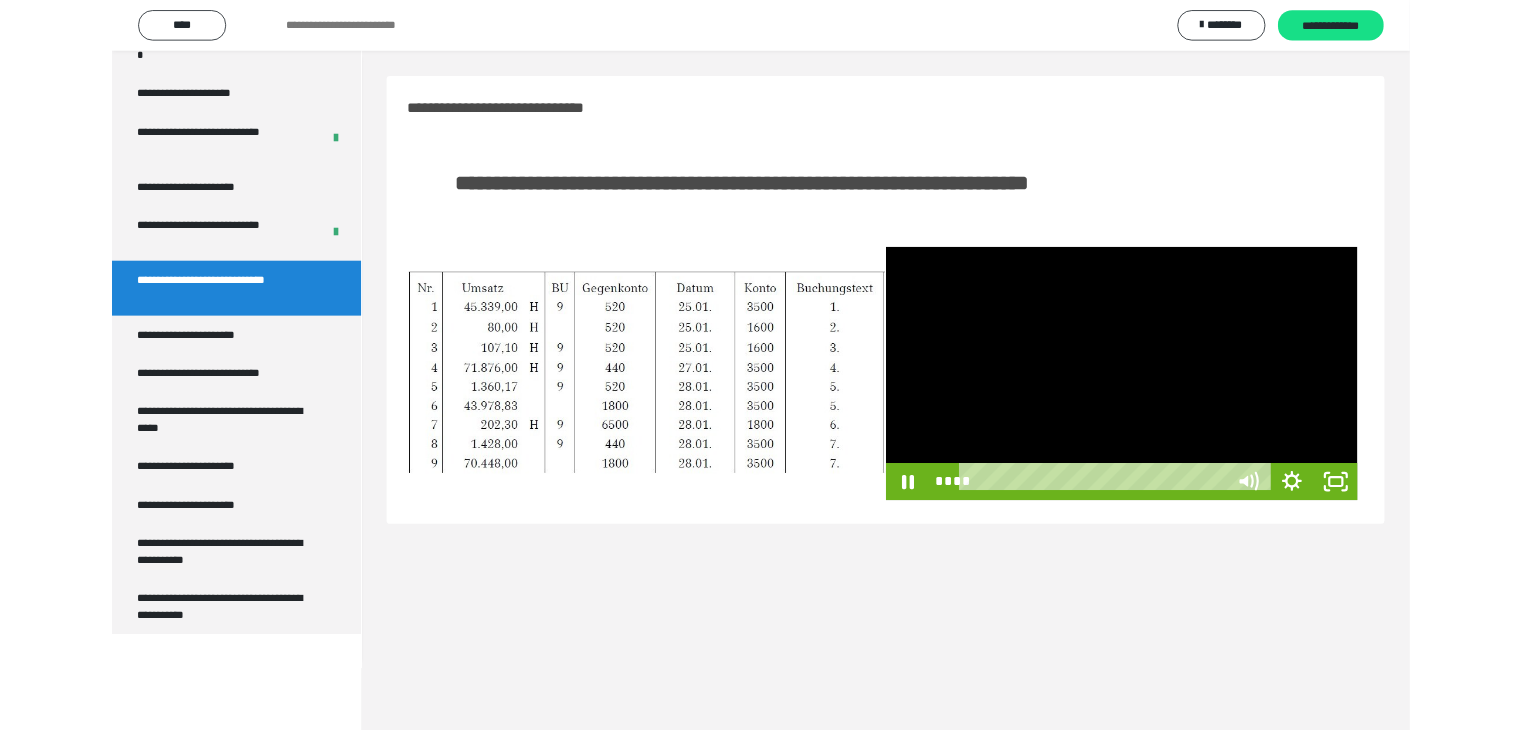 scroll, scrollTop: 3589, scrollLeft: 0, axis: vertical 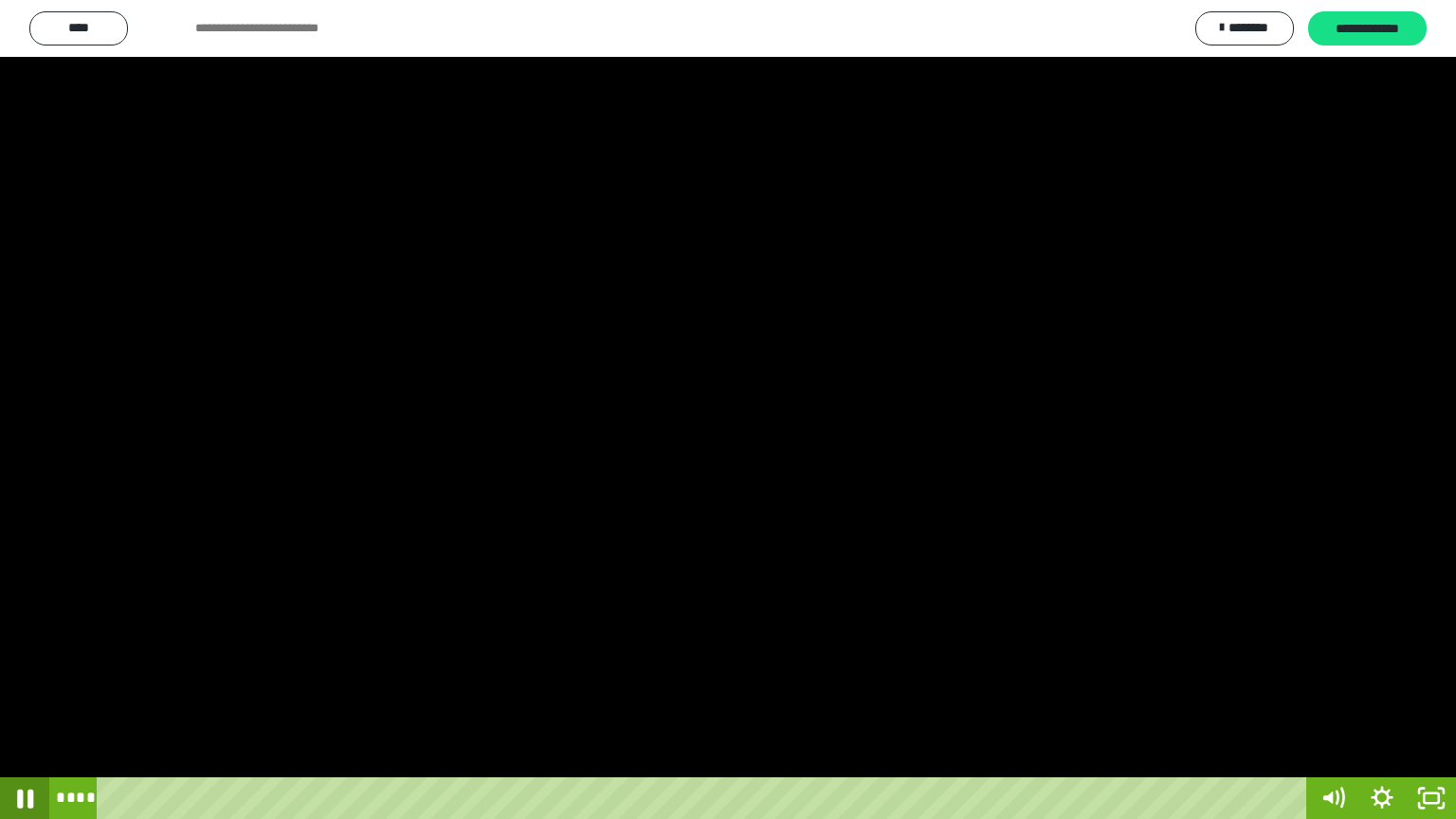 click 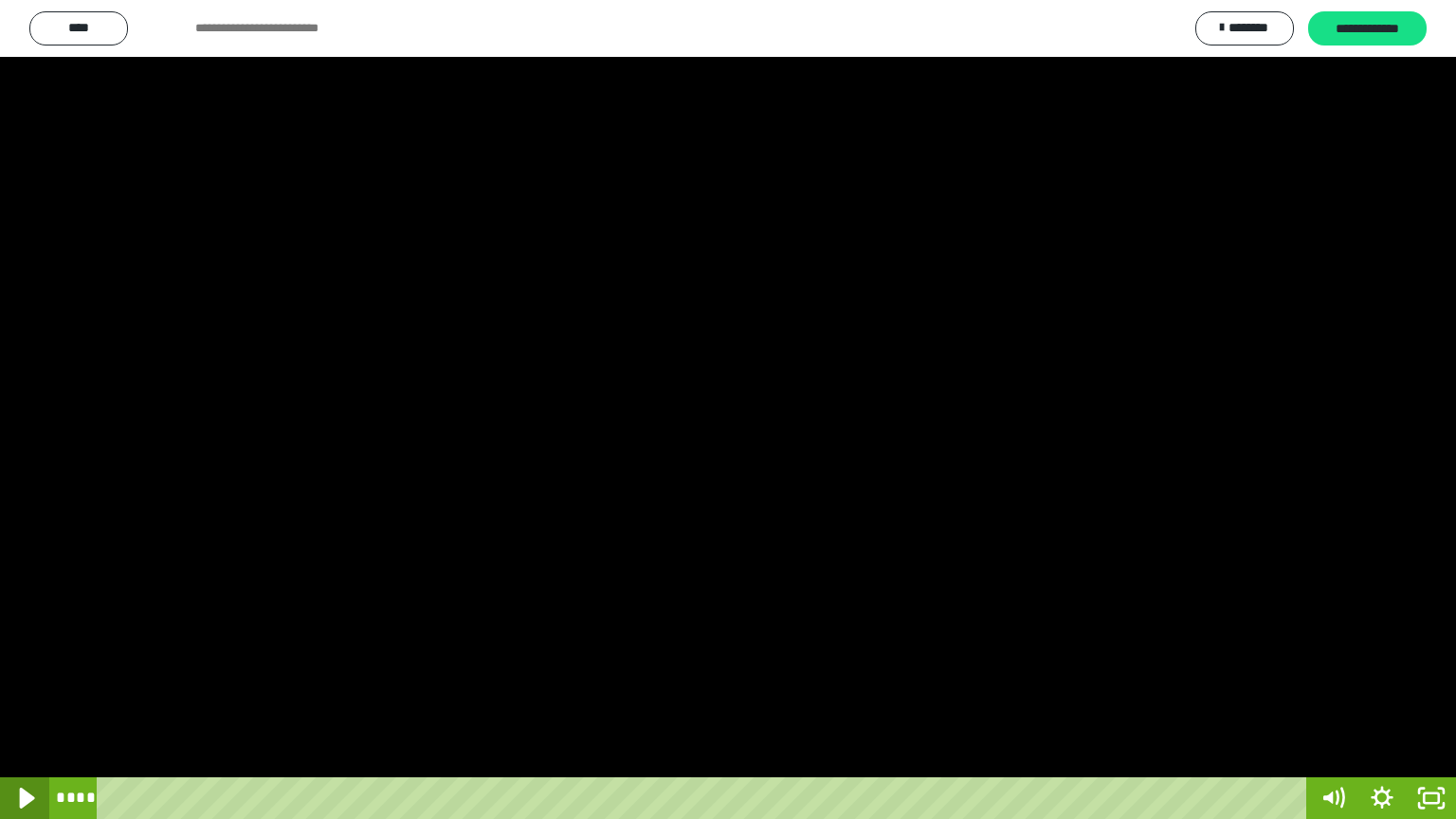 click 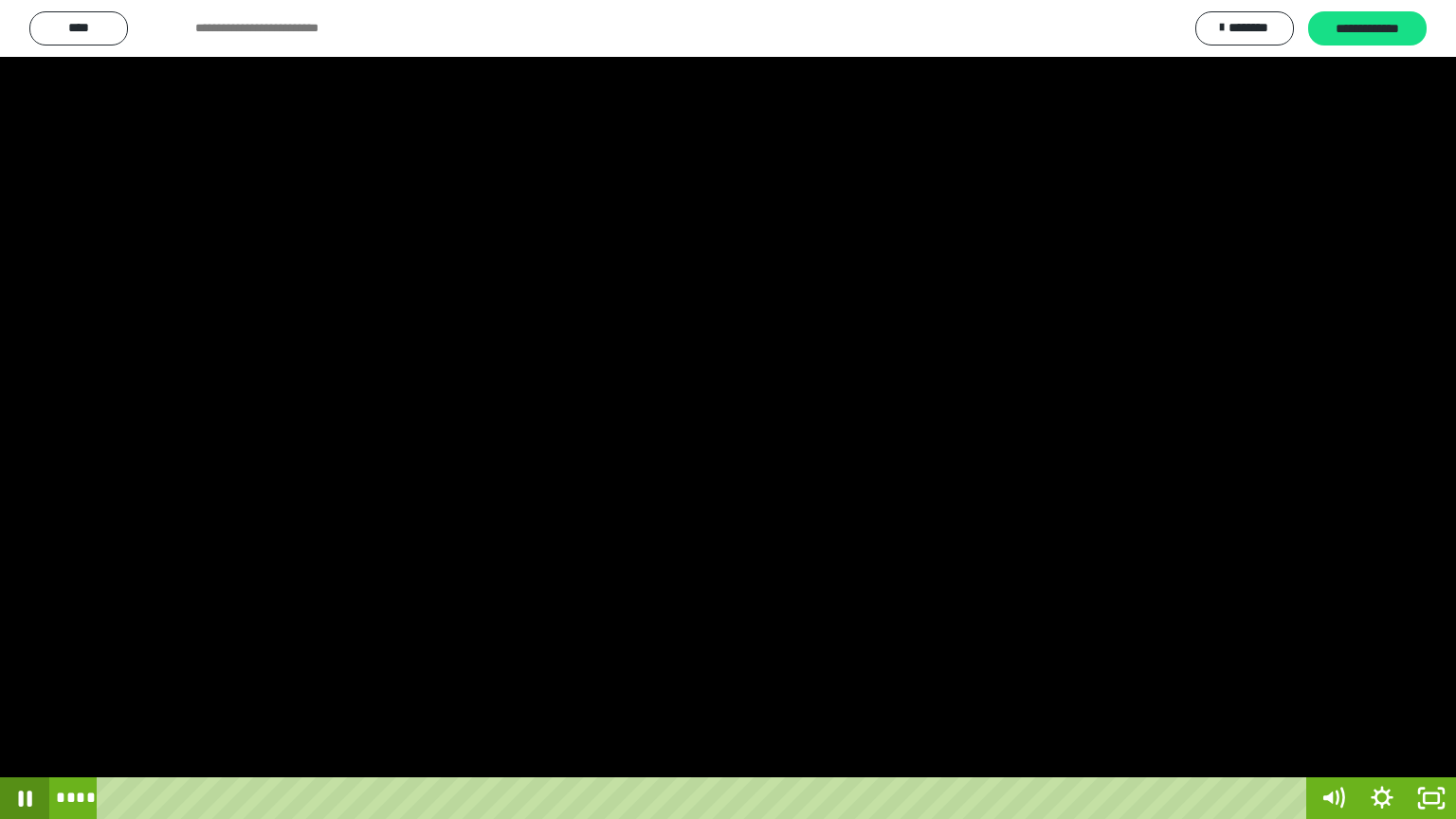 click 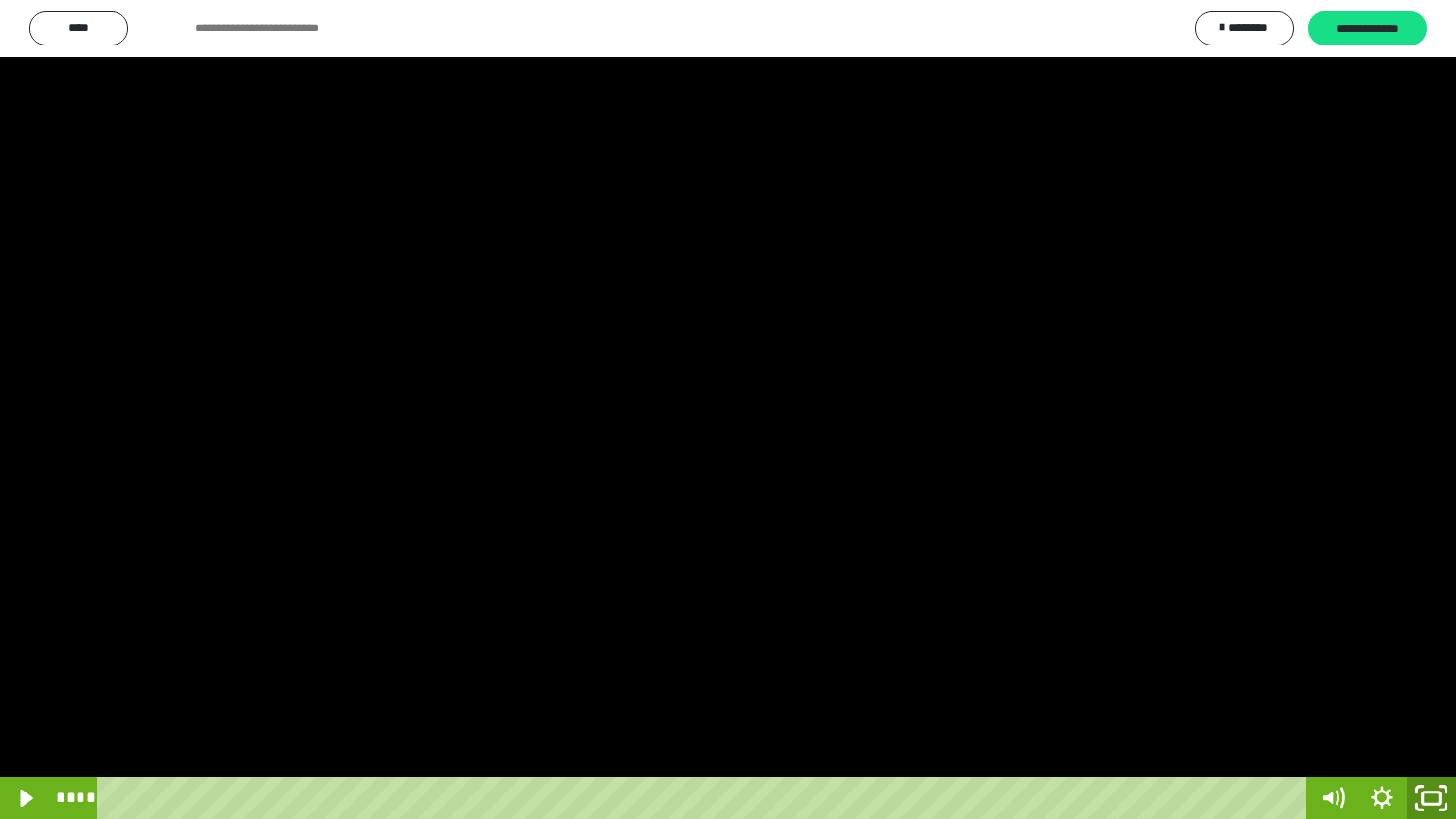 click 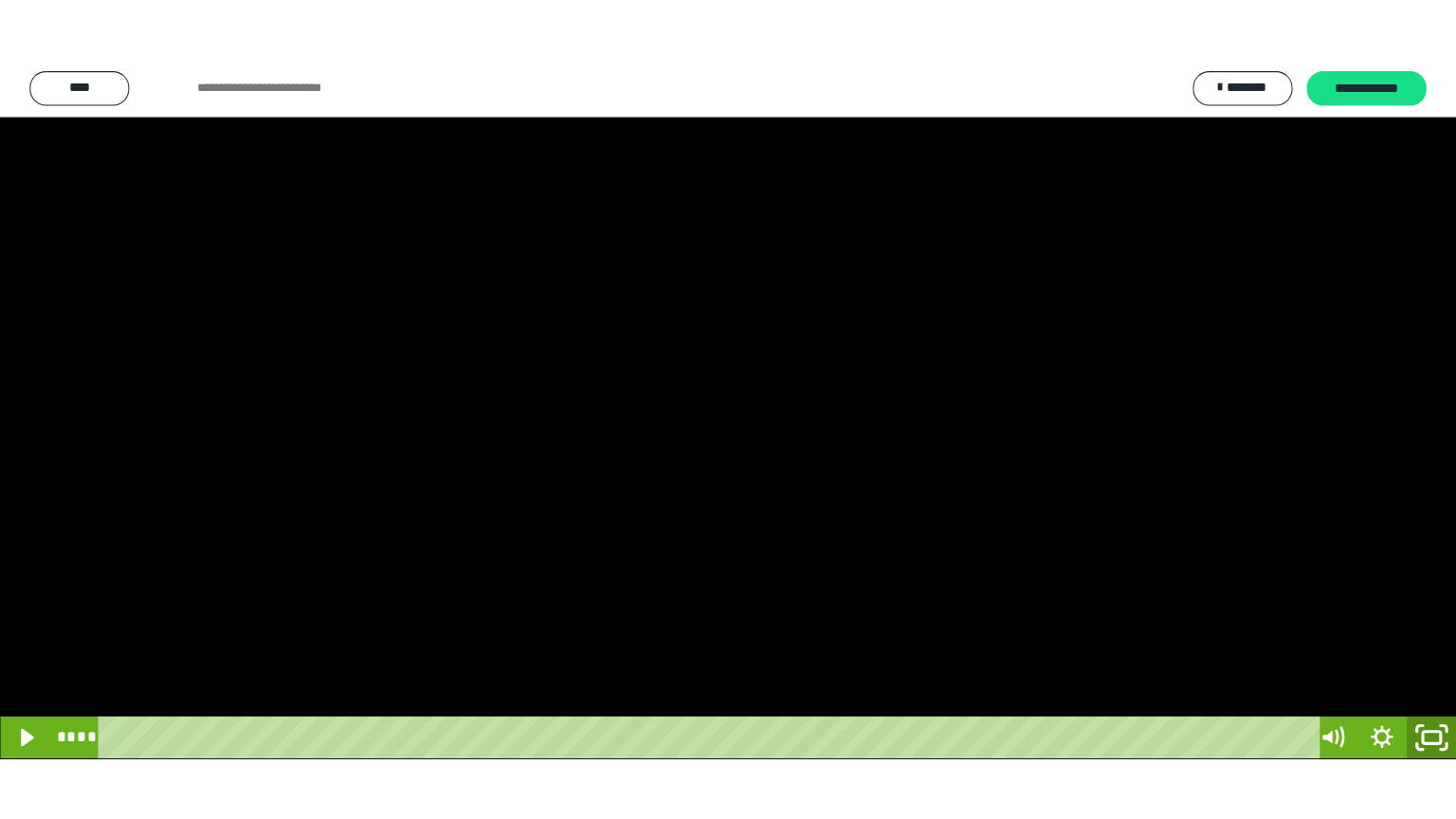 scroll, scrollTop: 3507, scrollLeft: 0, axis: vertical 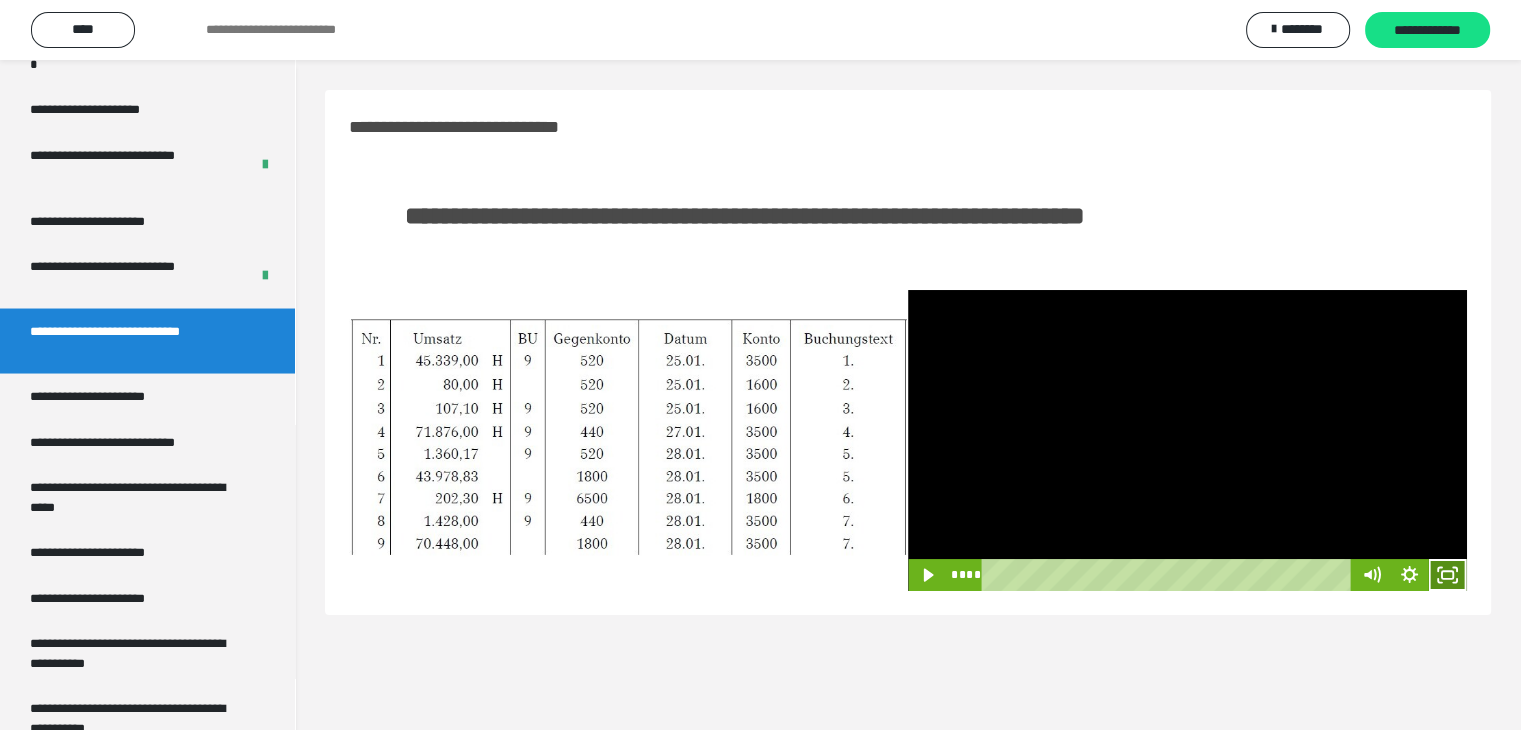 click 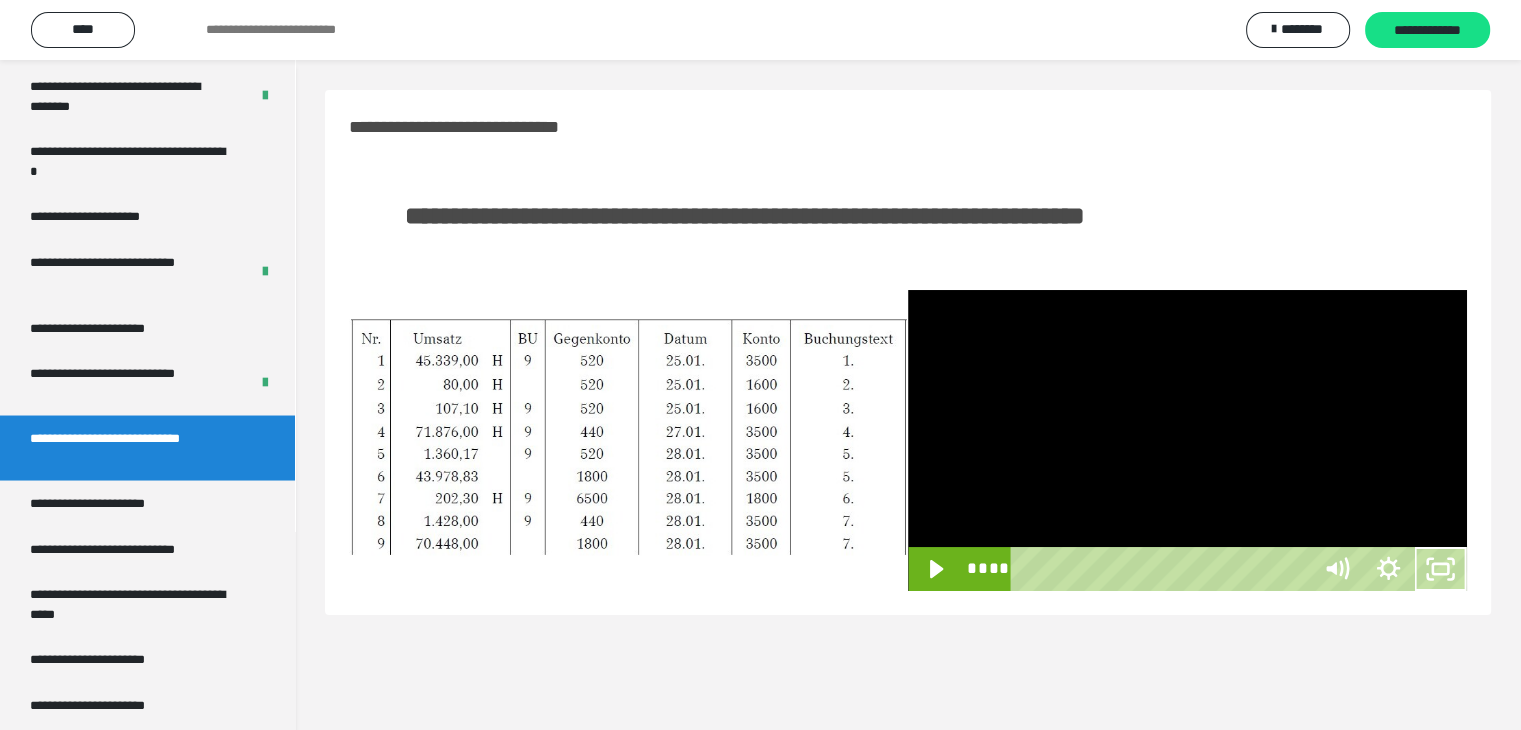 scroll, scrollTop: 3589, scrollLeft: 0, axis: vertical 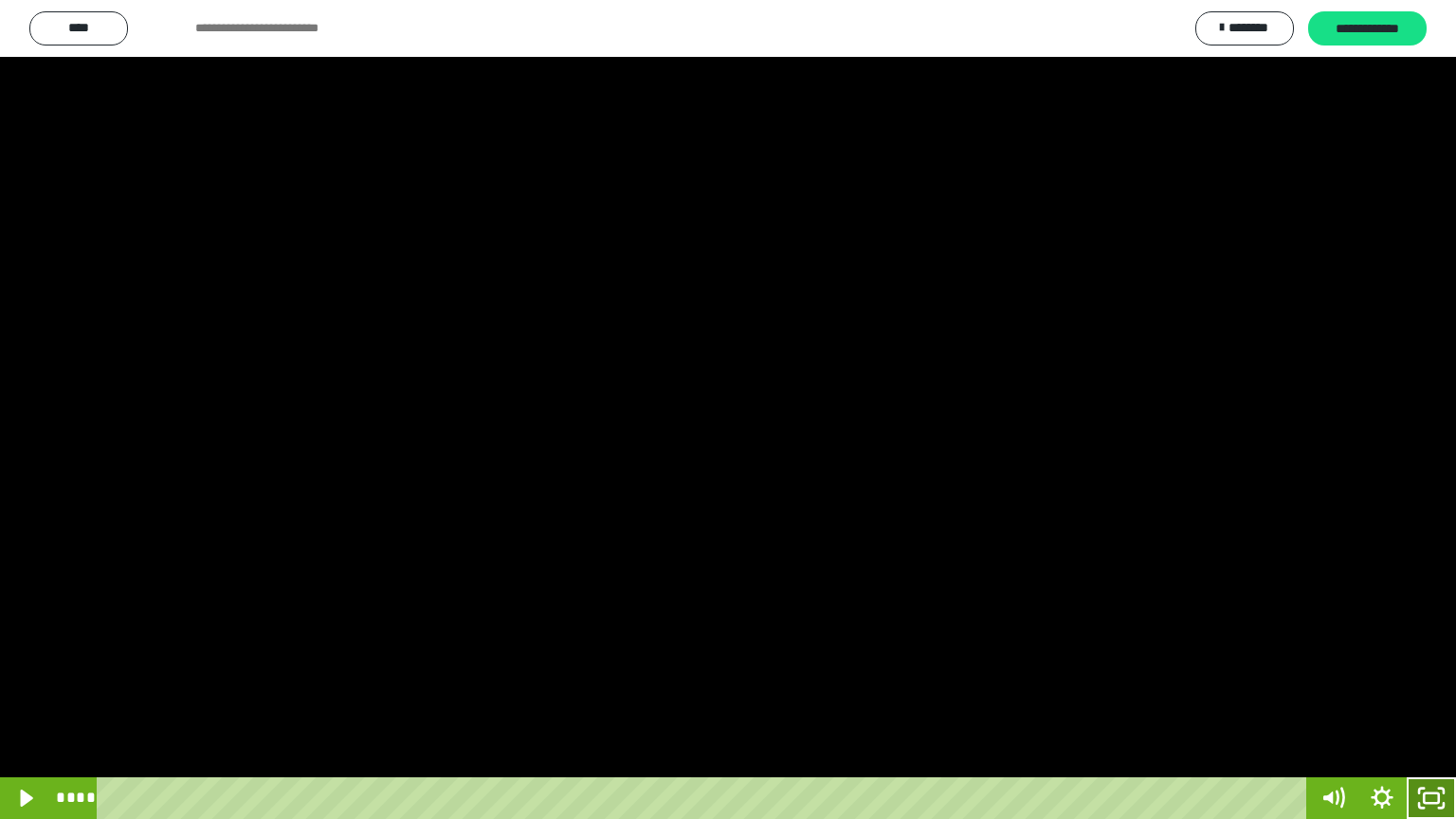 click 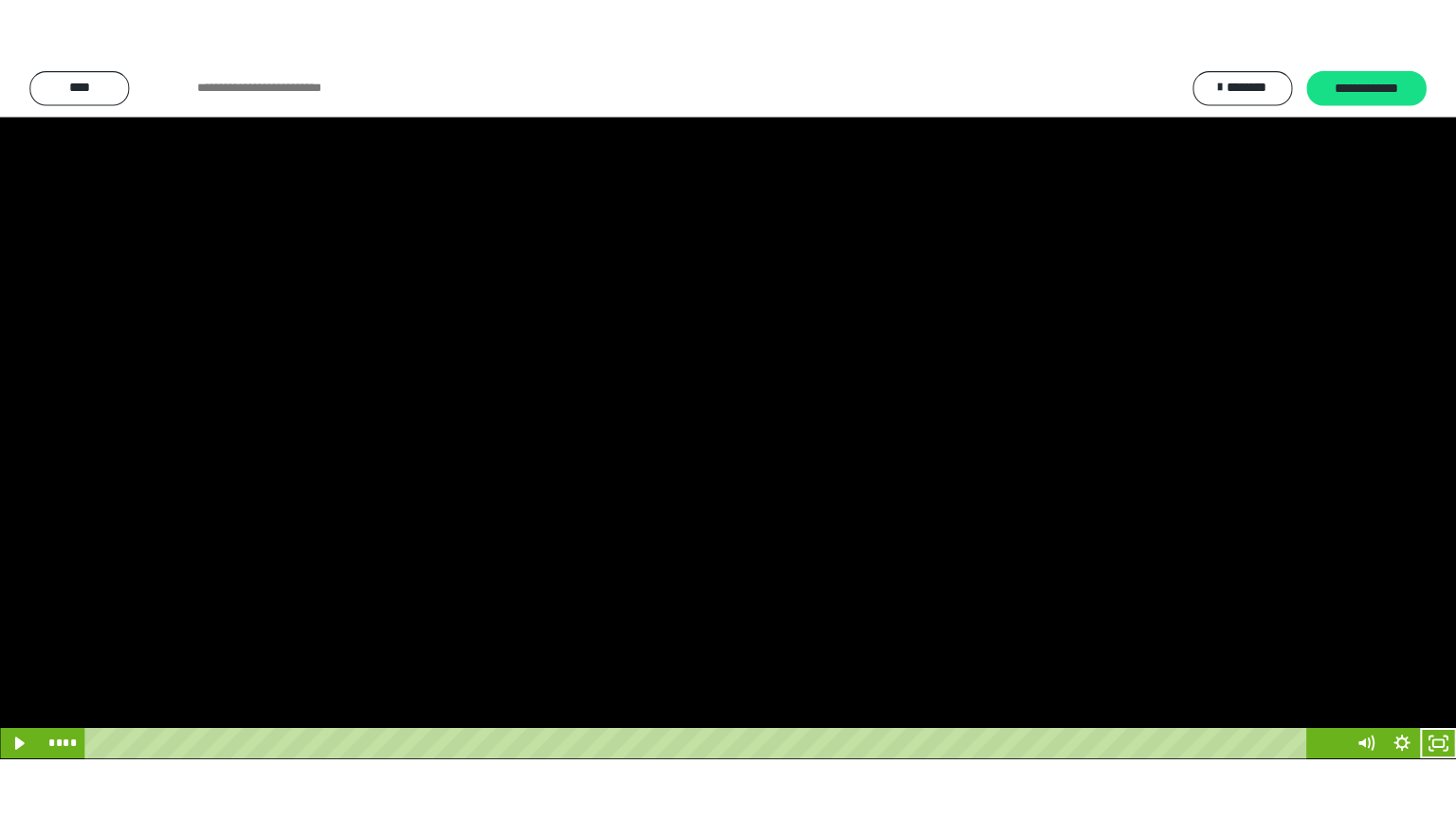 scroll, scrollTop: 3507, scrollLeft: 0, axis: vertical 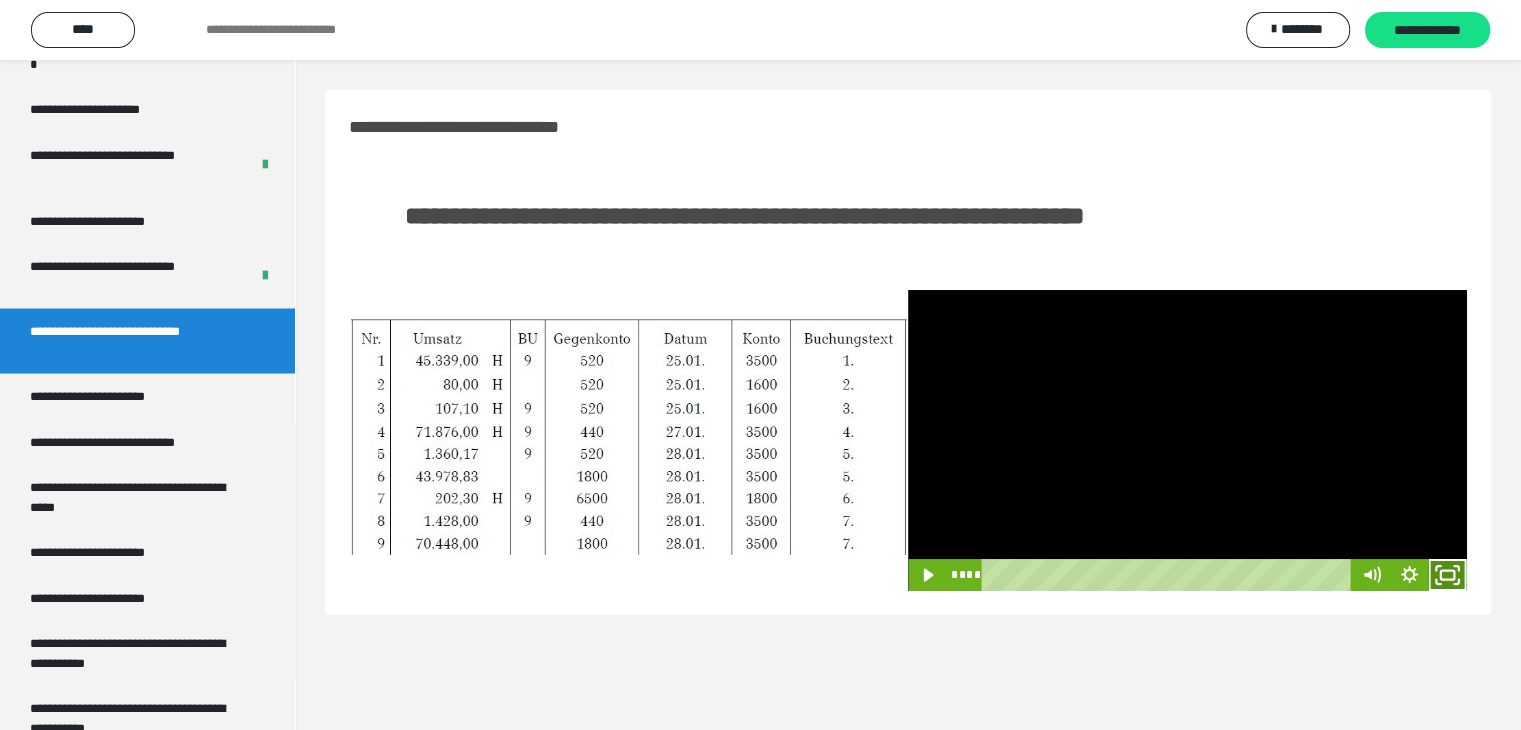 click 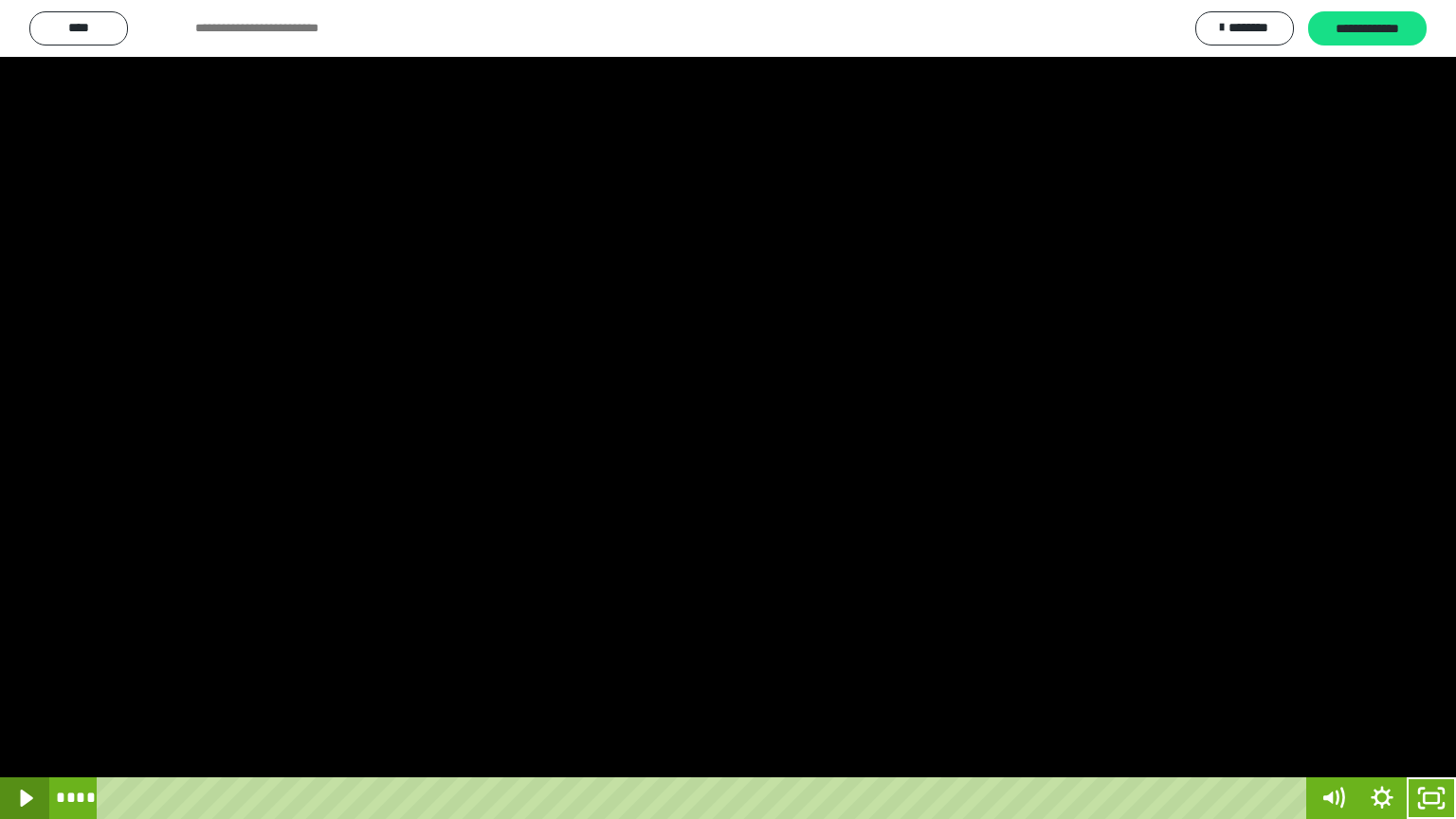 click 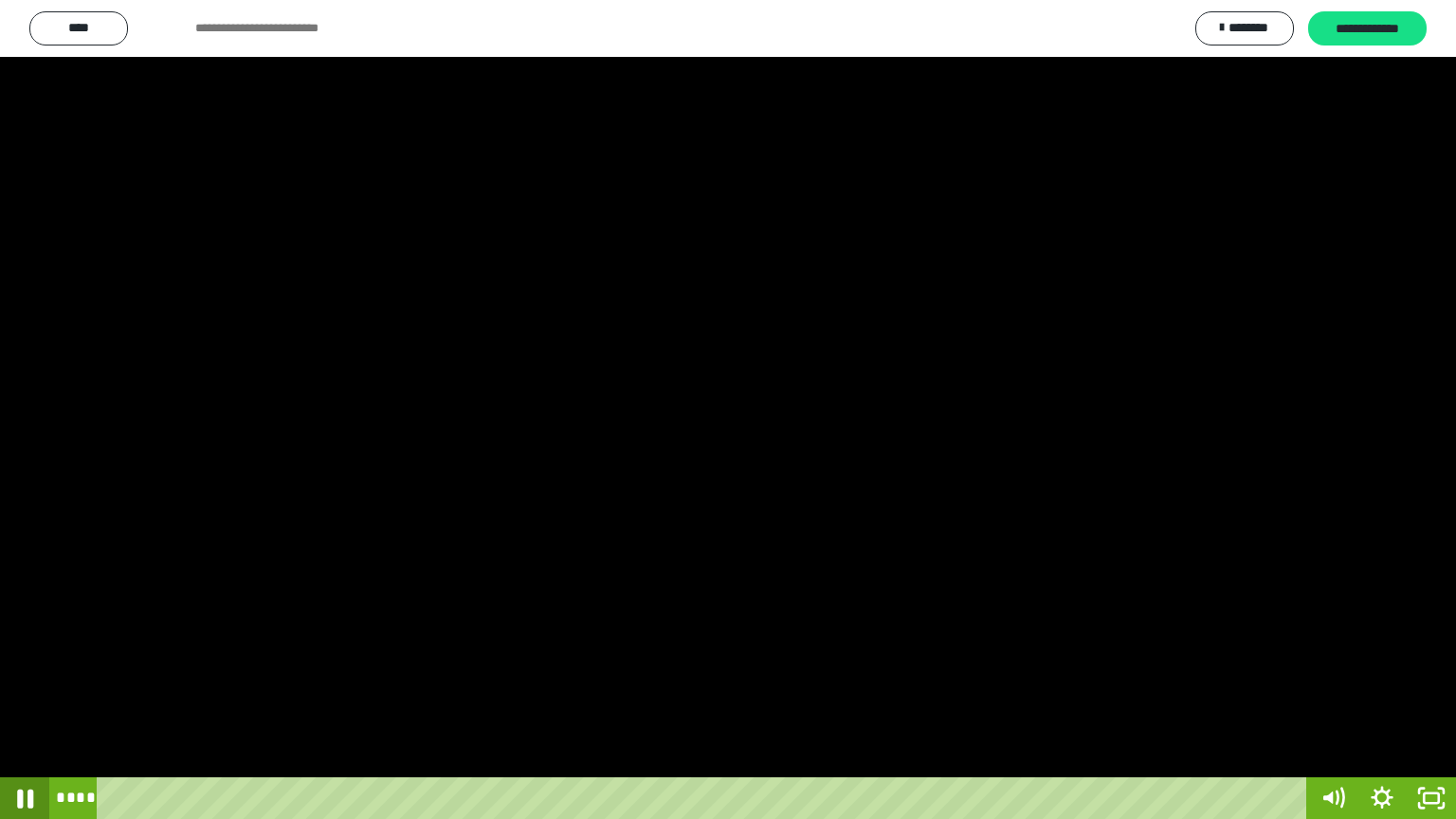 click 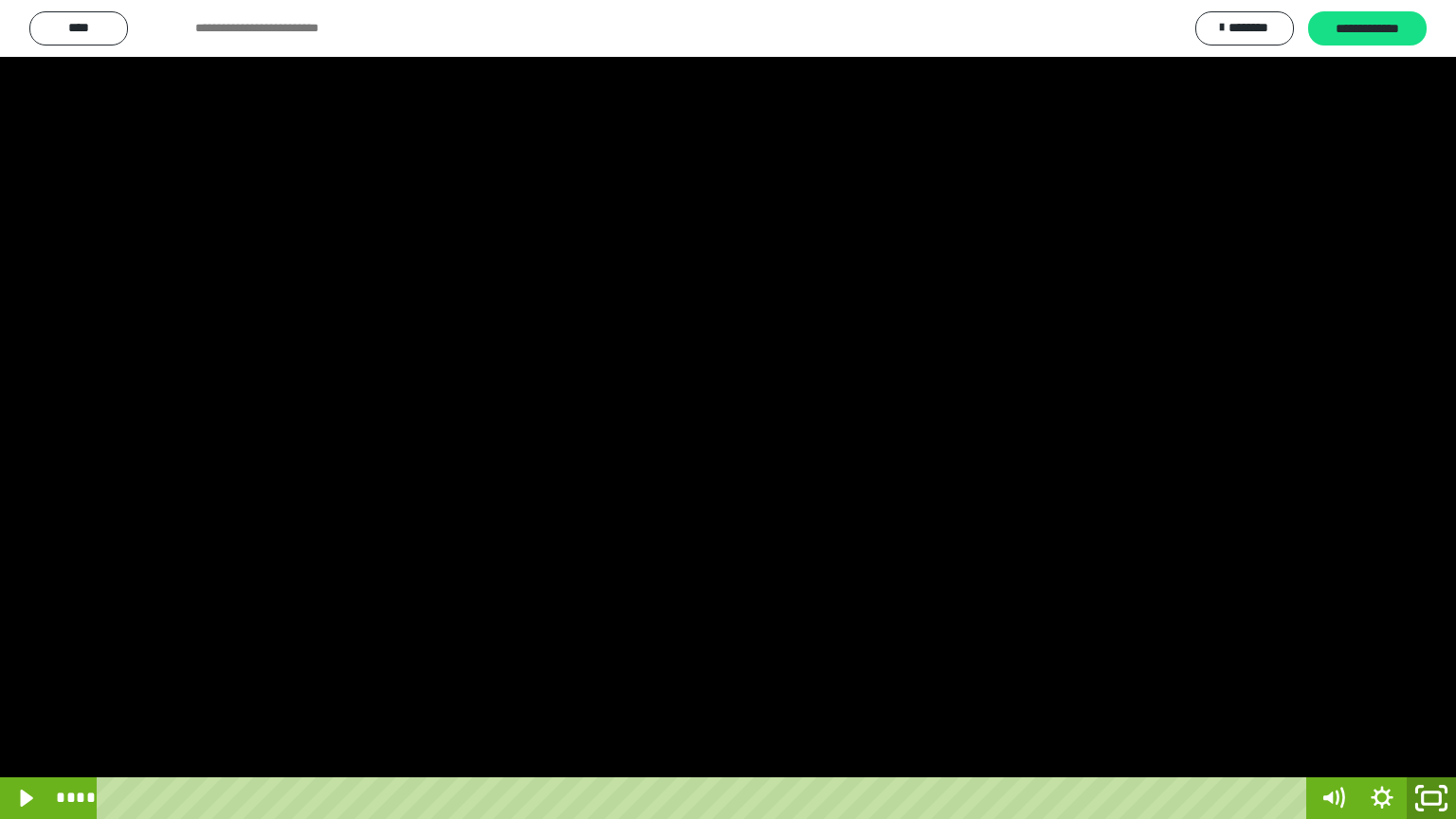 click 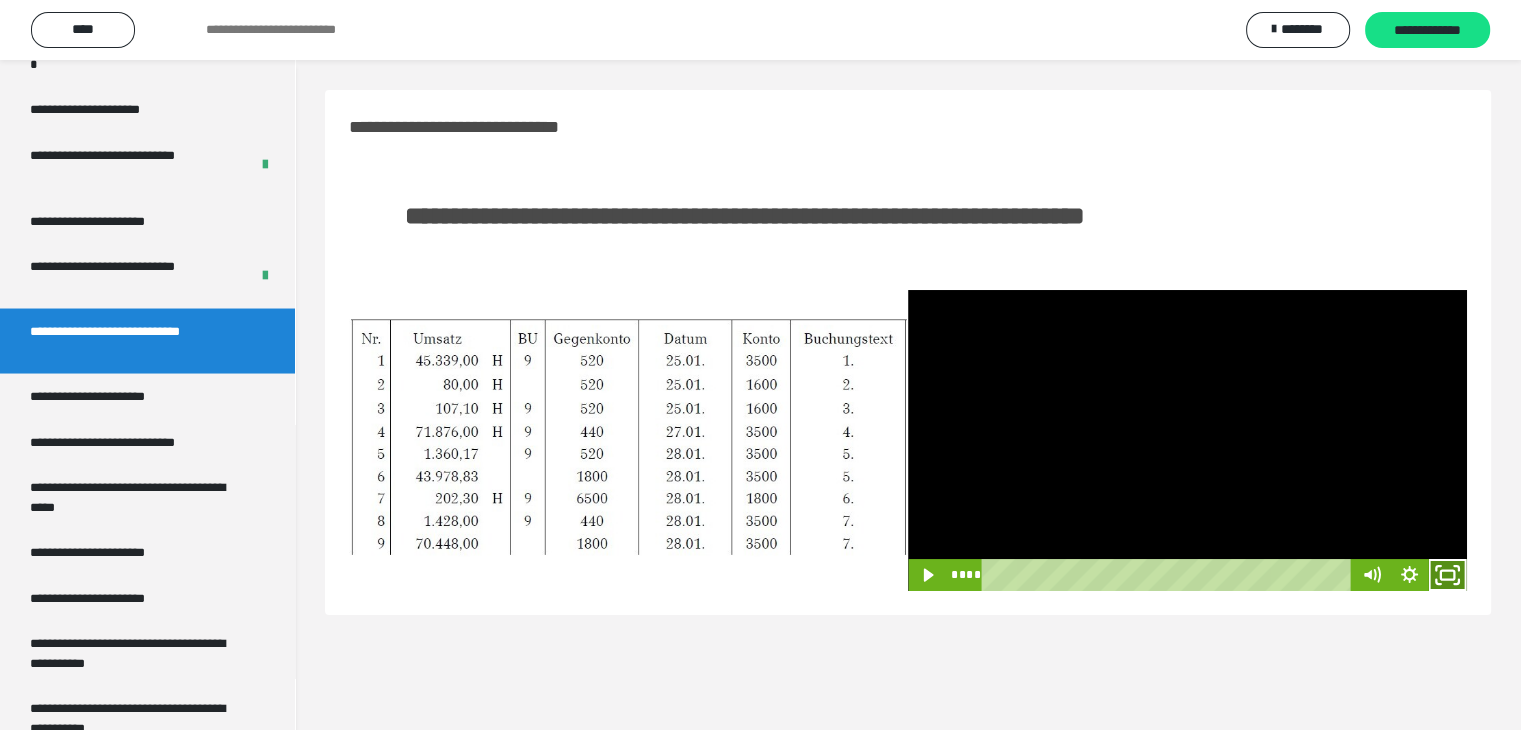 click 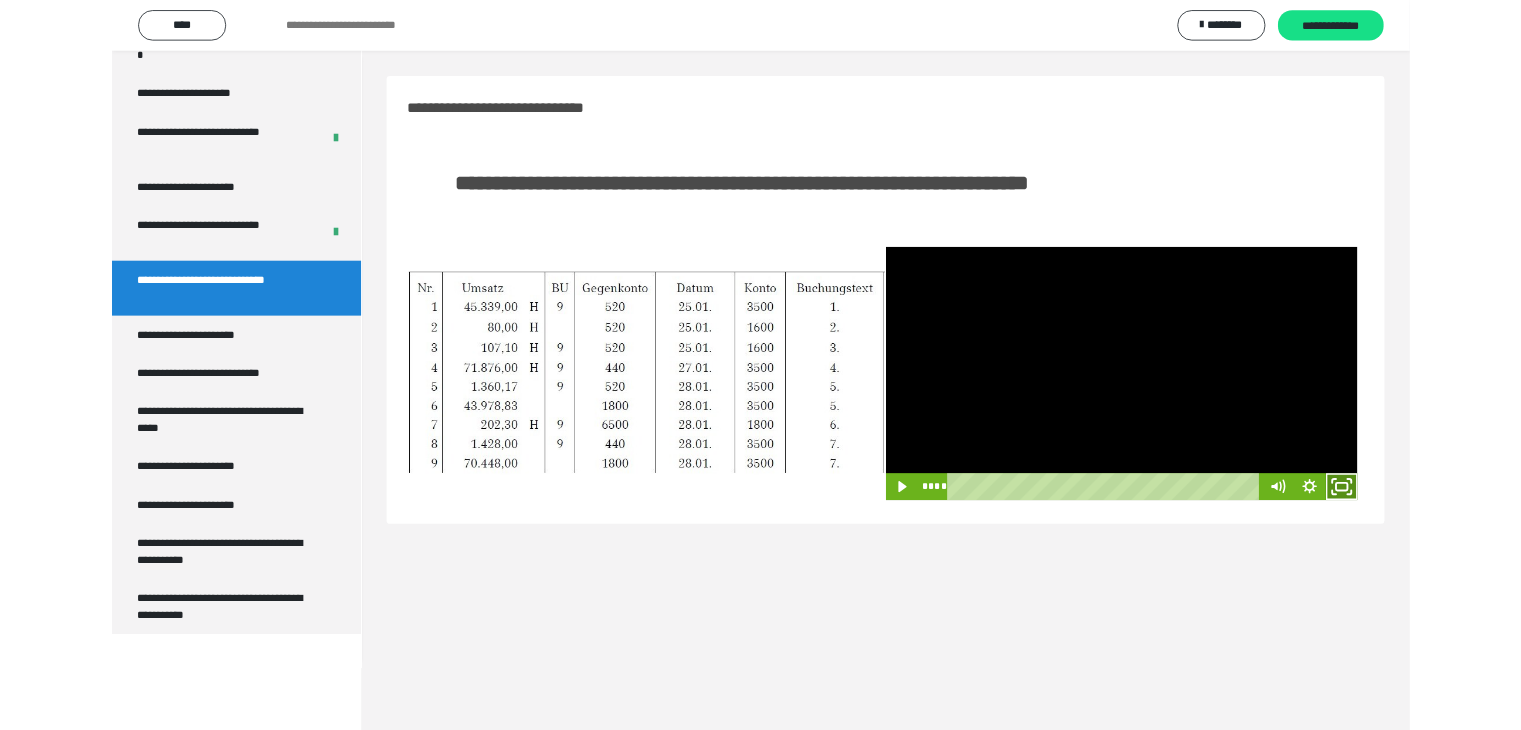 scroll, scrollTop: 3589, scrollLeft: 0, axis: vertical 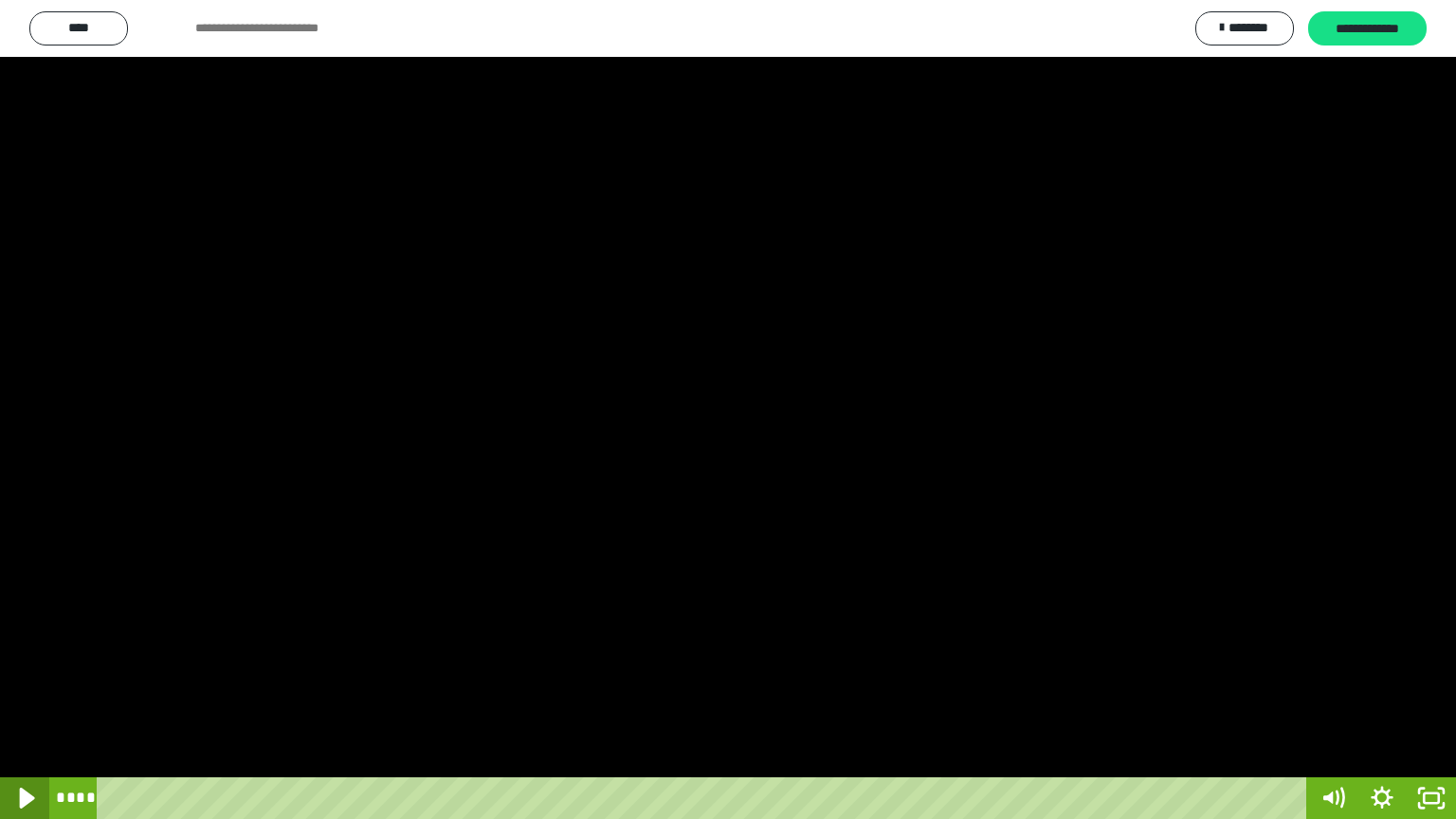 click 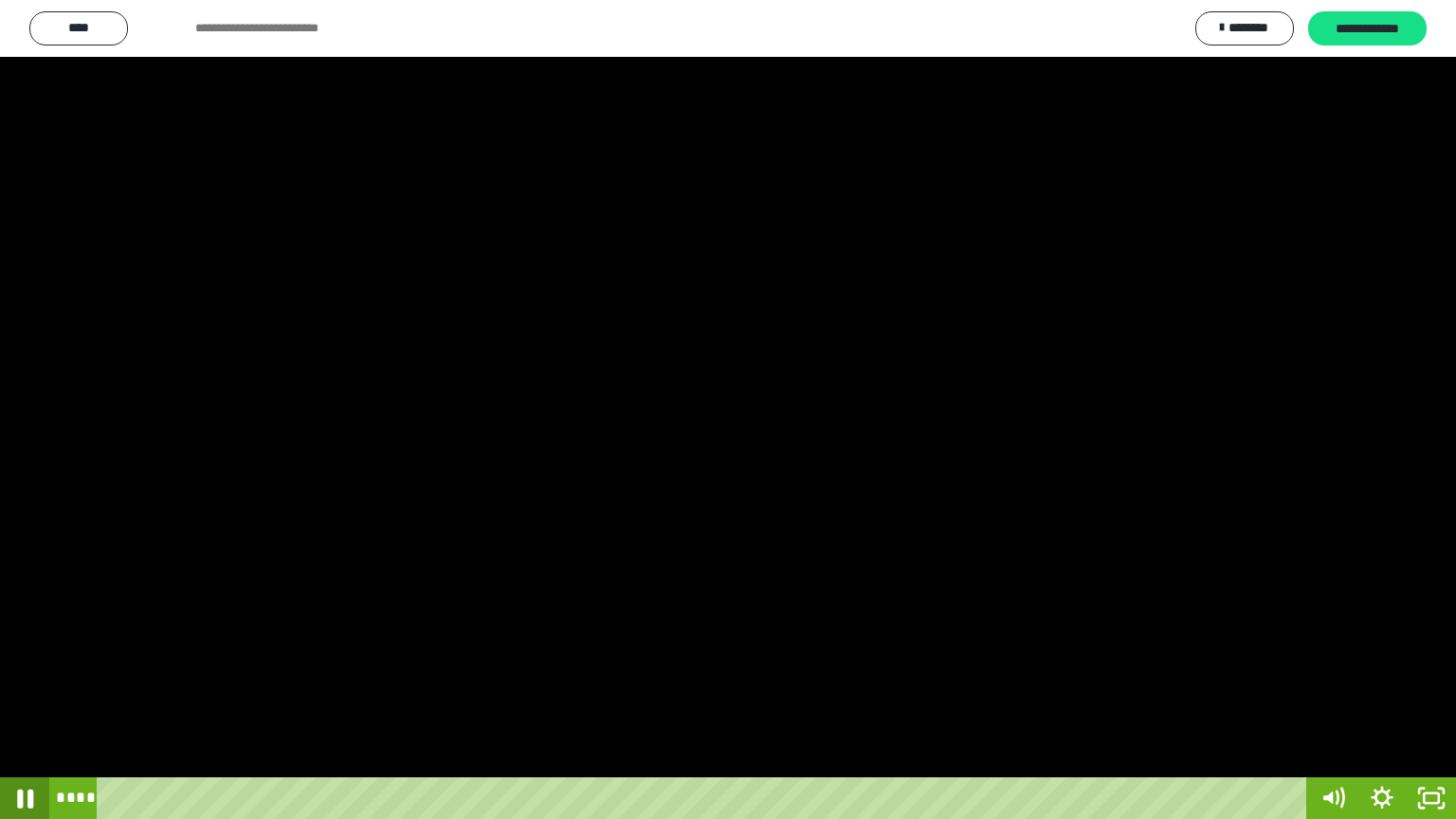 click 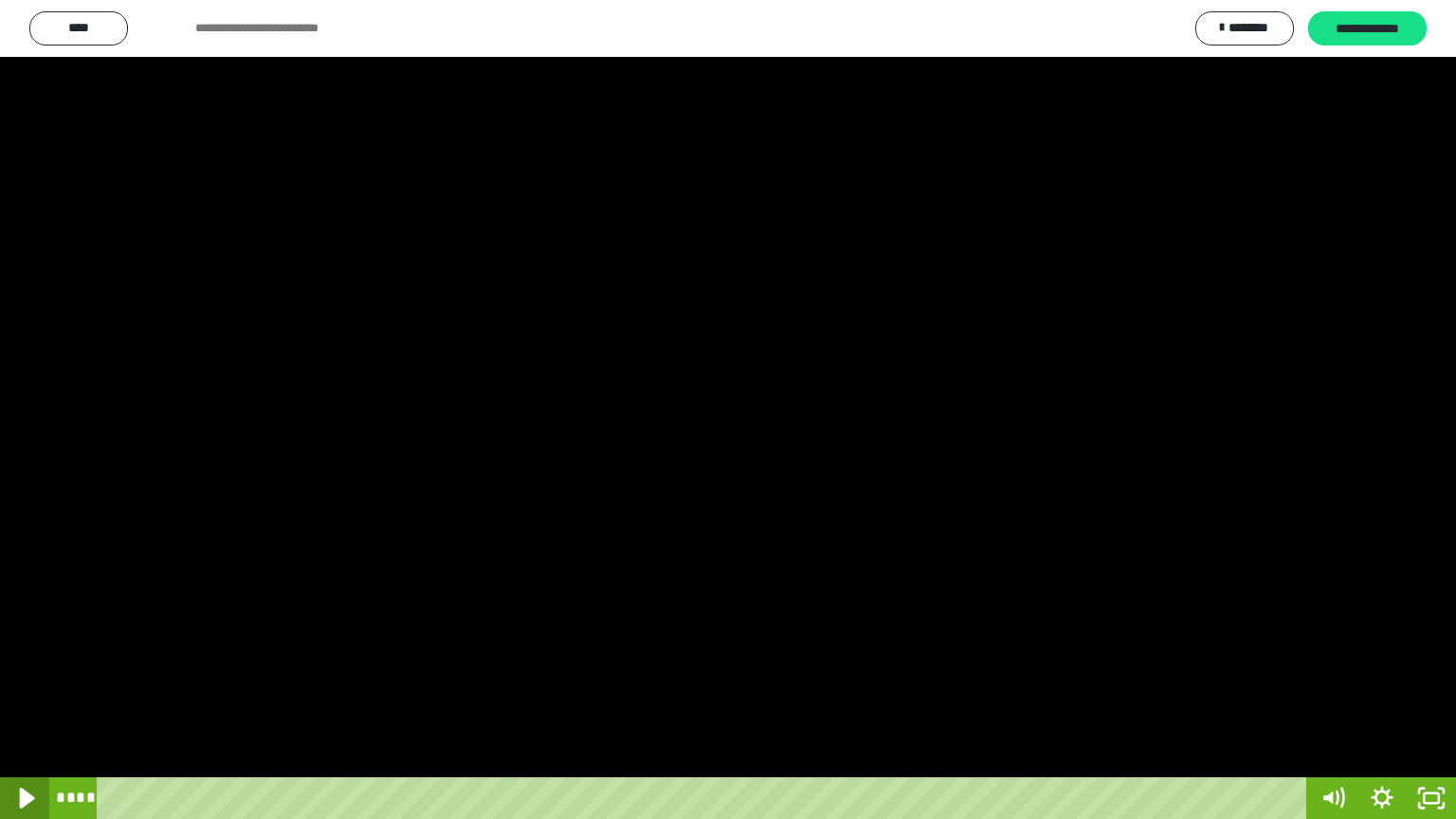 click 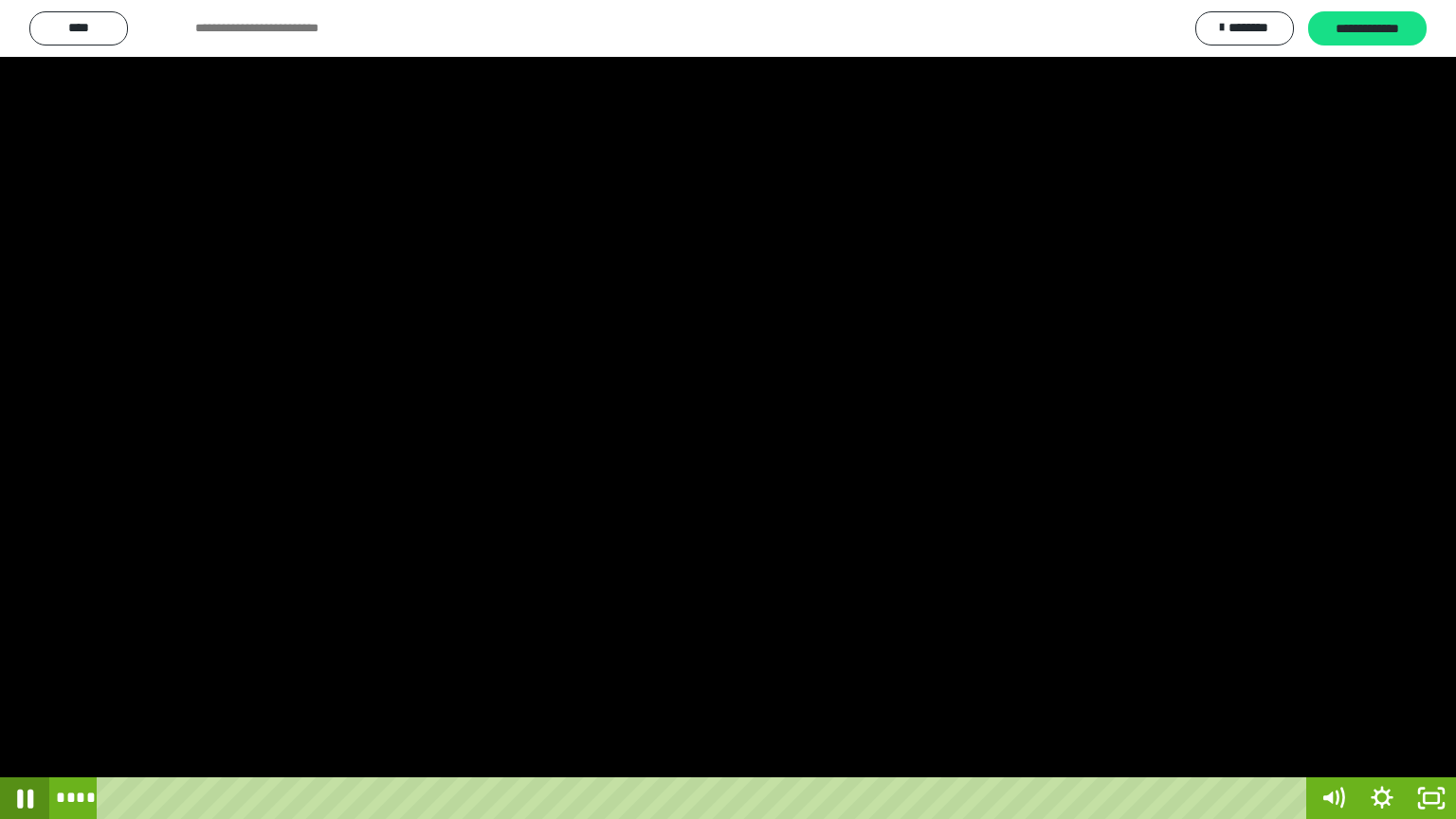 click 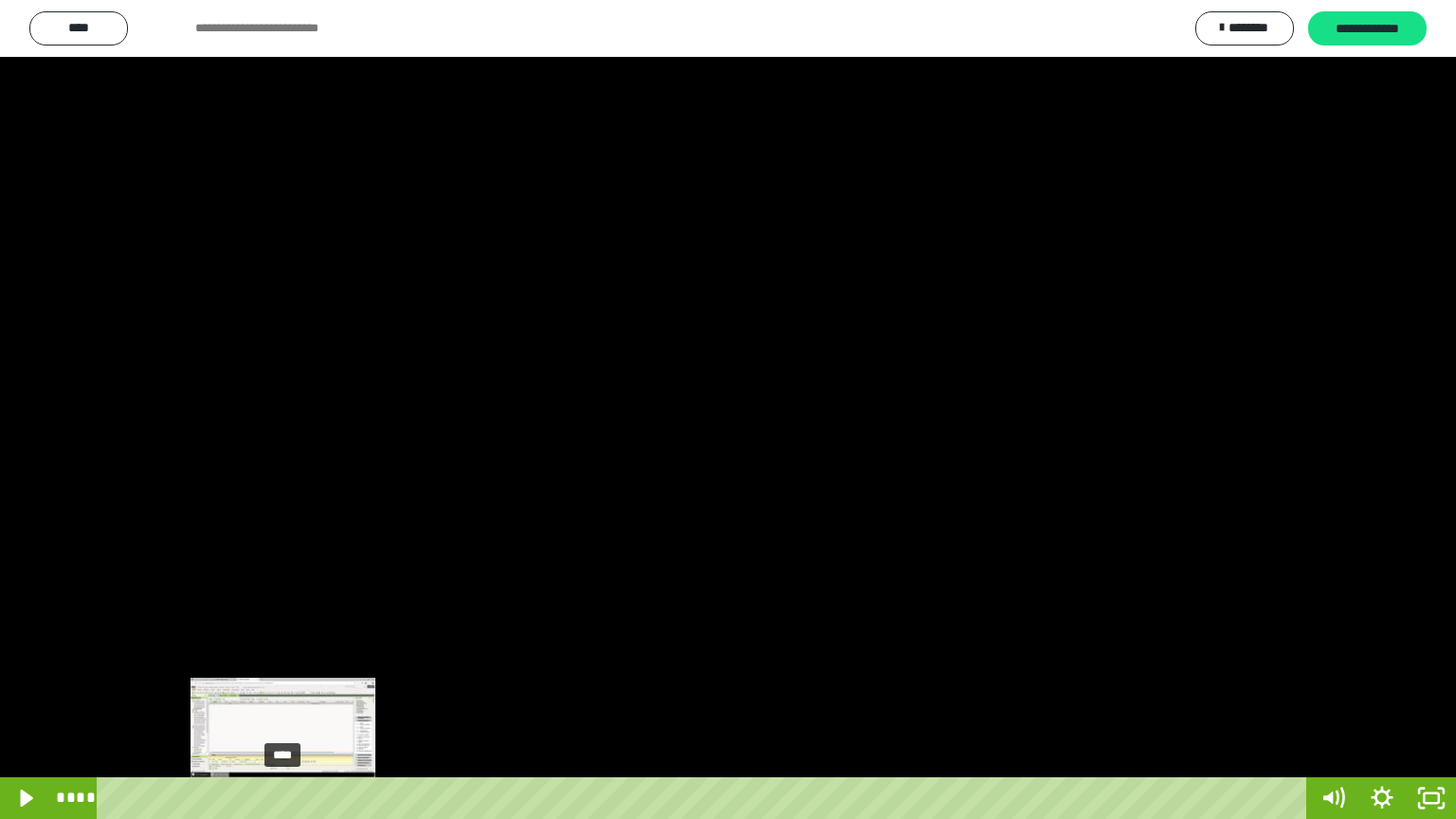 drag, startPoint x: 428, startPoint y: 799, endPoint x: 283, endPoint y: 799, distance: 145 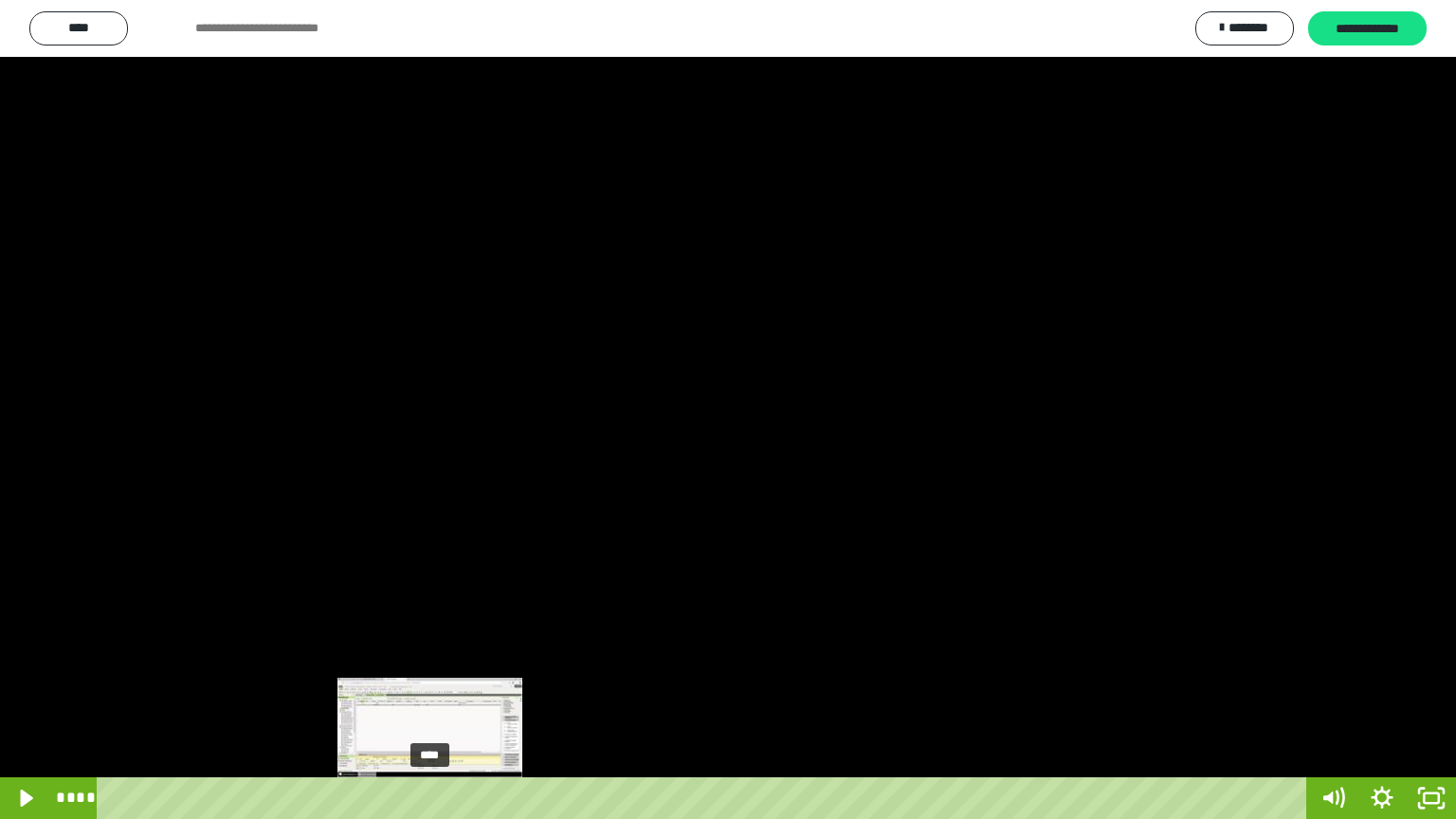 click on "****" at bounding box center (705, 798) 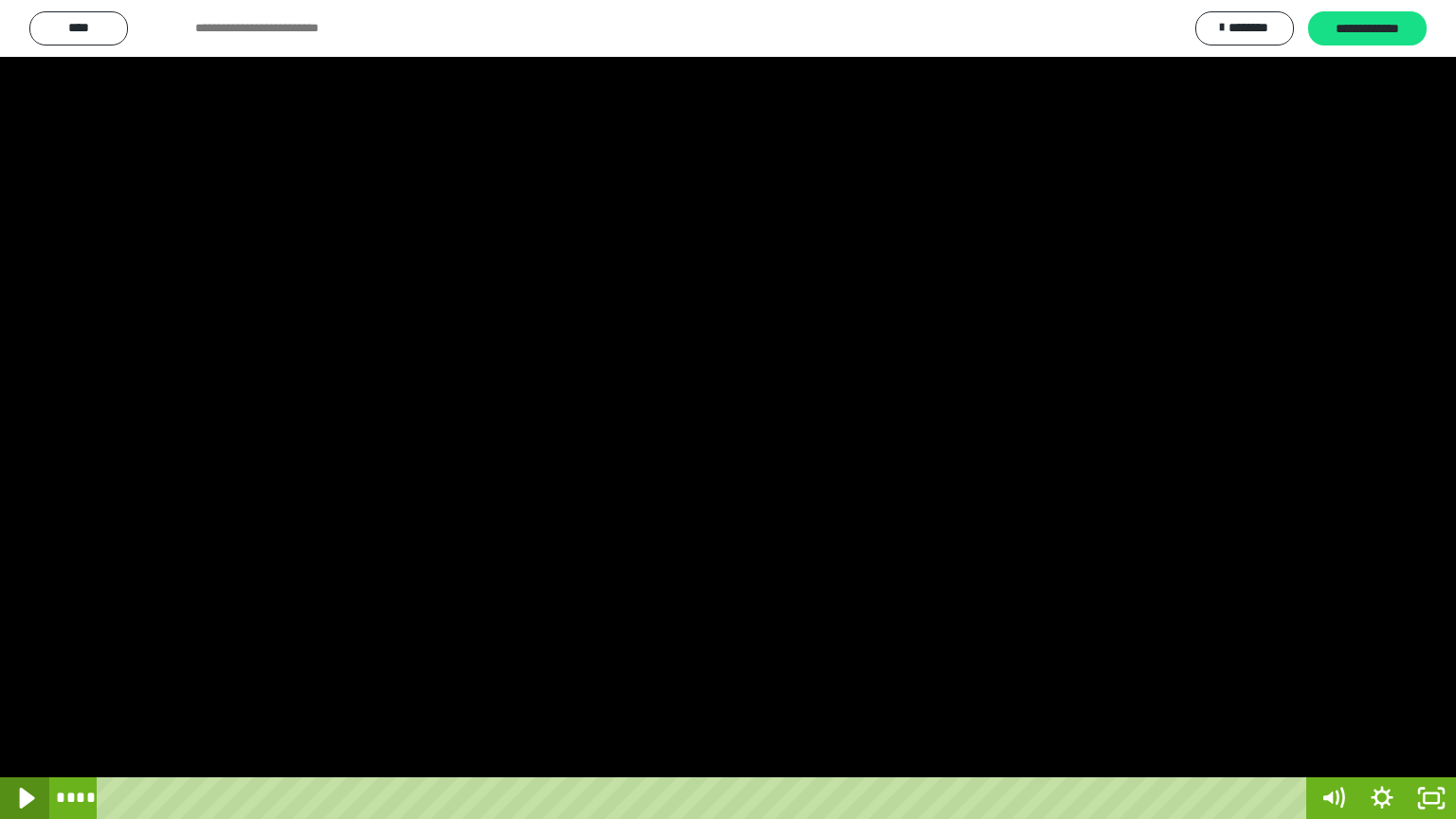 click 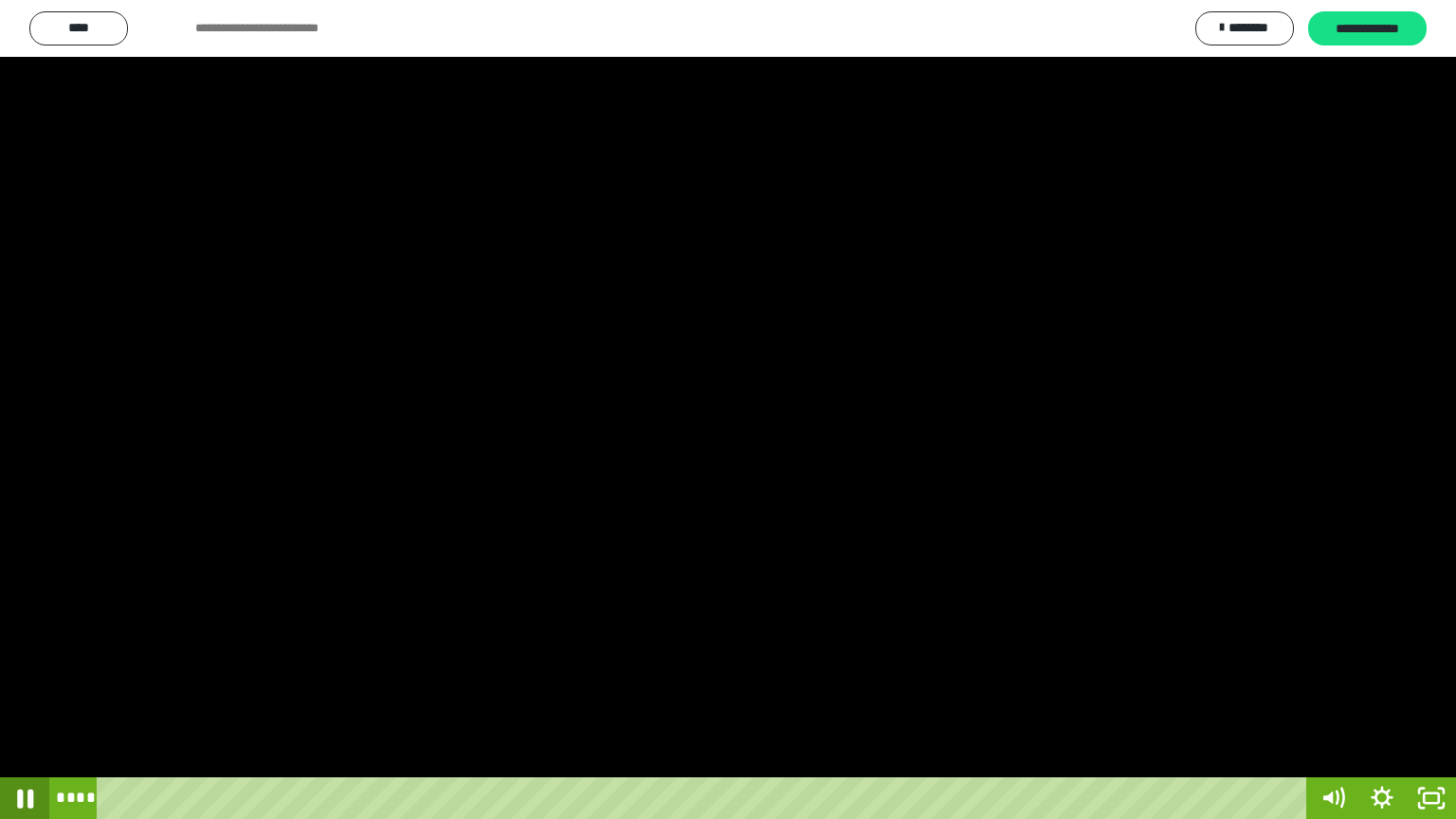 click 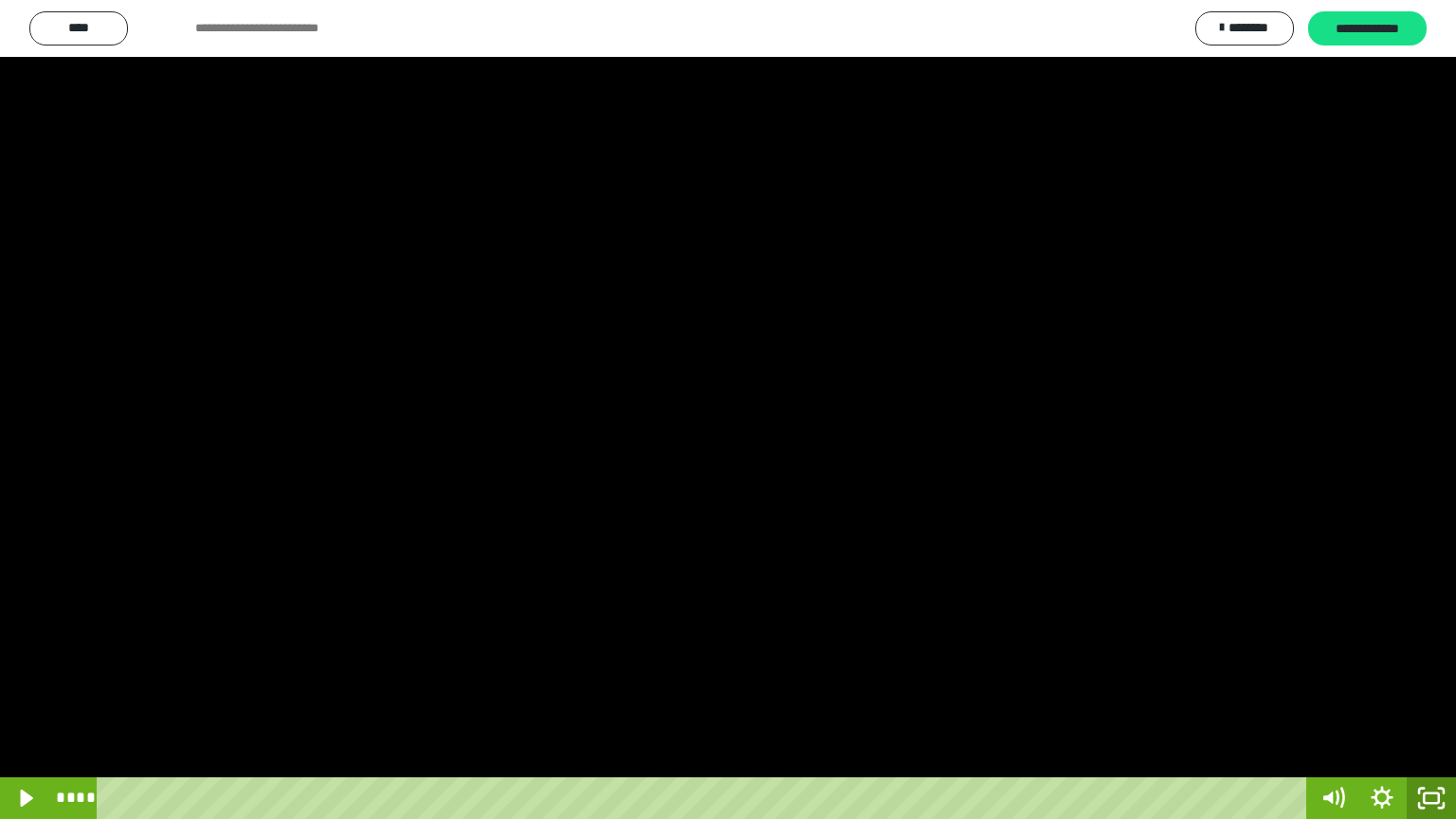 click 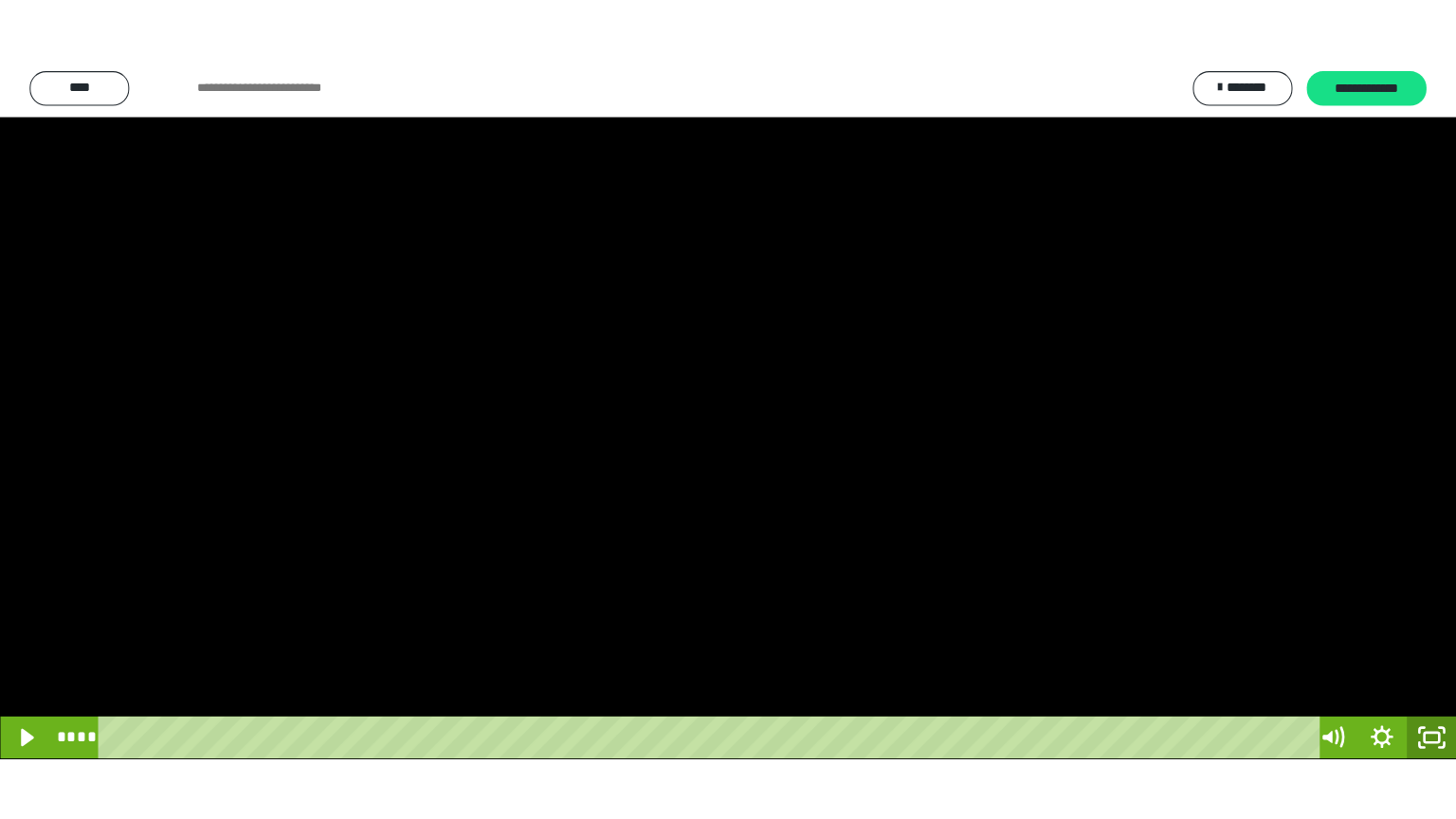 scroll, scrollTop: 3507, scrollLeft: 0, axis: vertical 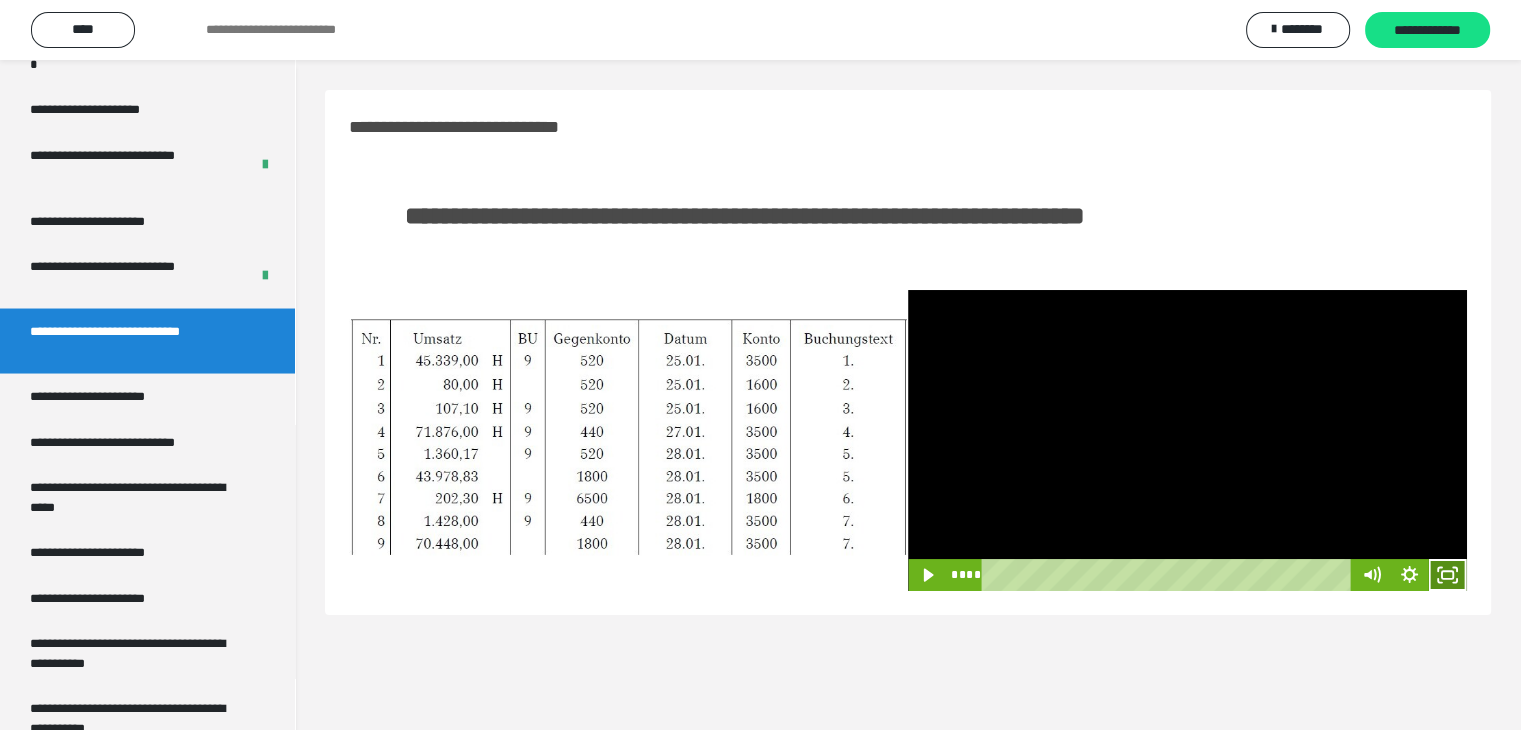 click 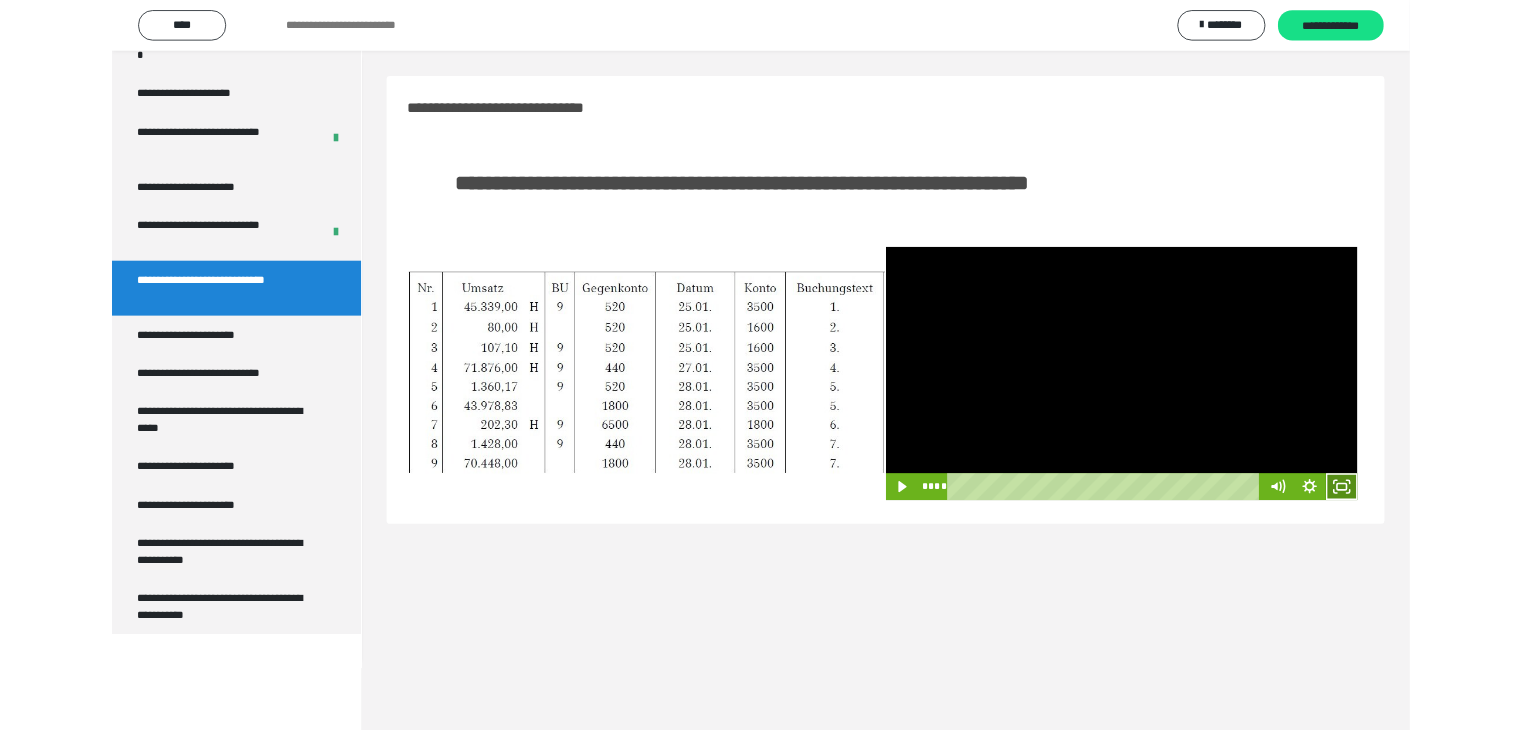 scroll, scrollTop: 3589, scrollLeft: 0, axis: vertical 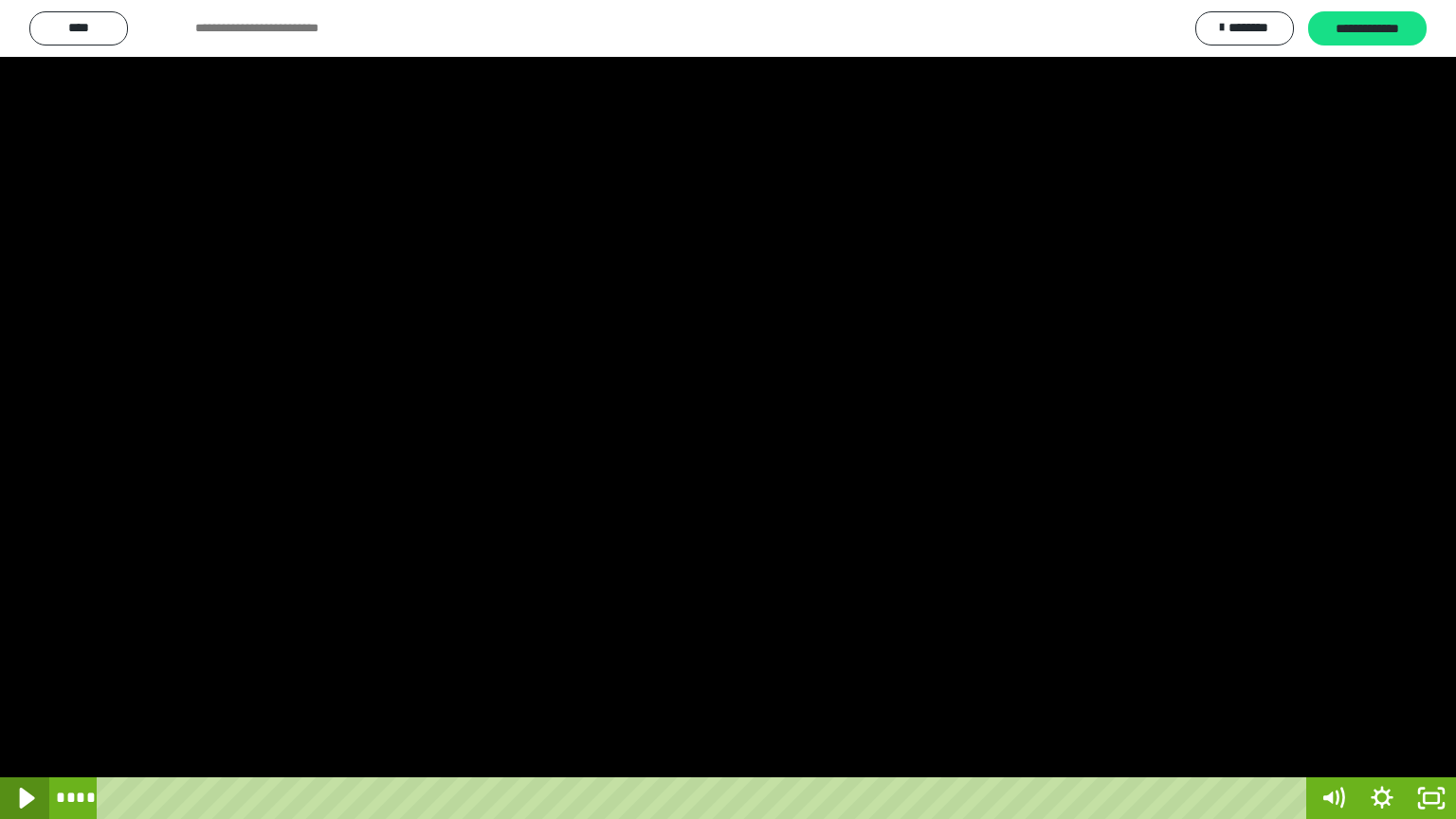 click 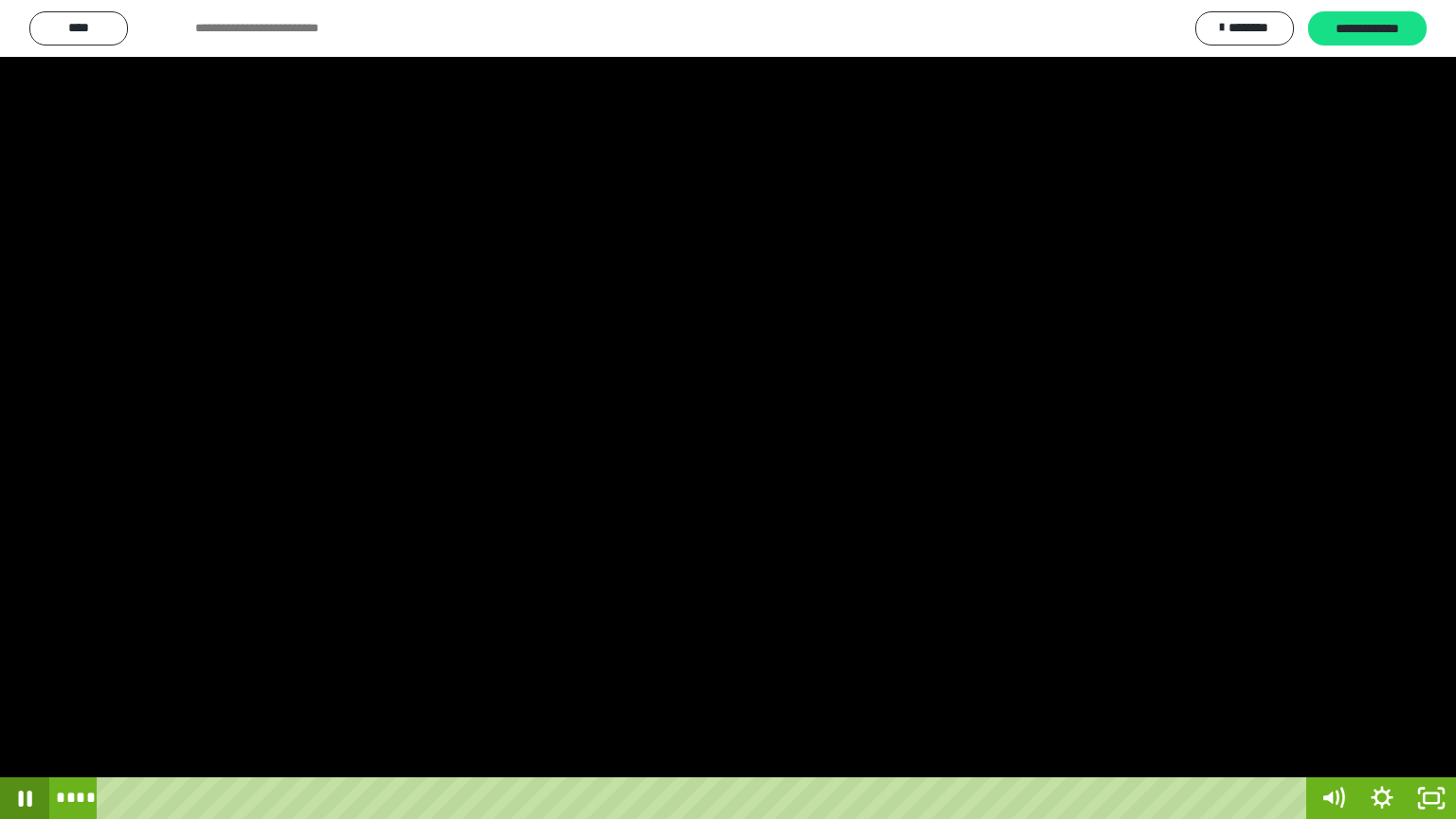 click 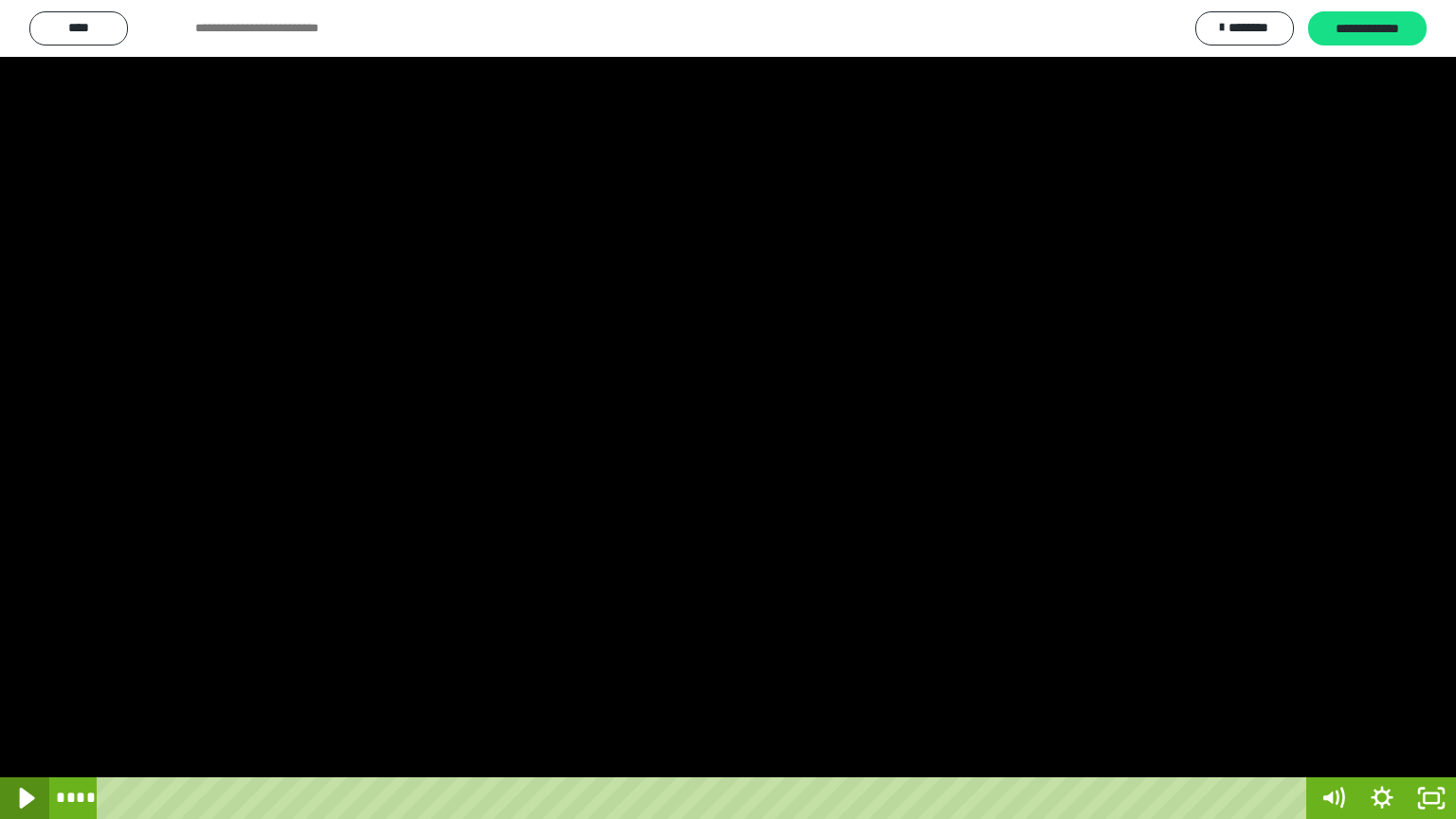 click 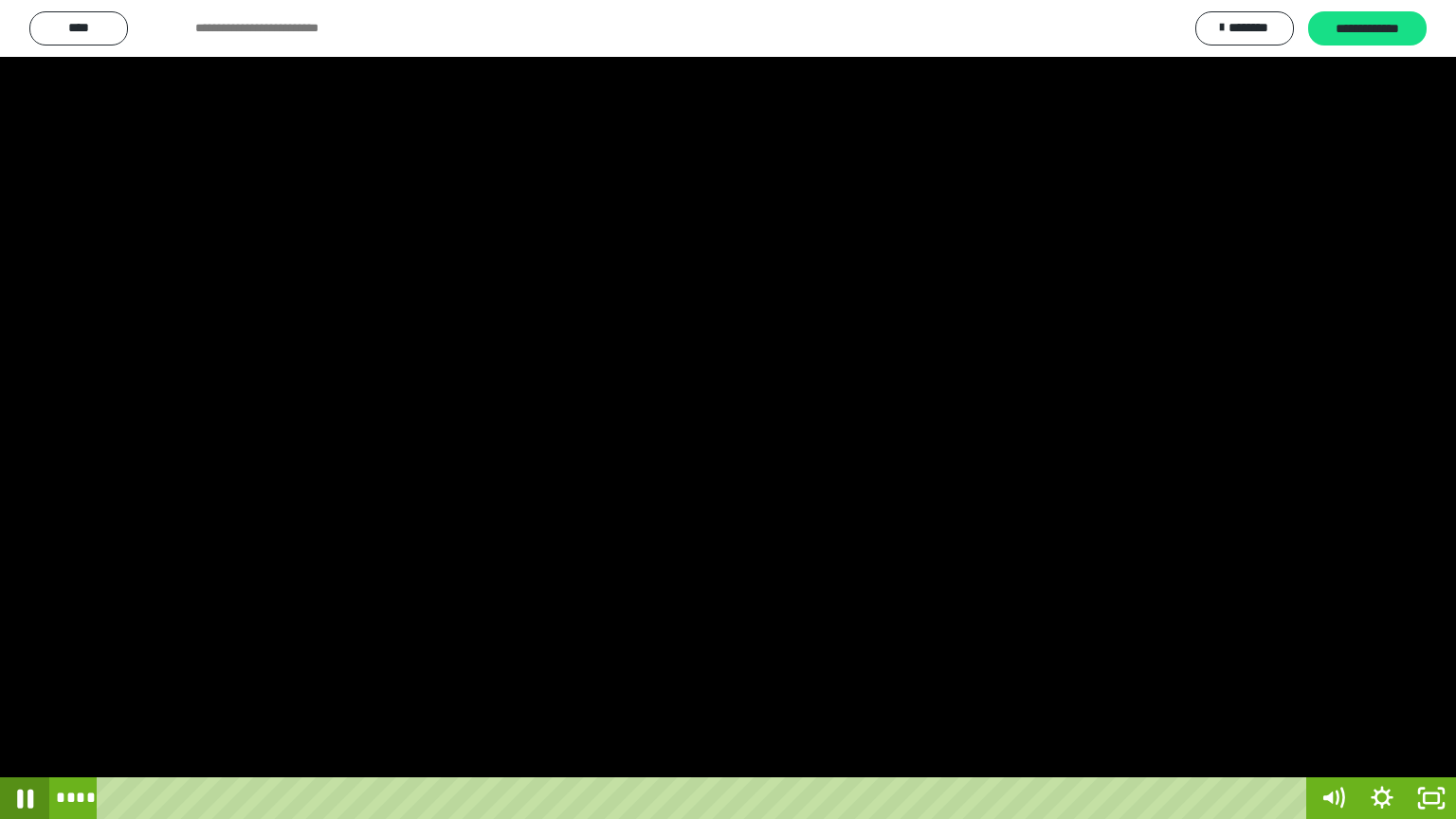 click 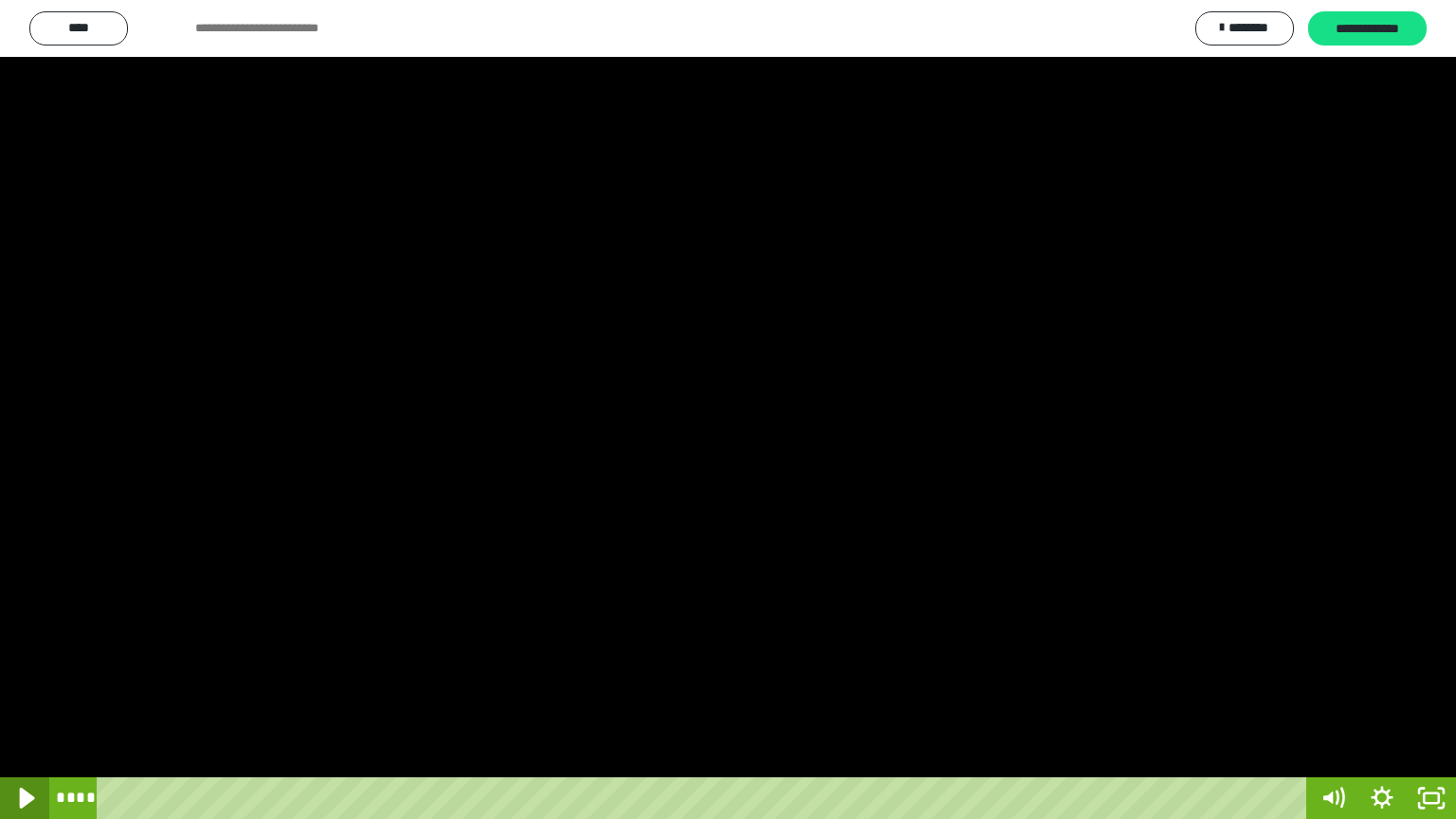 click 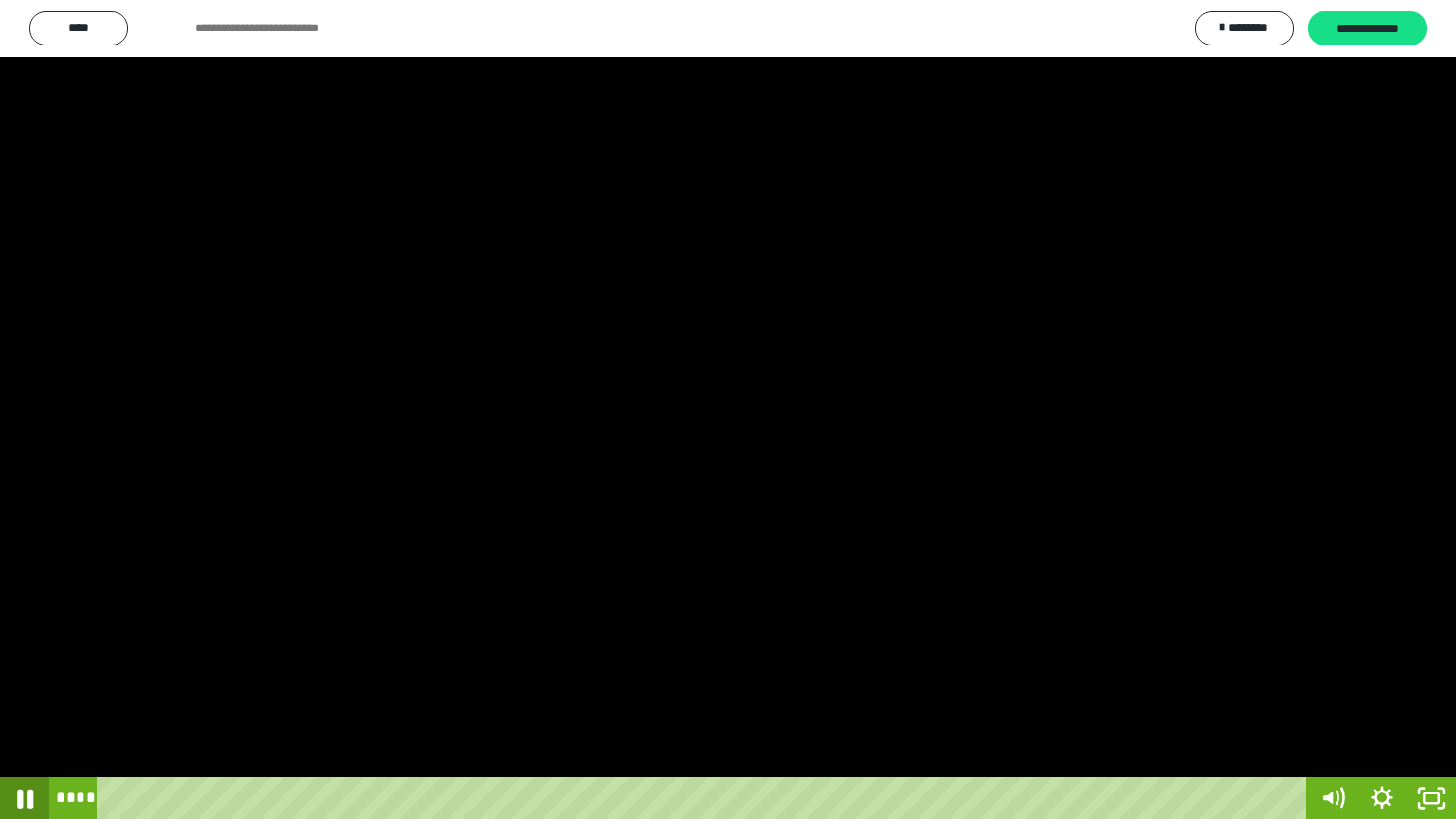 click 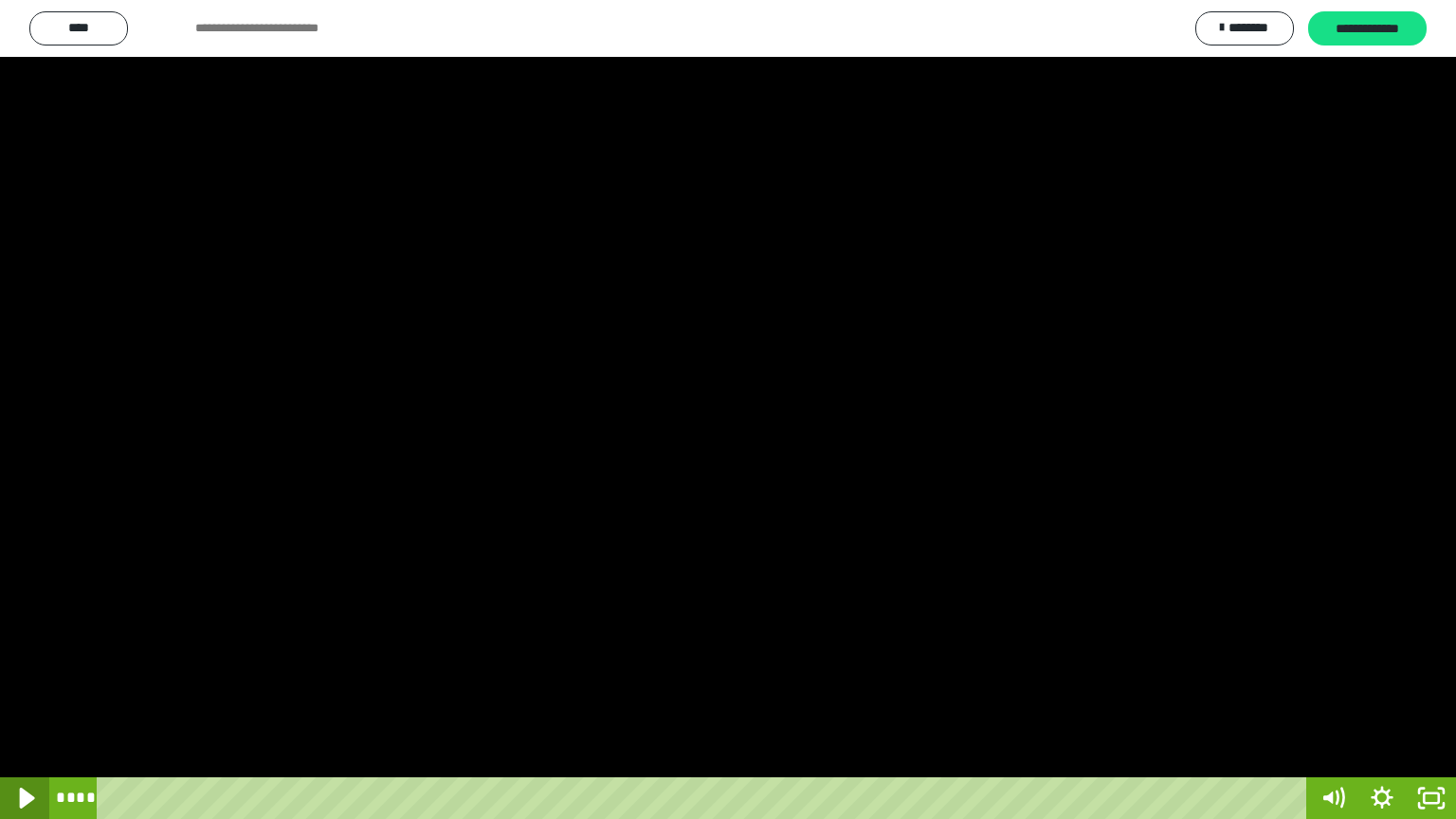 click 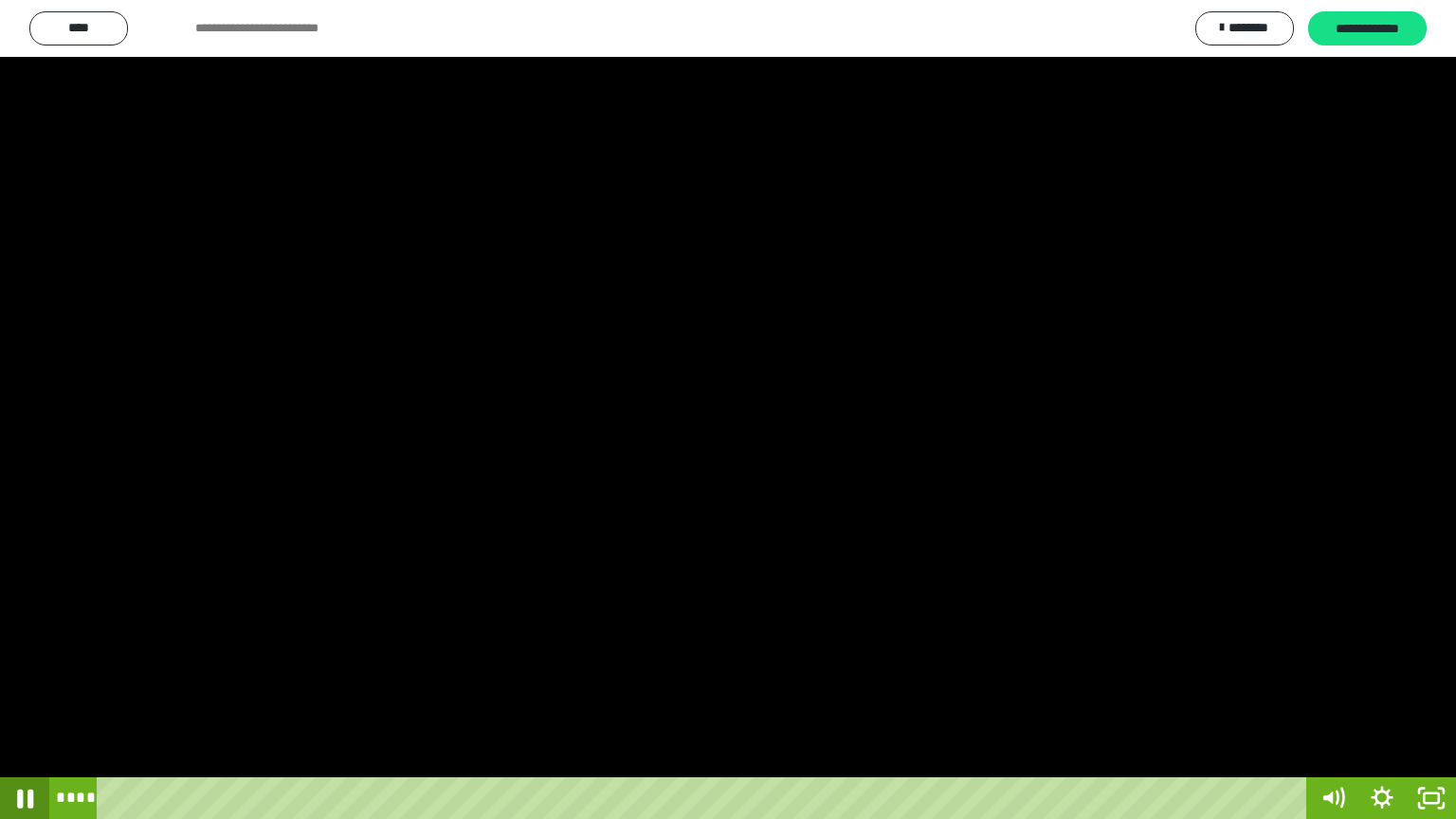 click 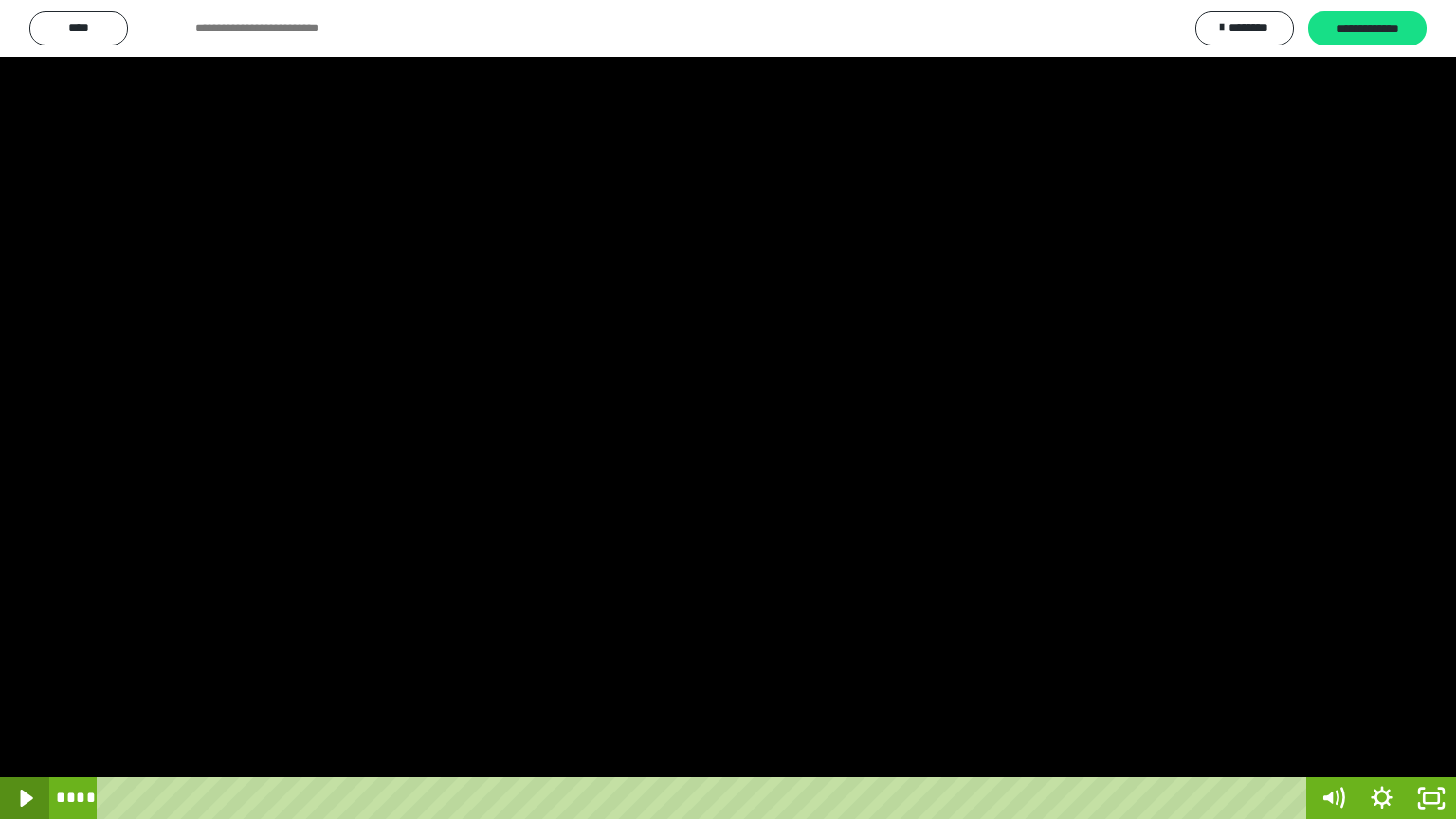 click 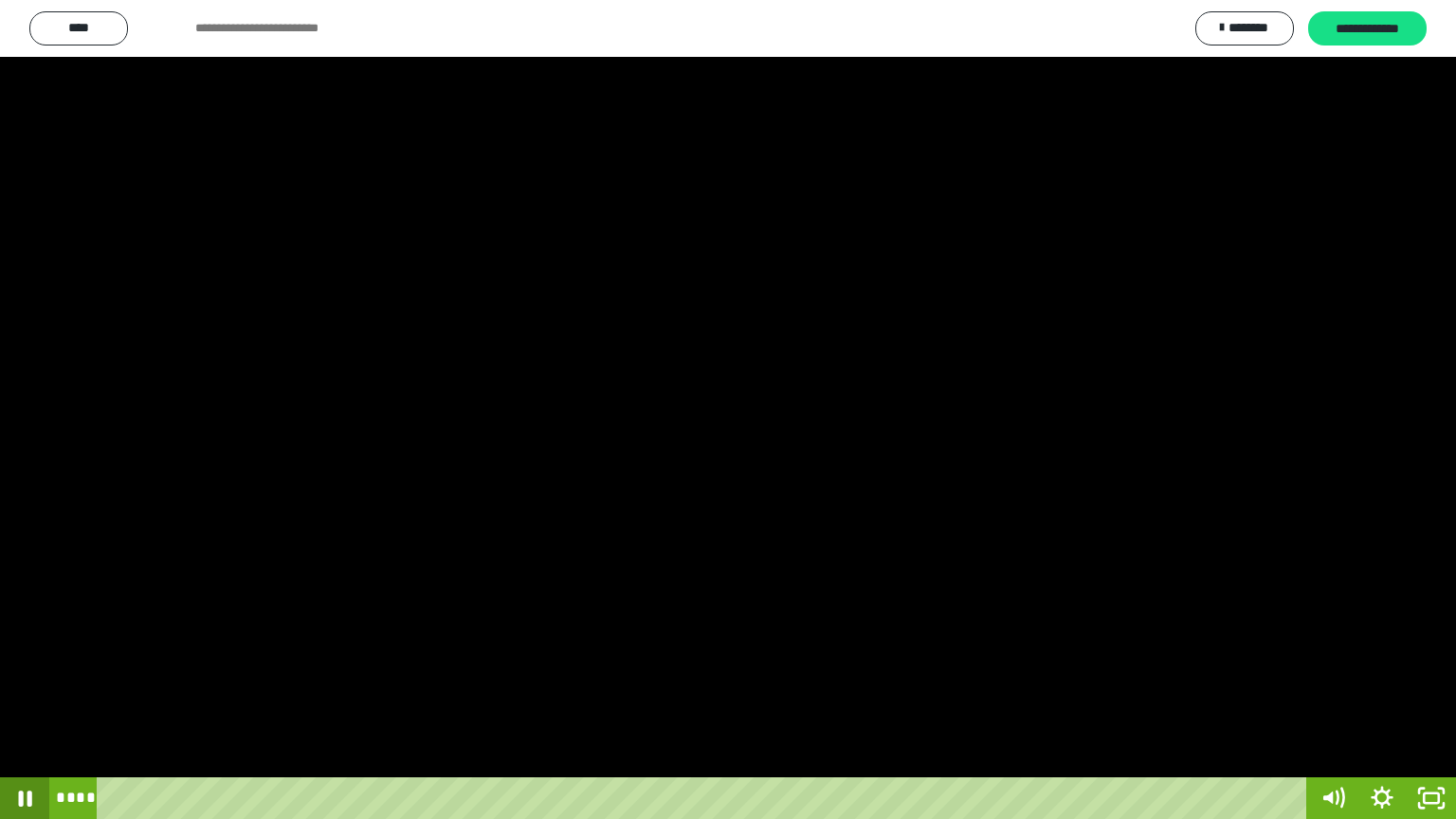 click 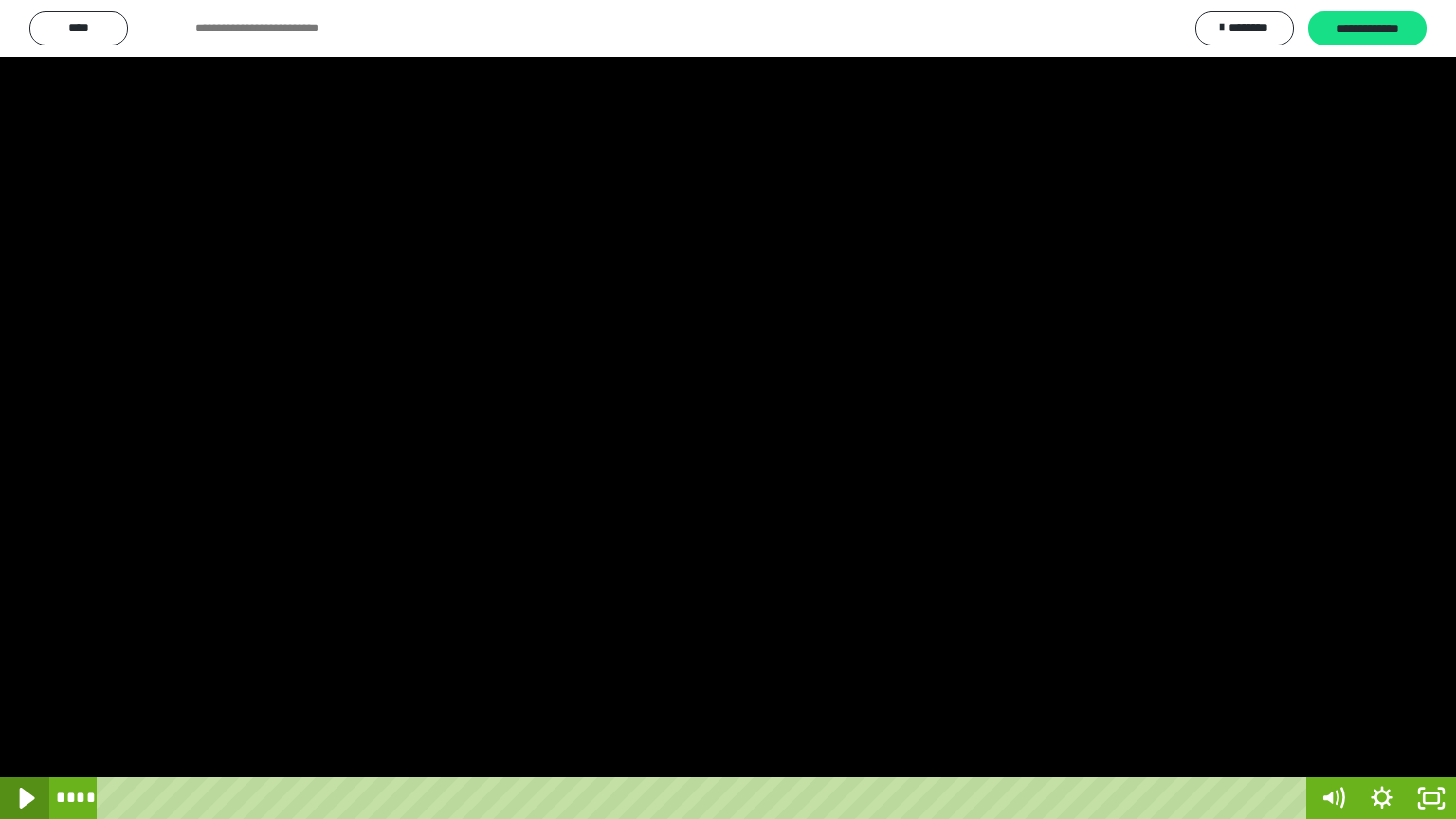 click 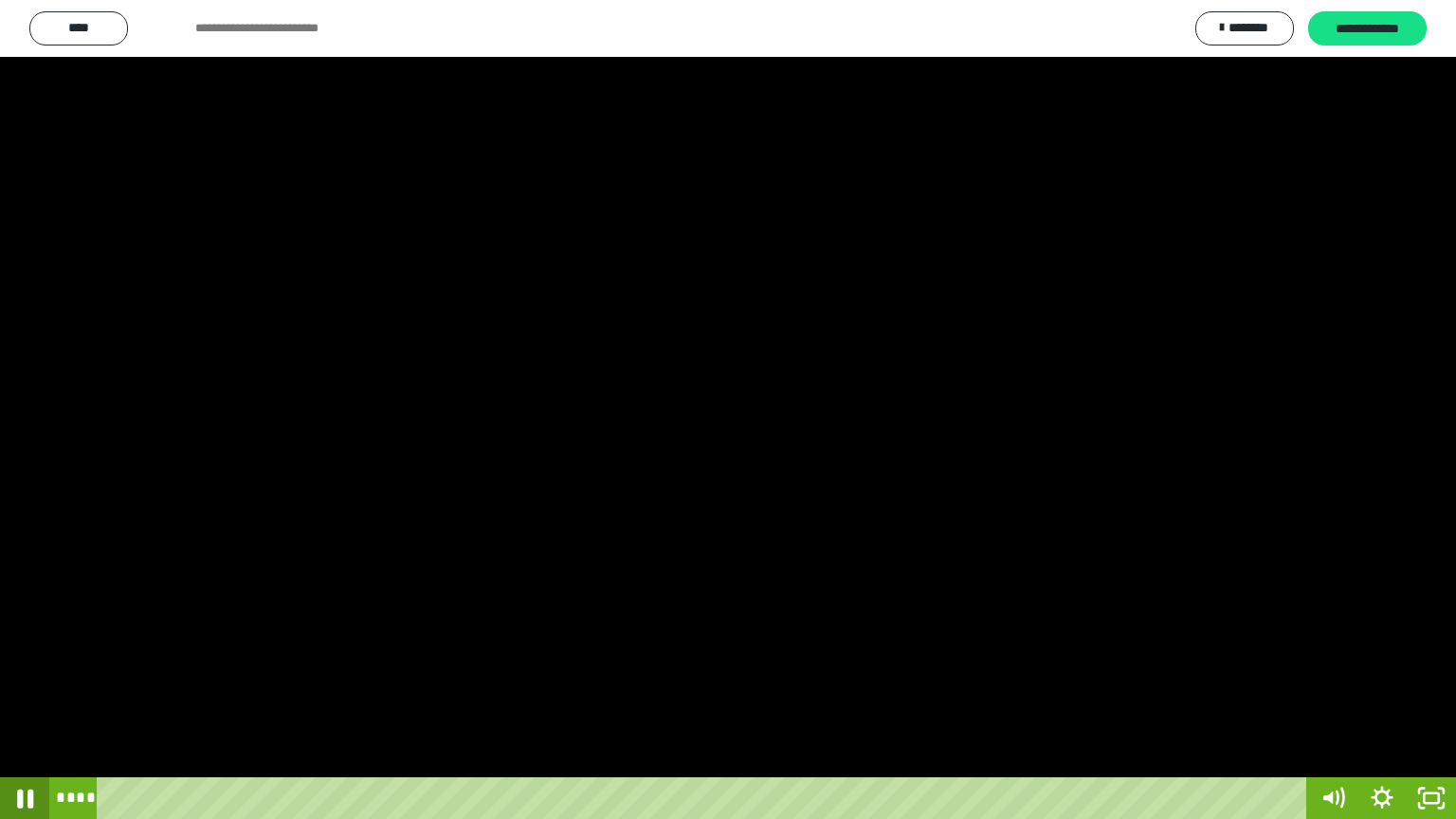 click 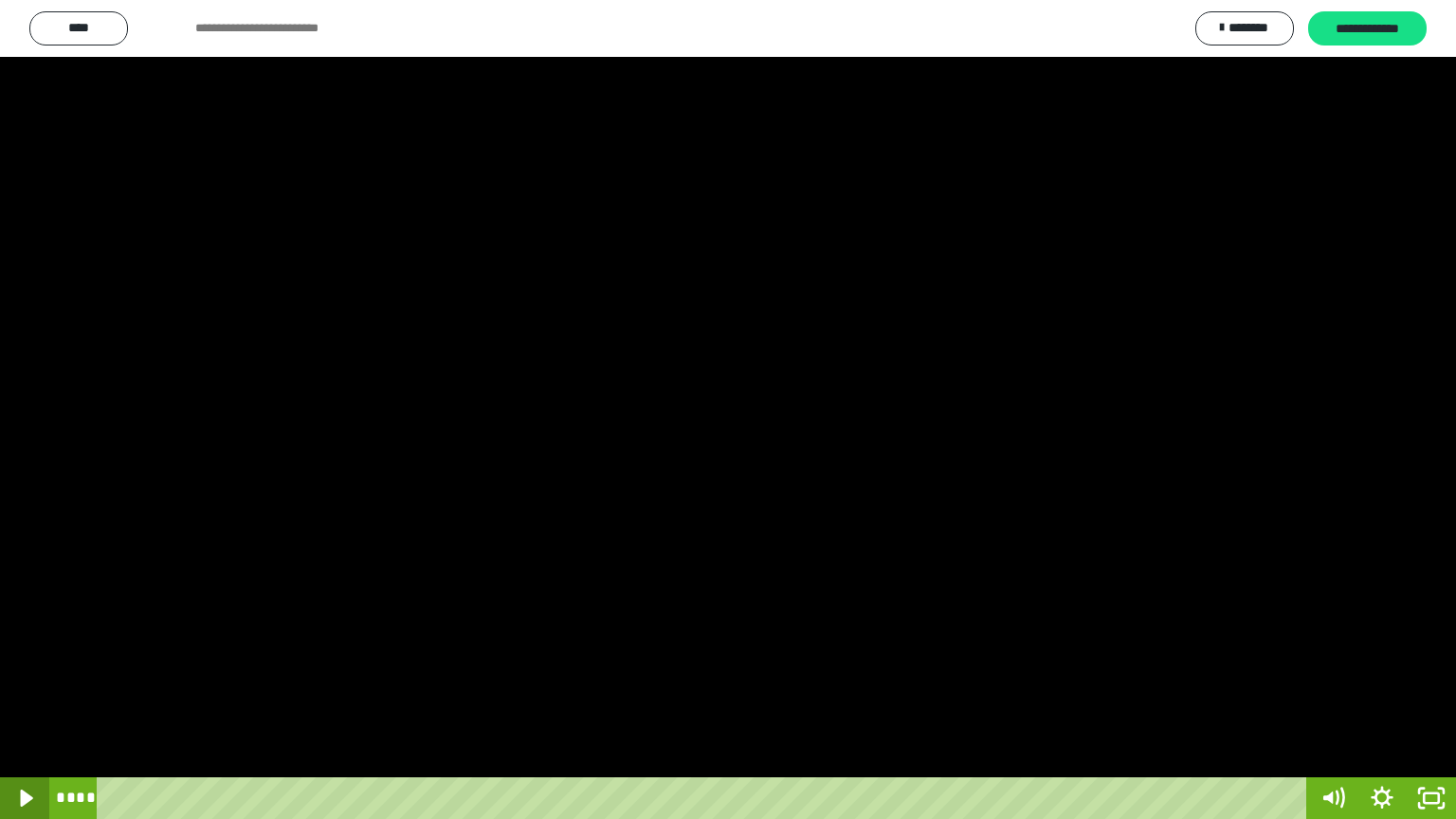 click 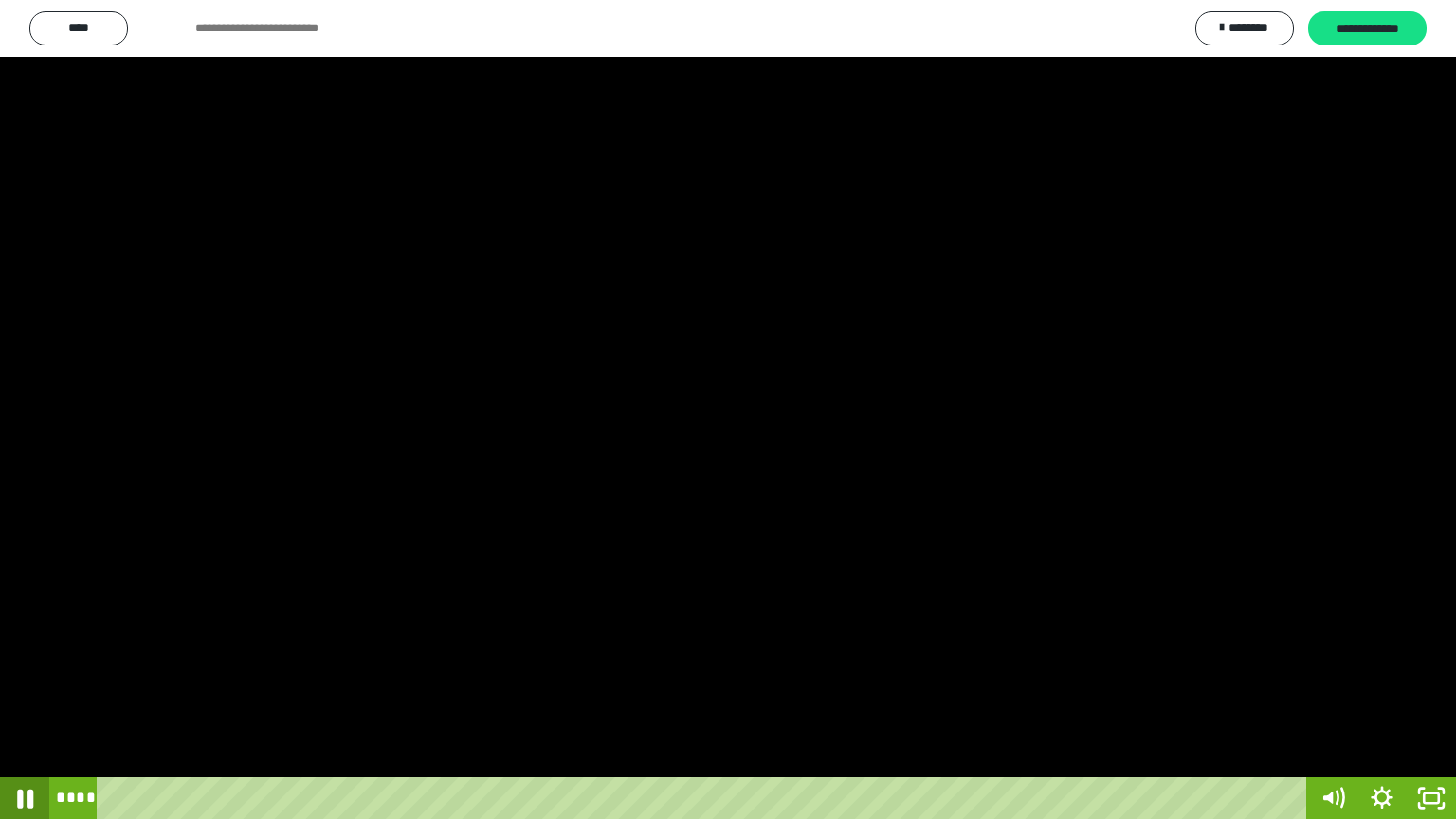 click 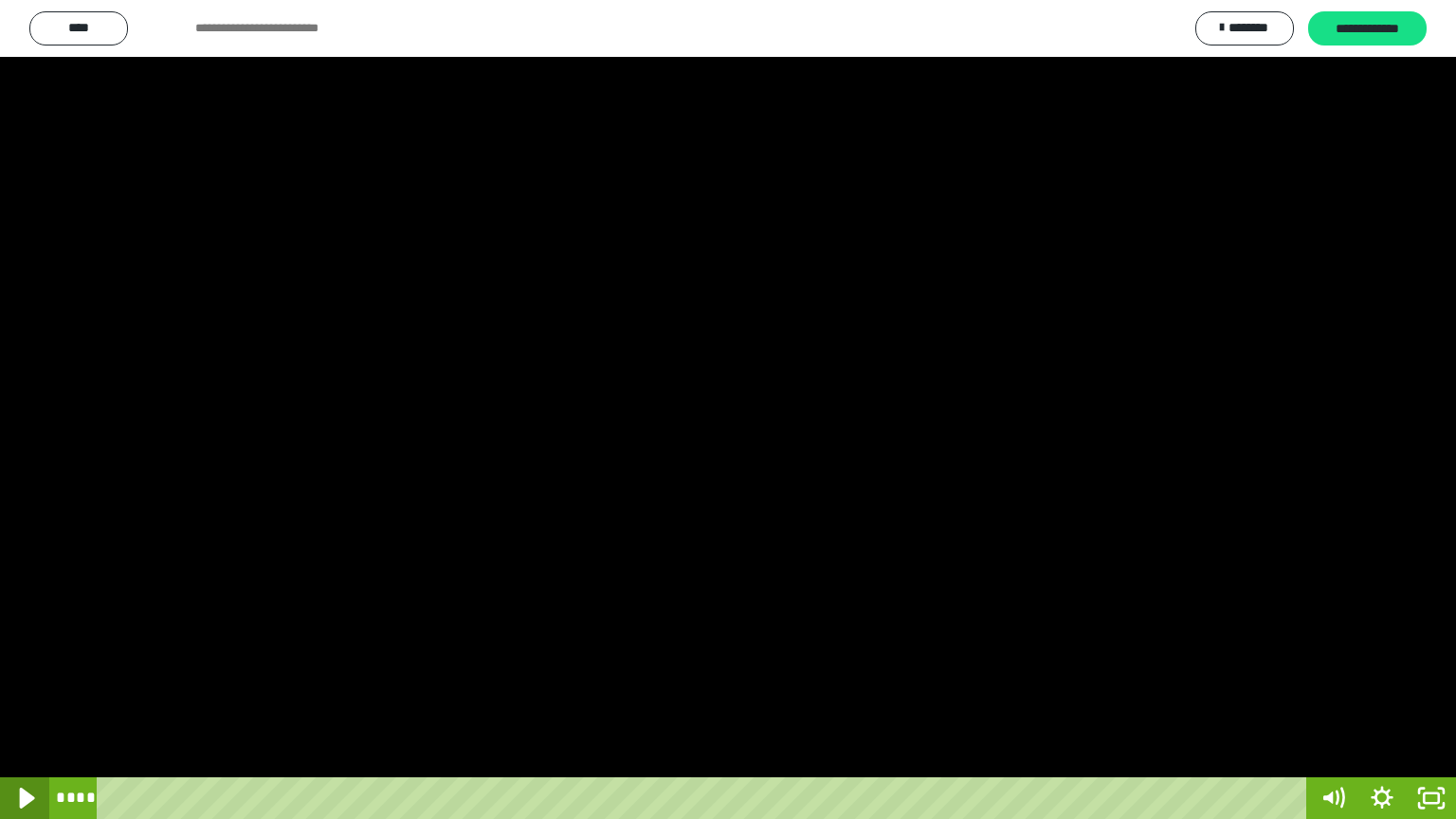 click 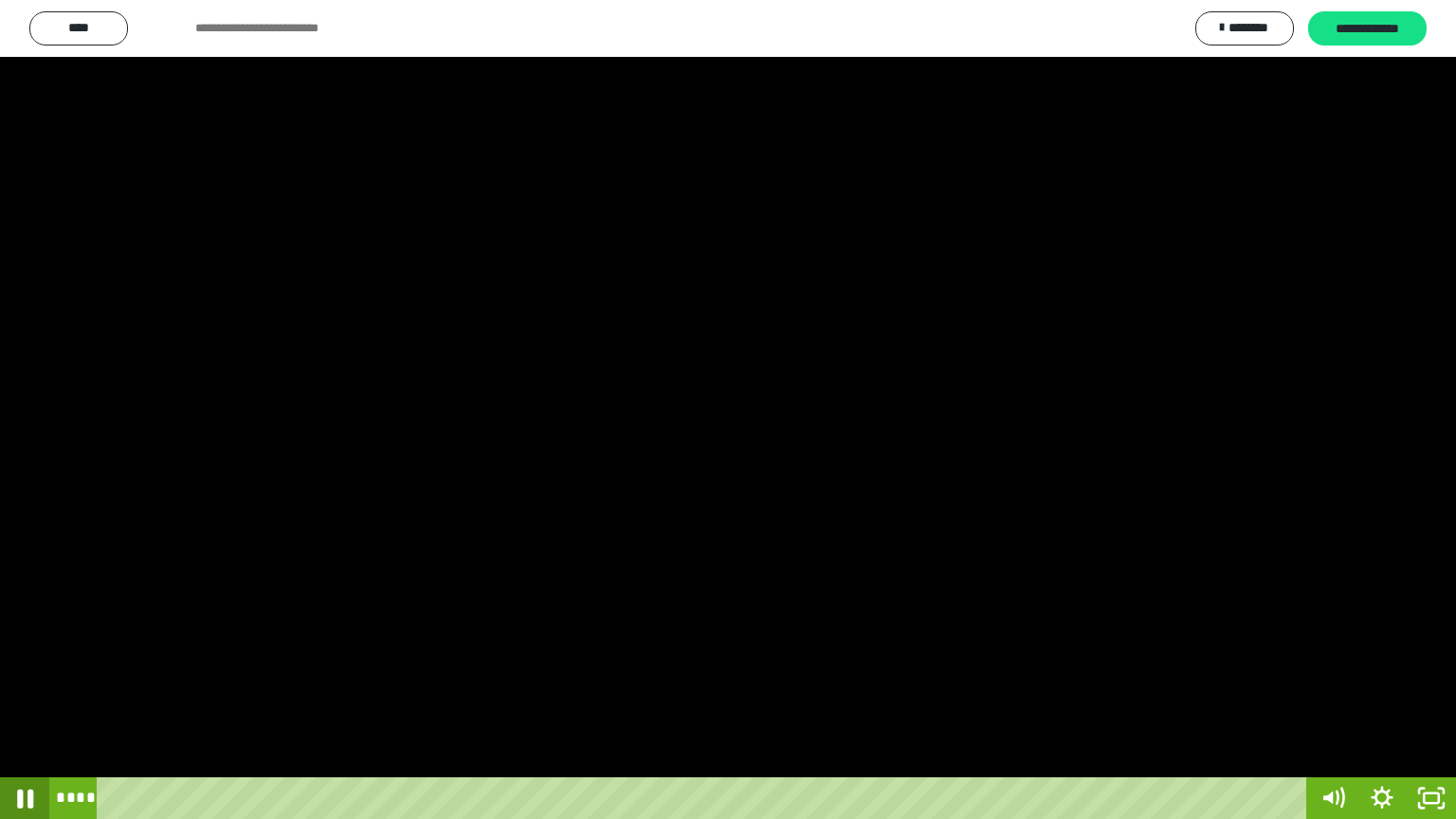 click 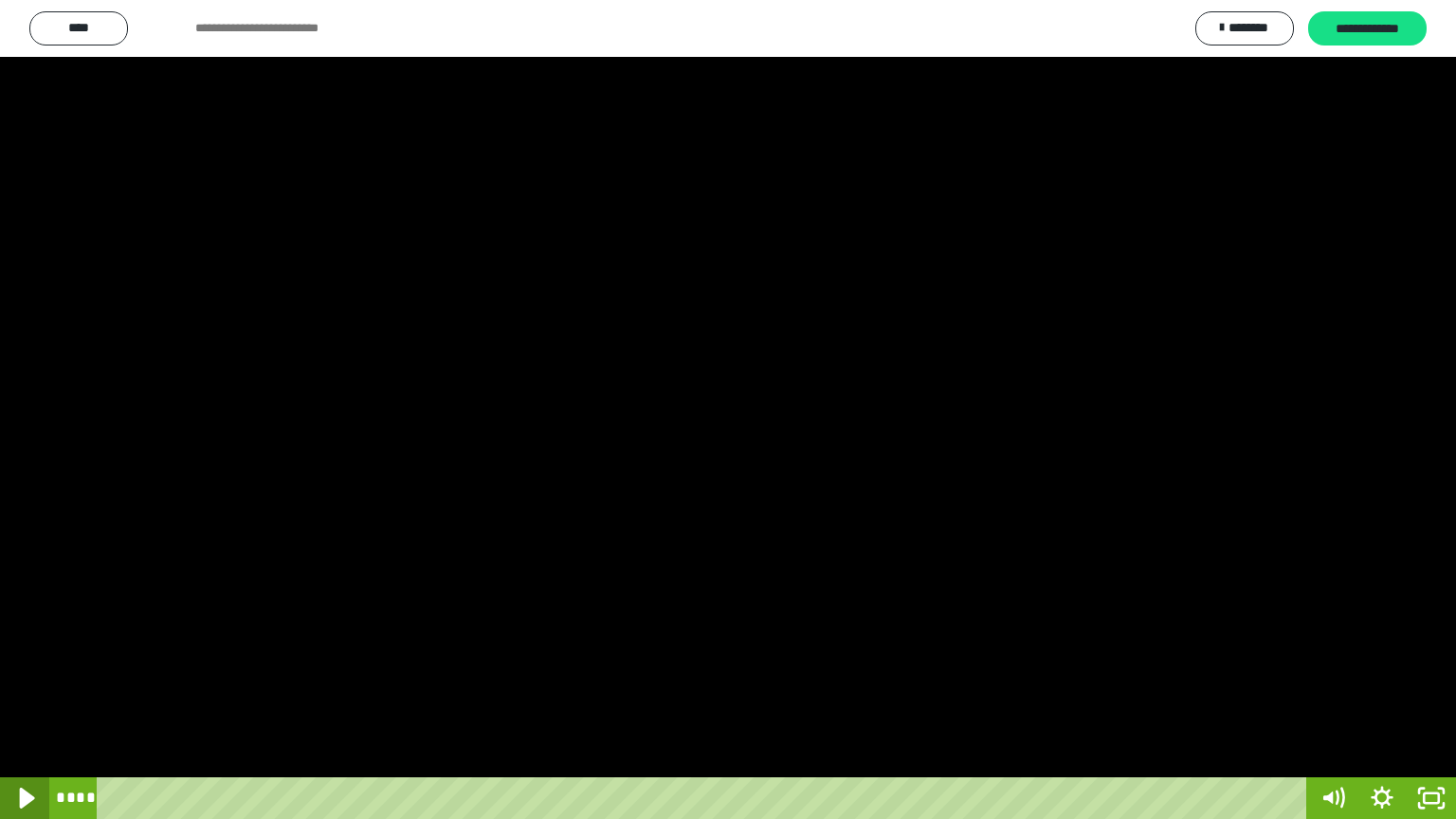 click 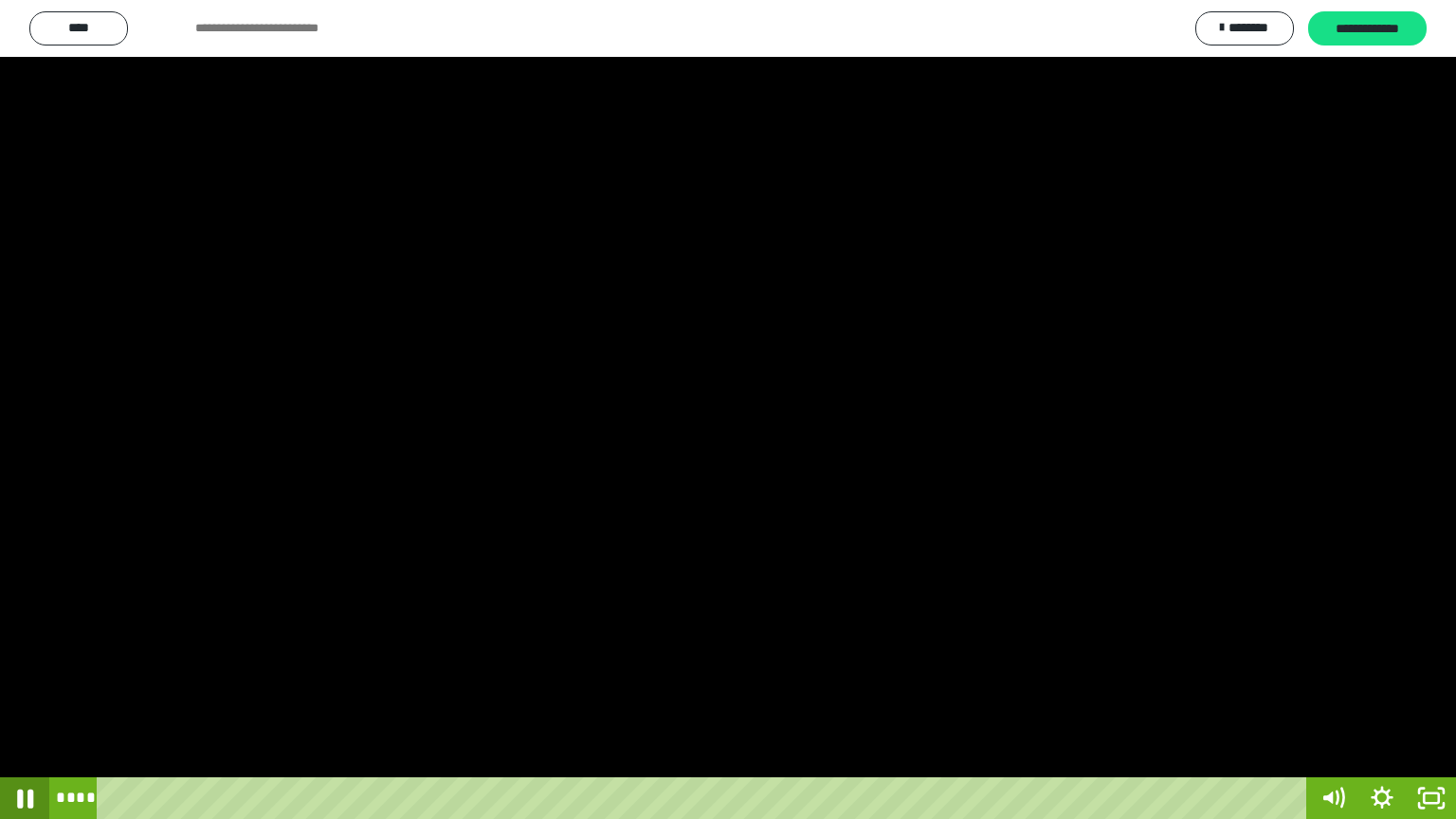 click 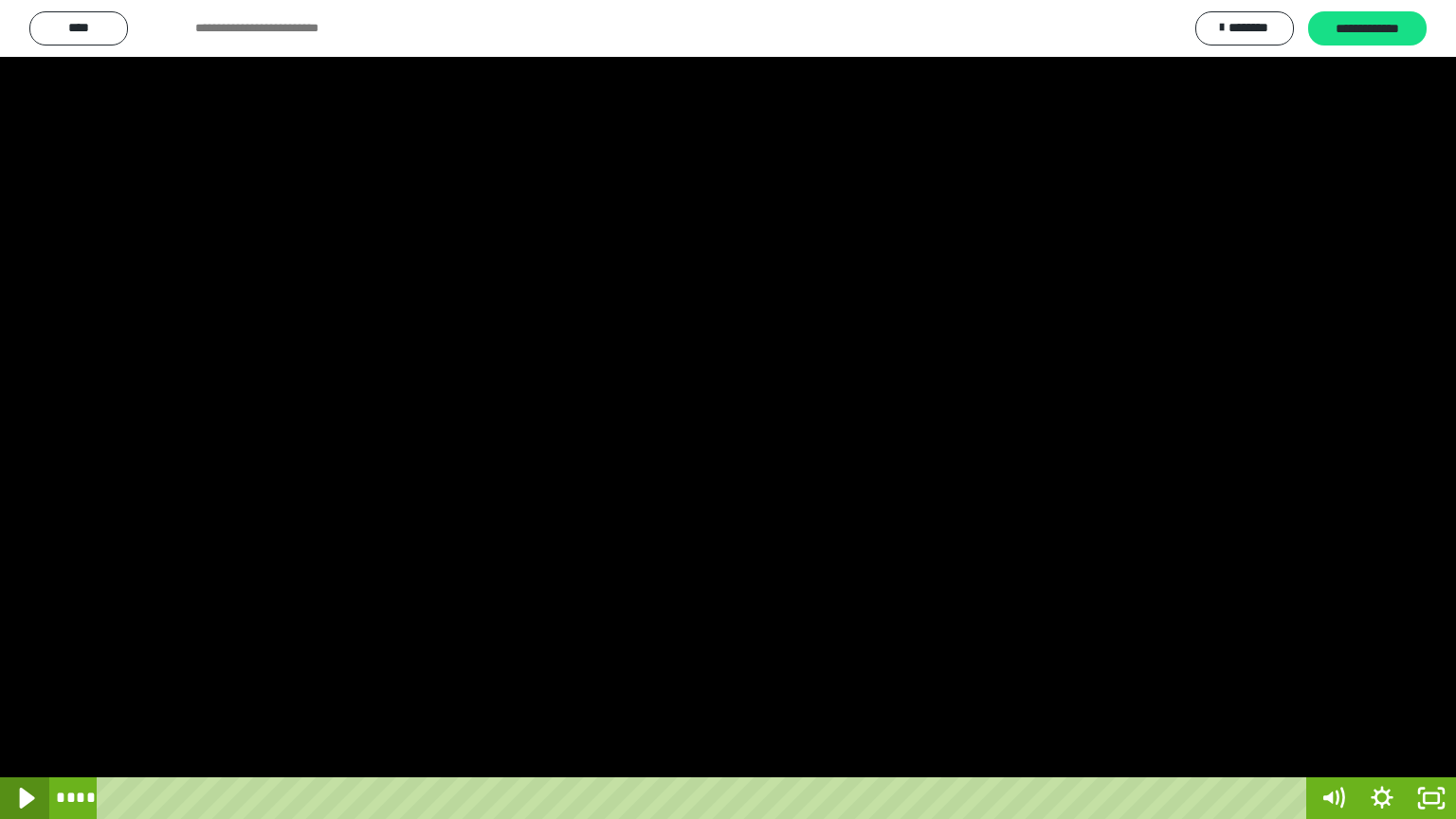 click 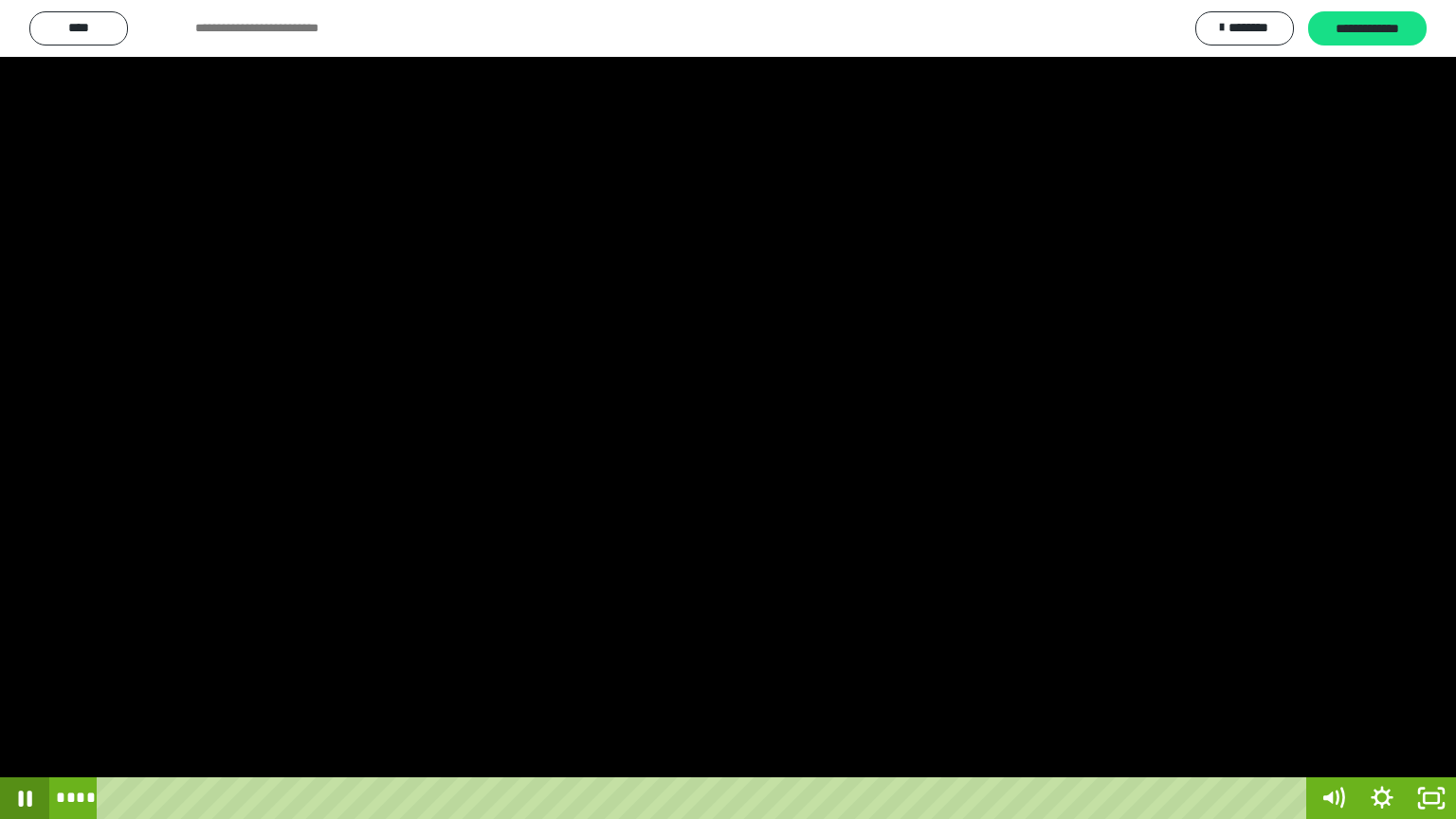 click 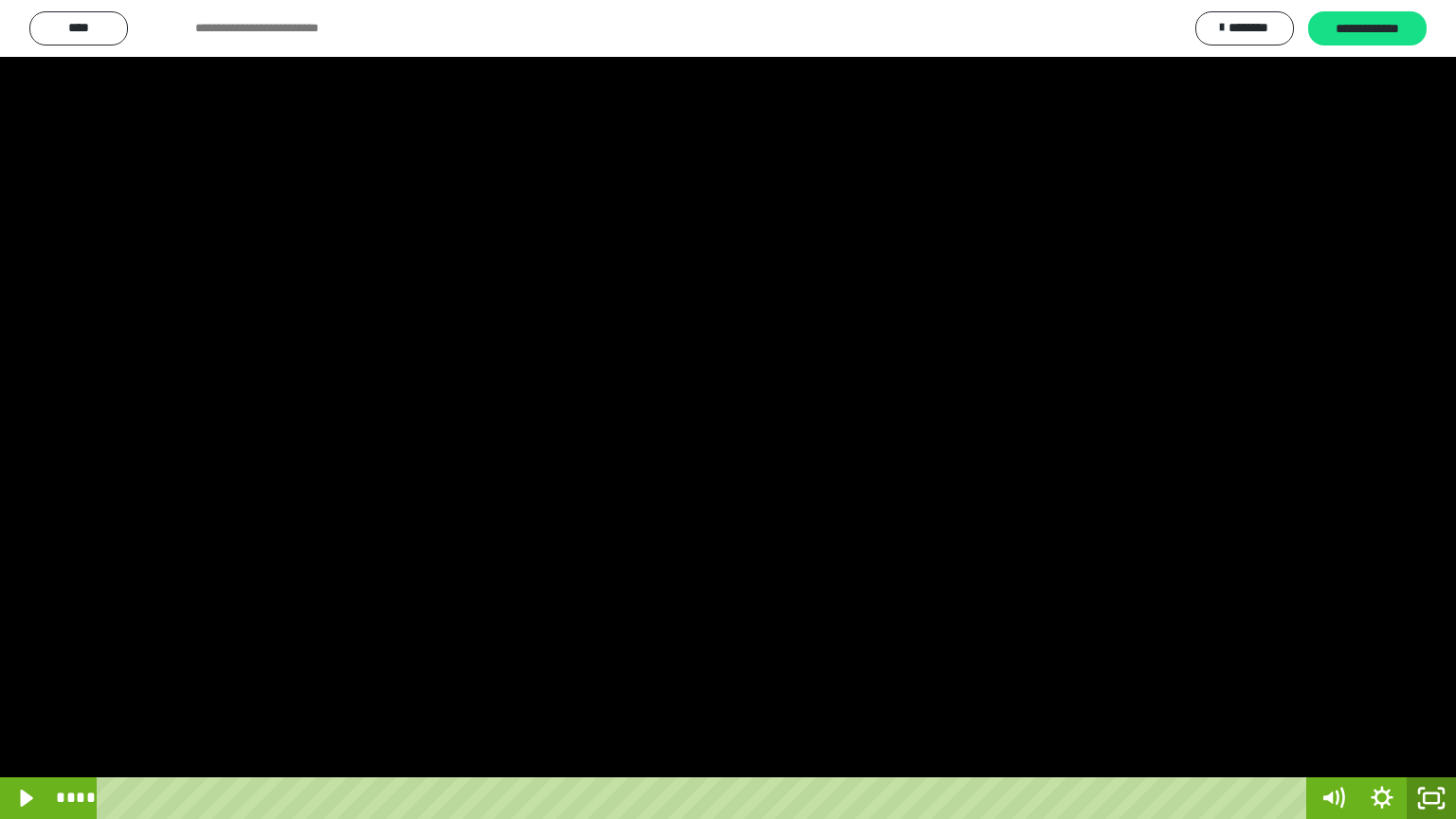 click 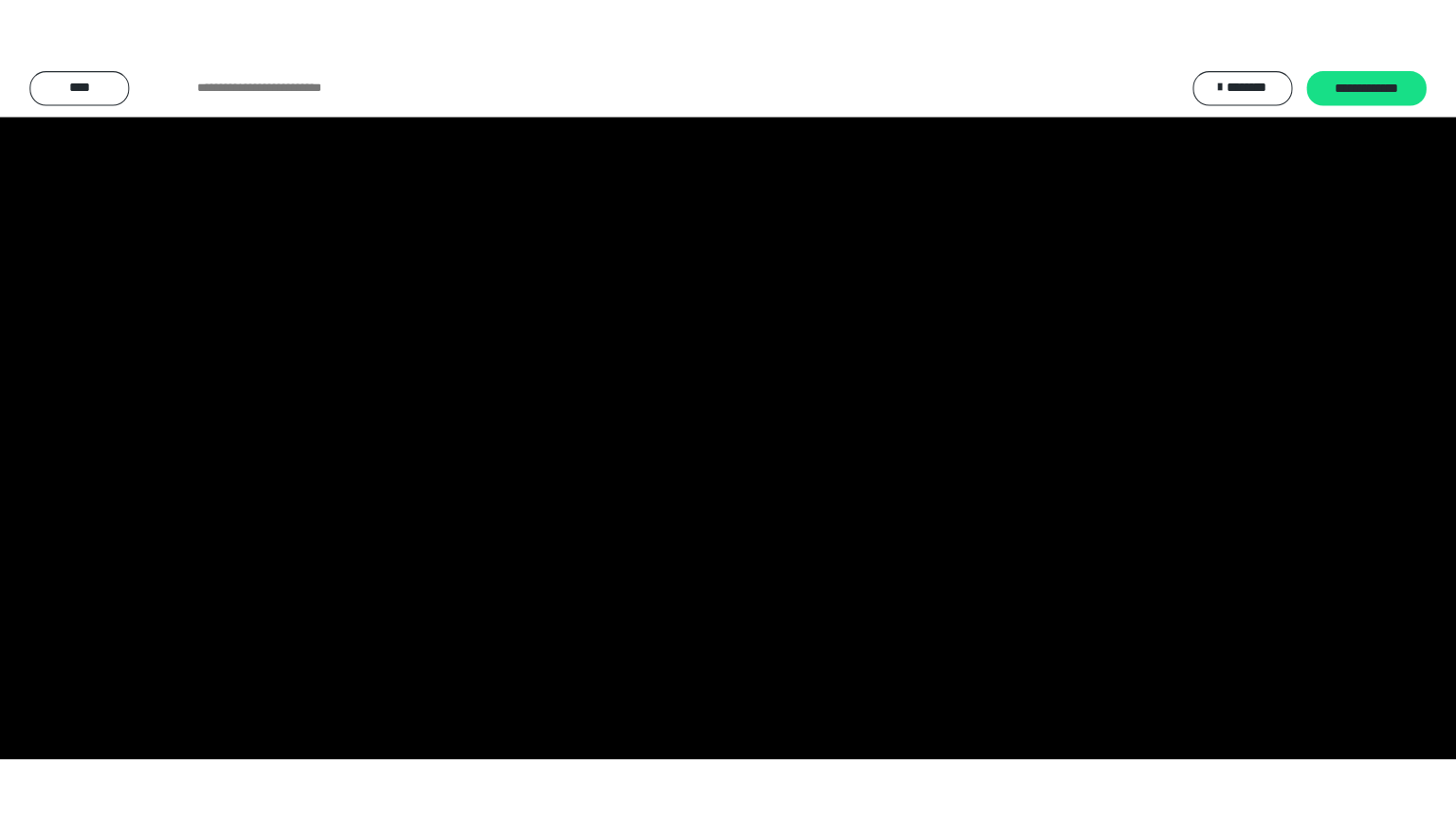 scroll, scrollTop: 3507, scrollLeft: 0, axis: vertical 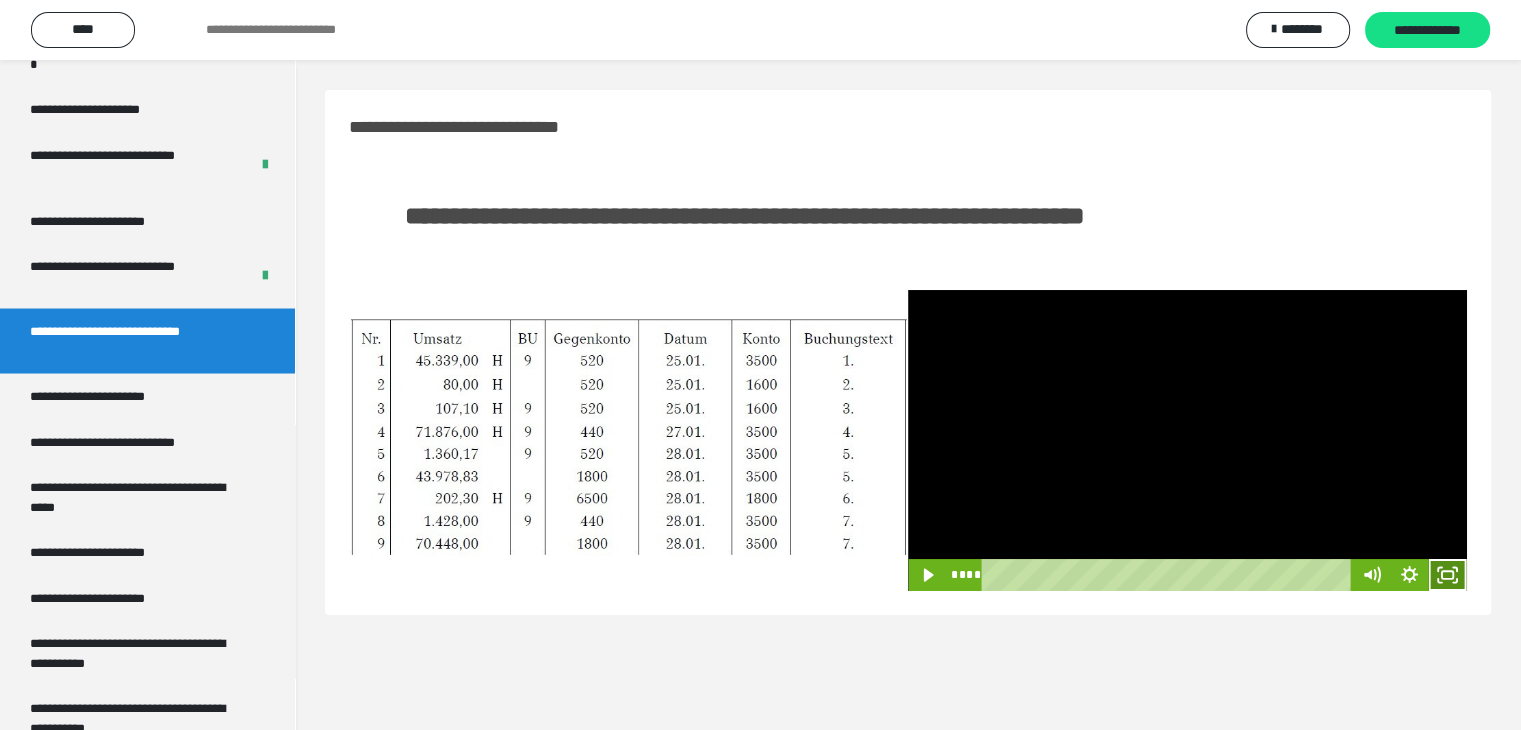 click 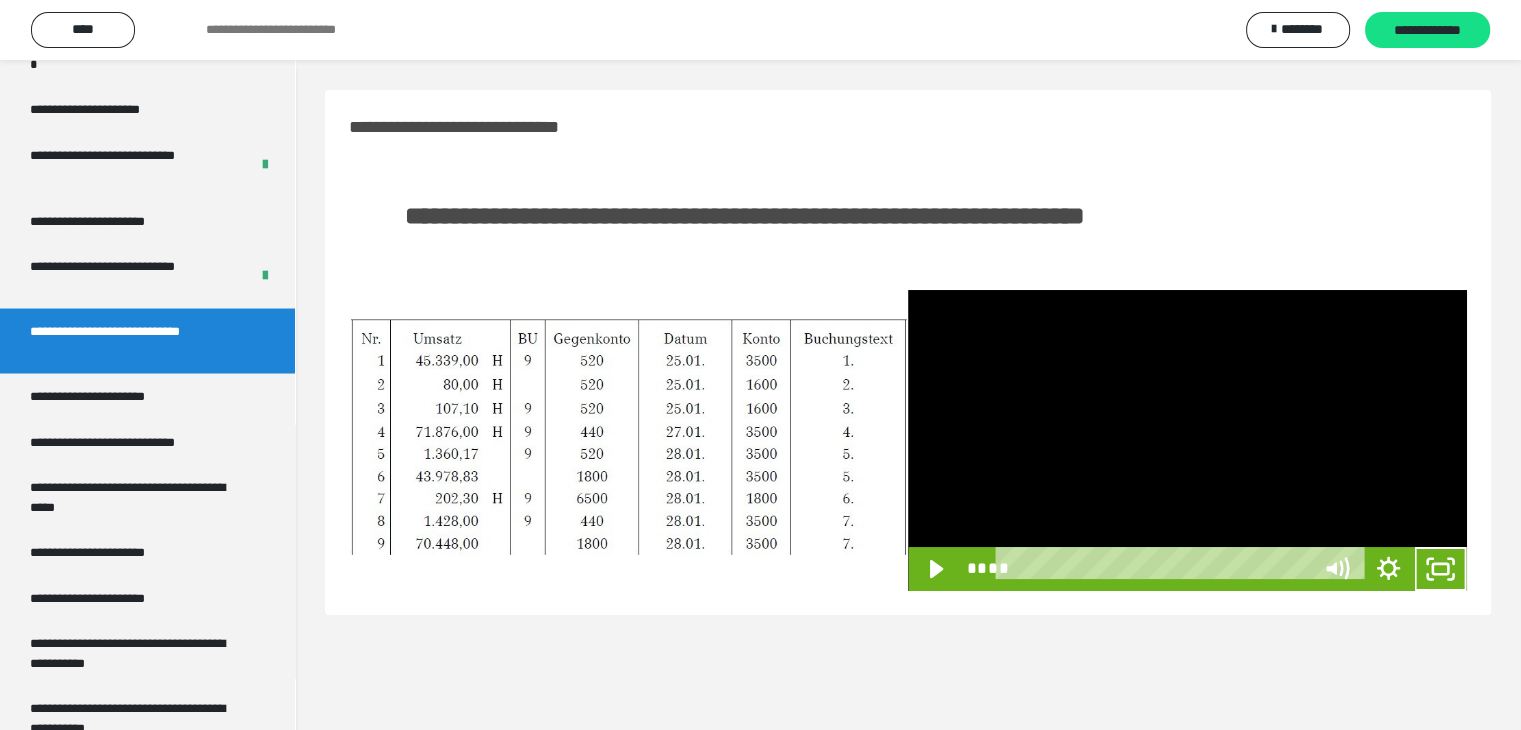 scroll, scrollTop: 3589, scrollLeft: 0, axis: vertical 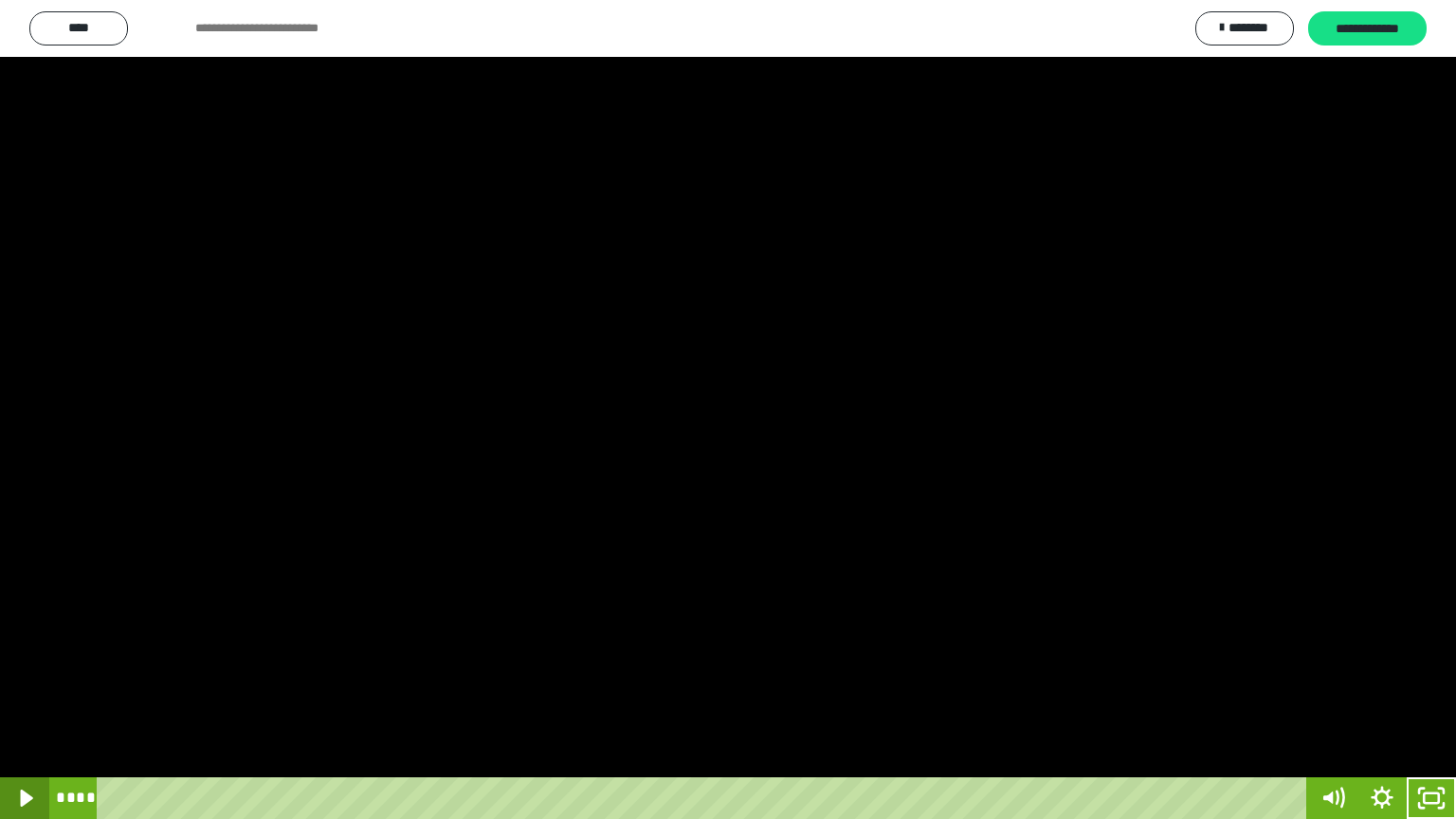 click 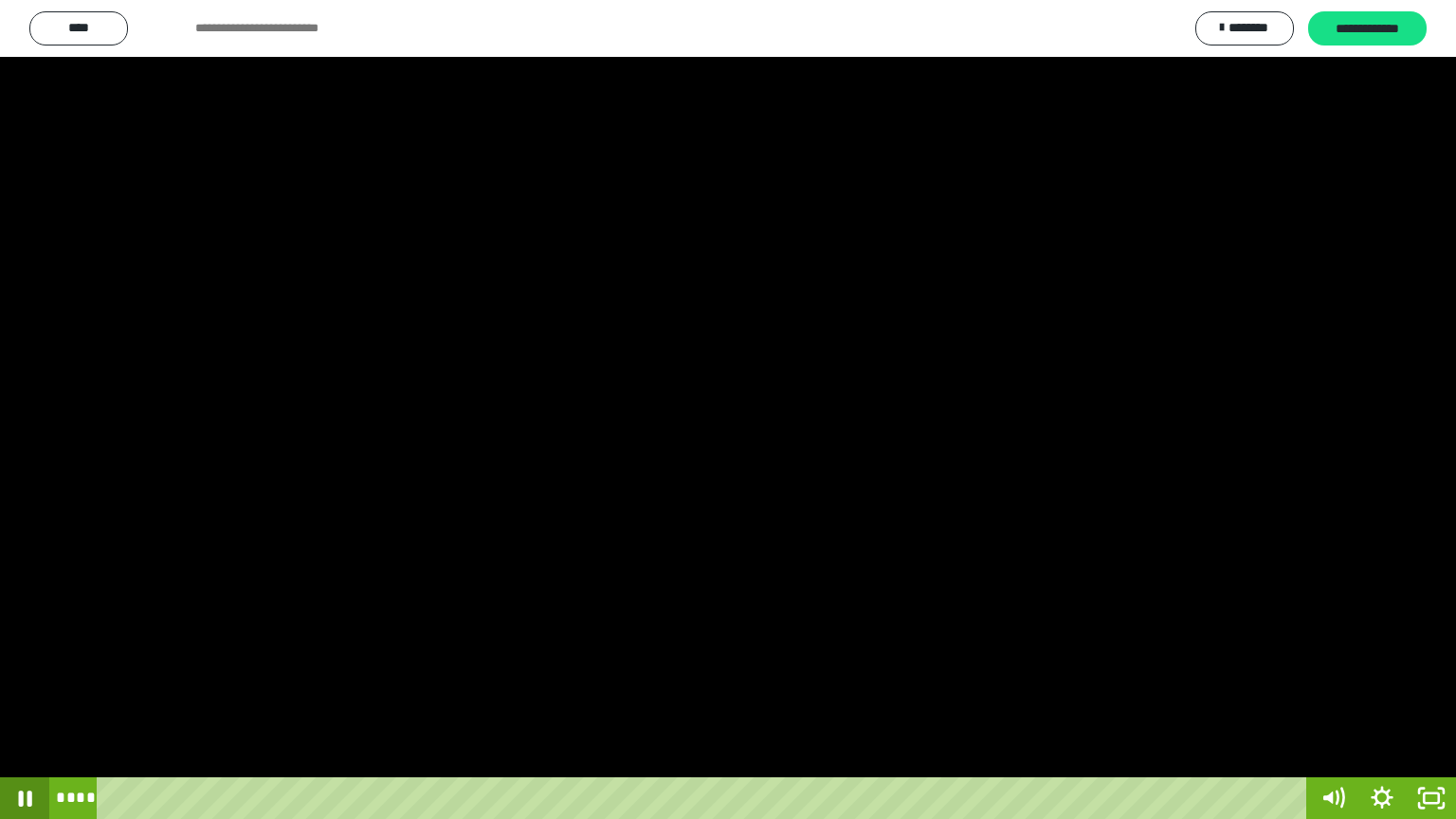 click 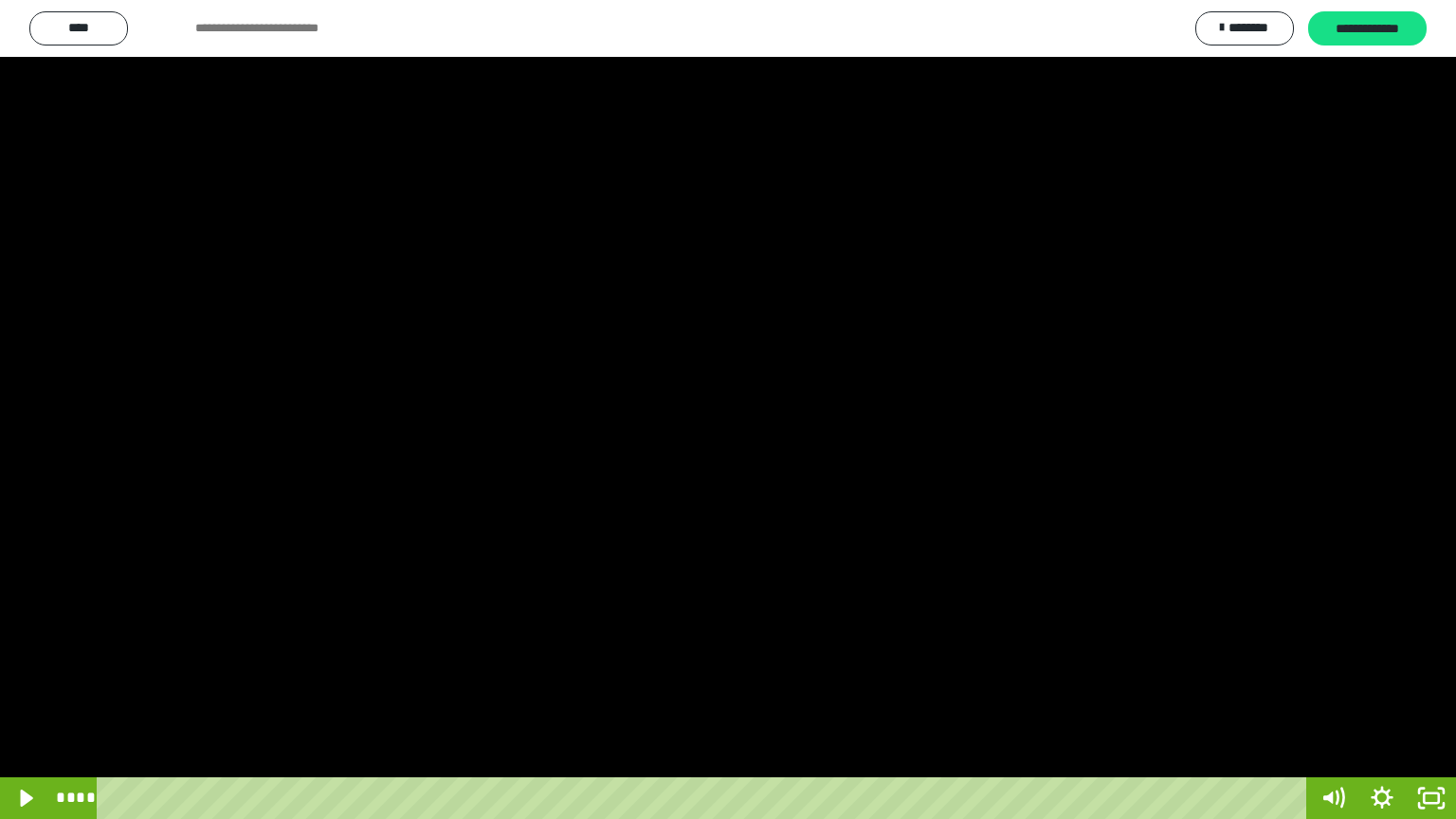 click at bounding box center (728, 410) 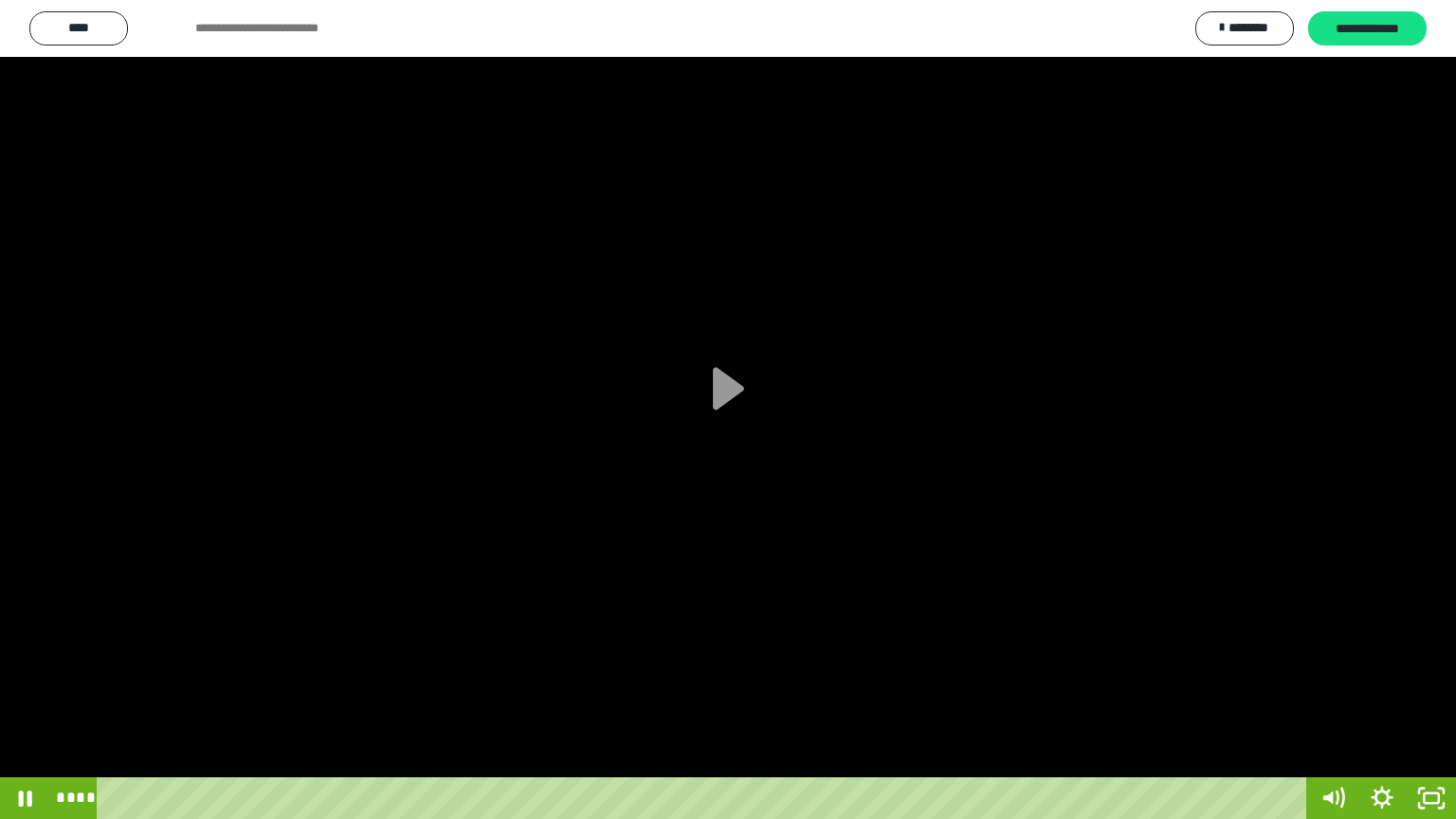 click at bounding box center (728, 410) 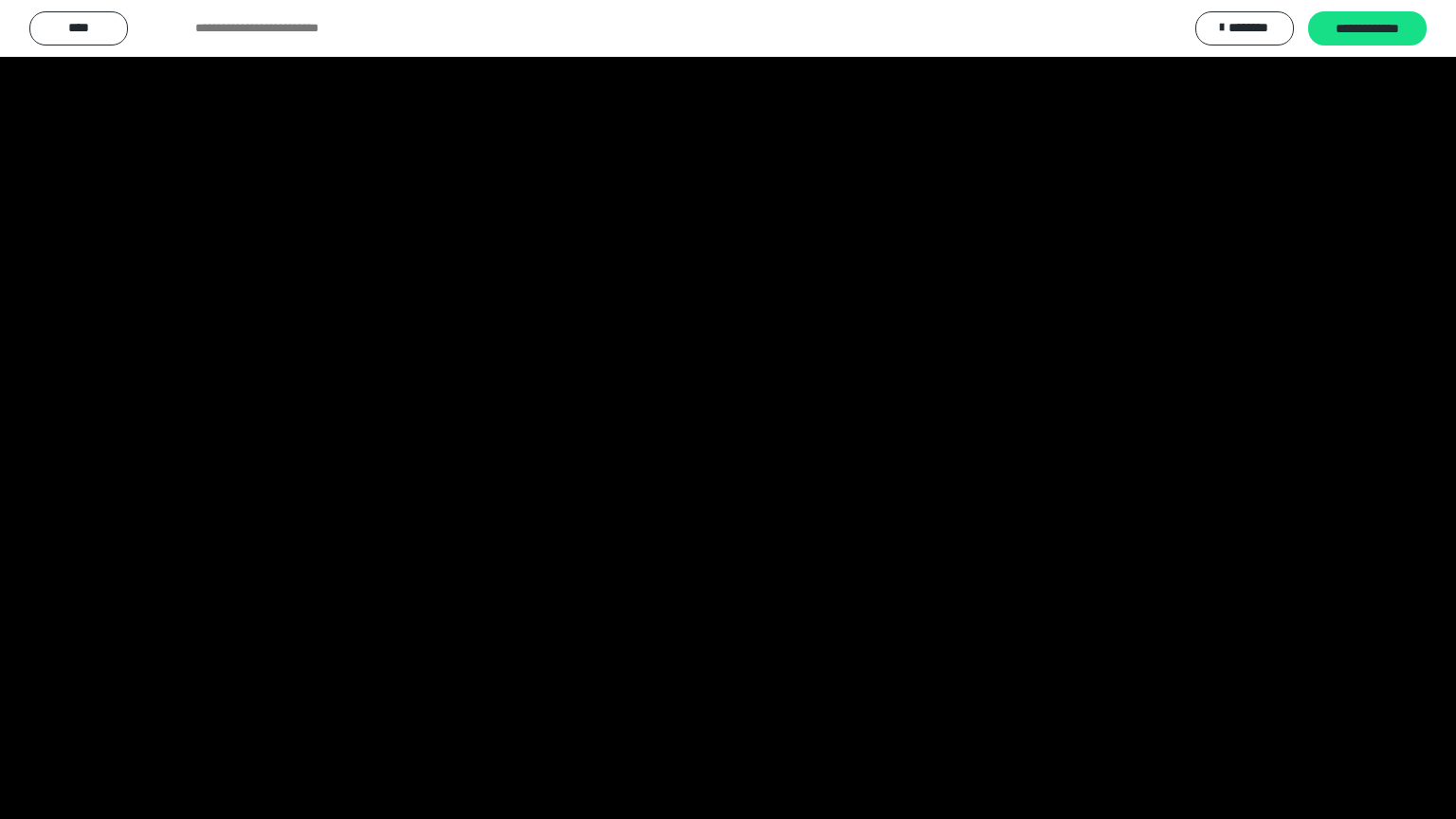 scroll, scrollTop: 3507, scrollLeft: 0, axis: vertical 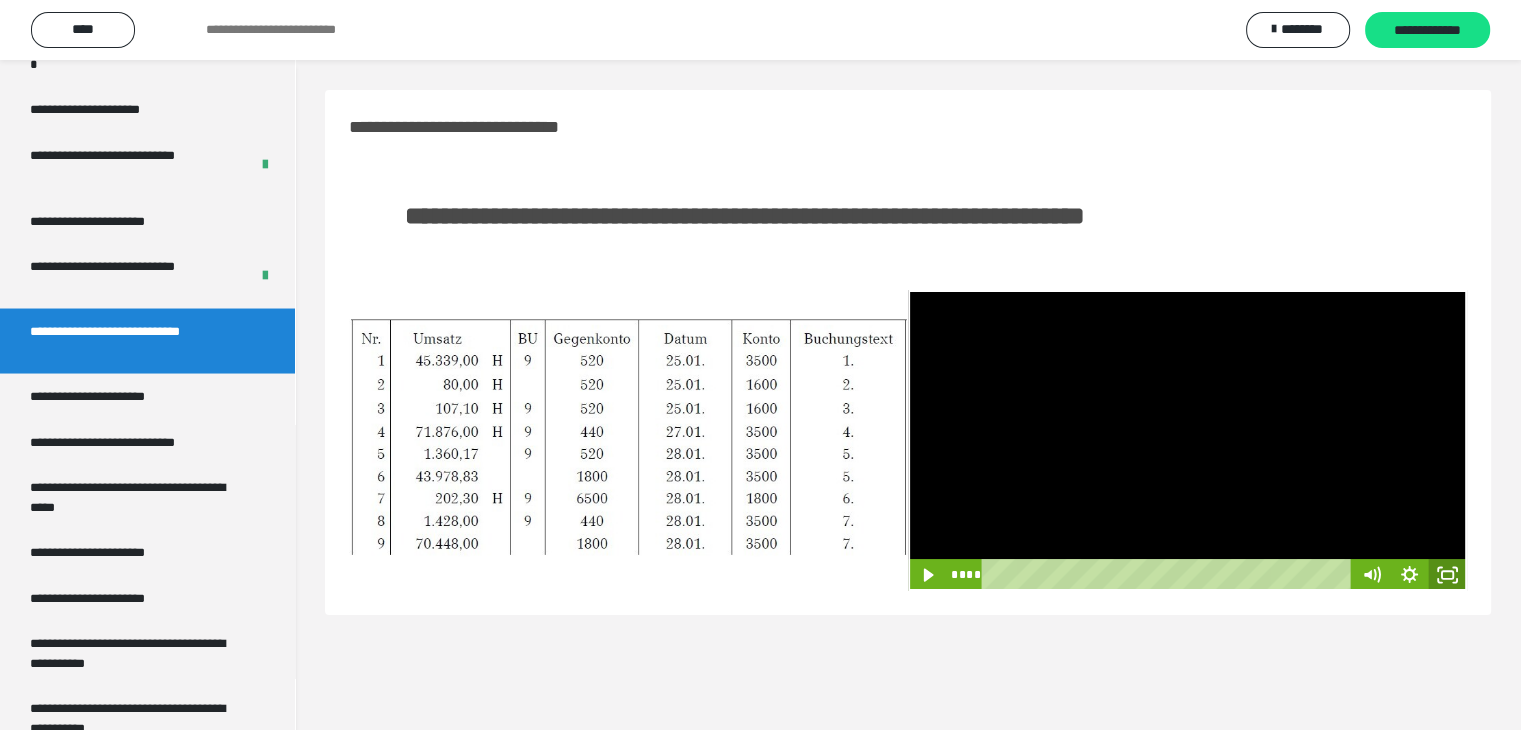 click 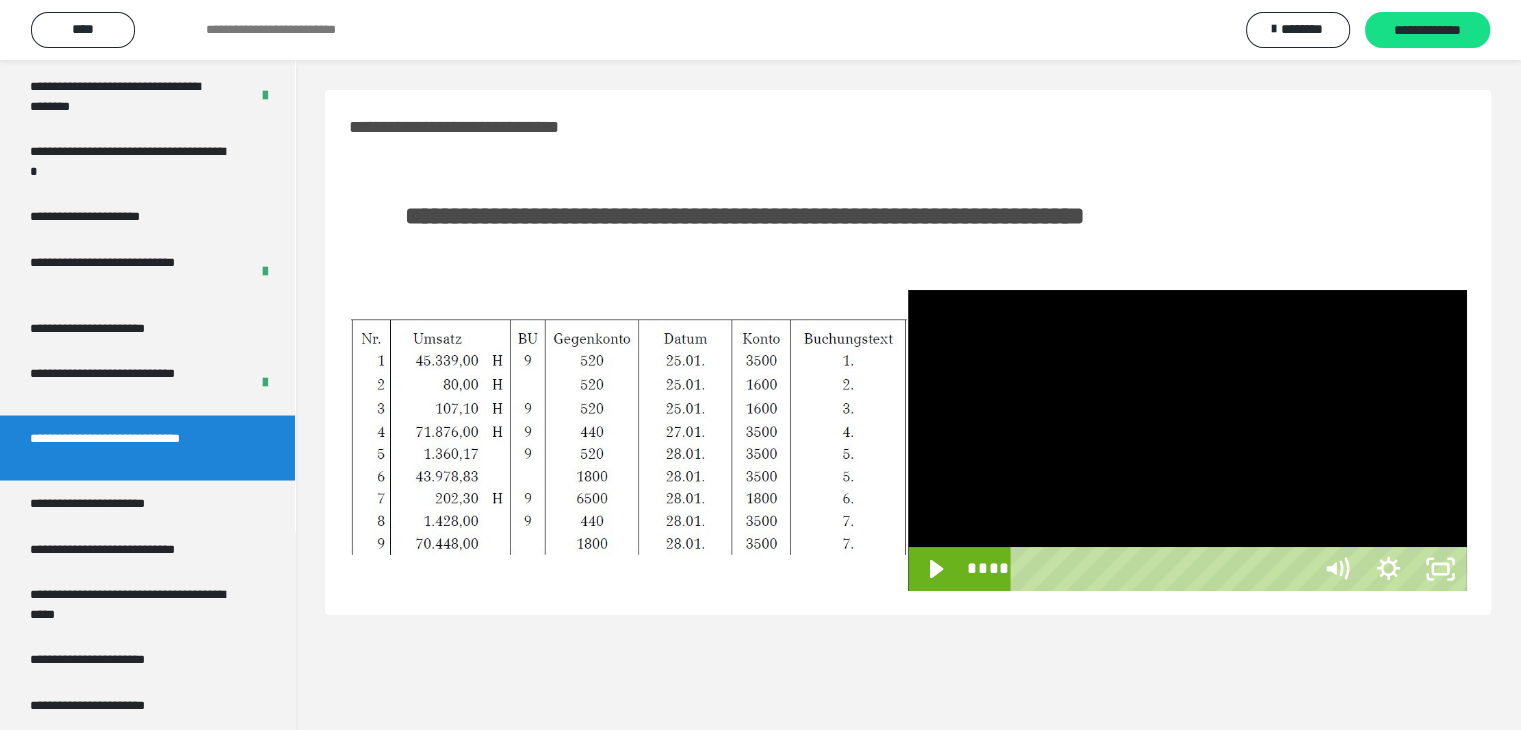 scroll, scrollTop: 3589, scrollLeft: 0, axis: vertical 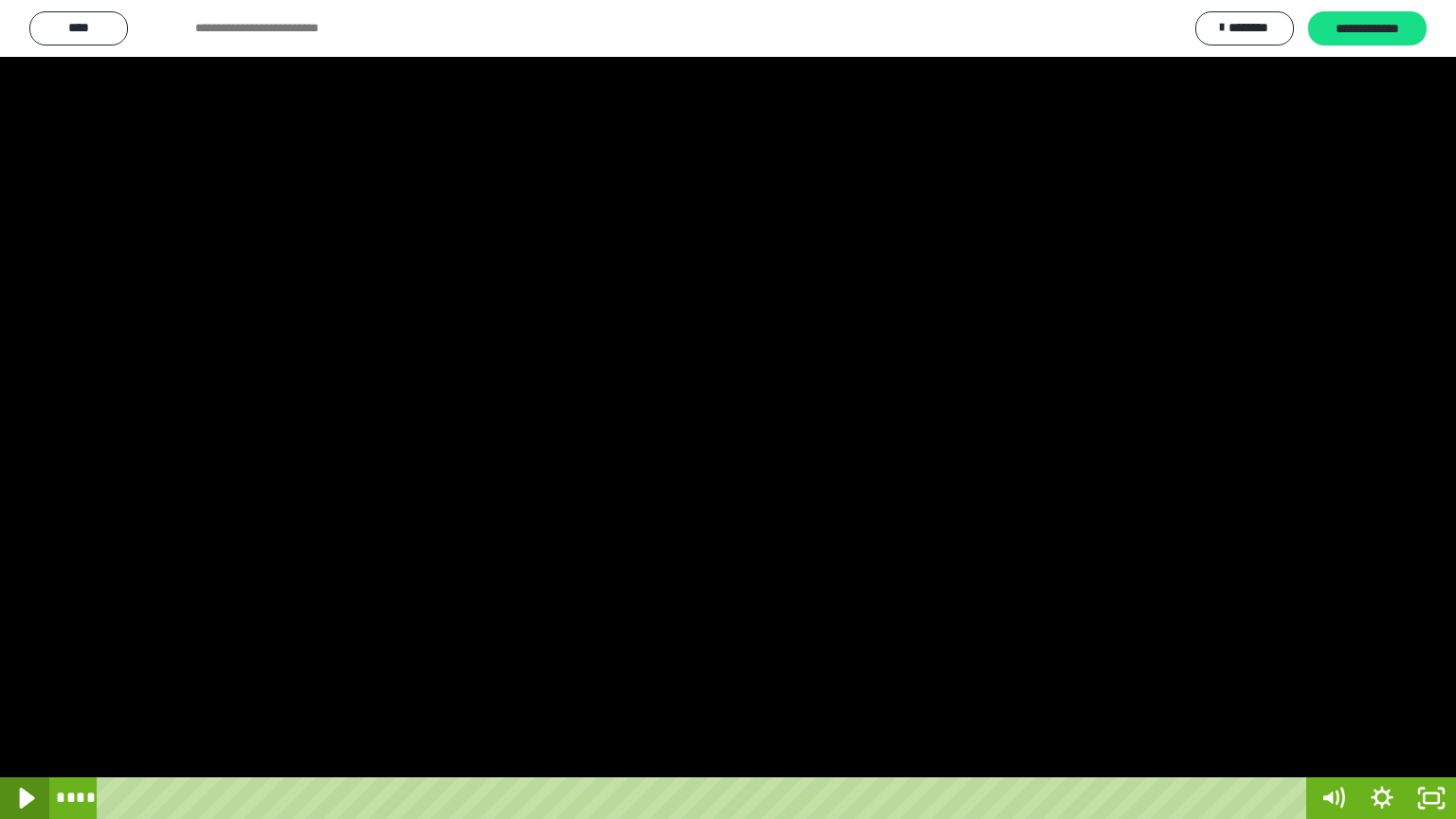 click 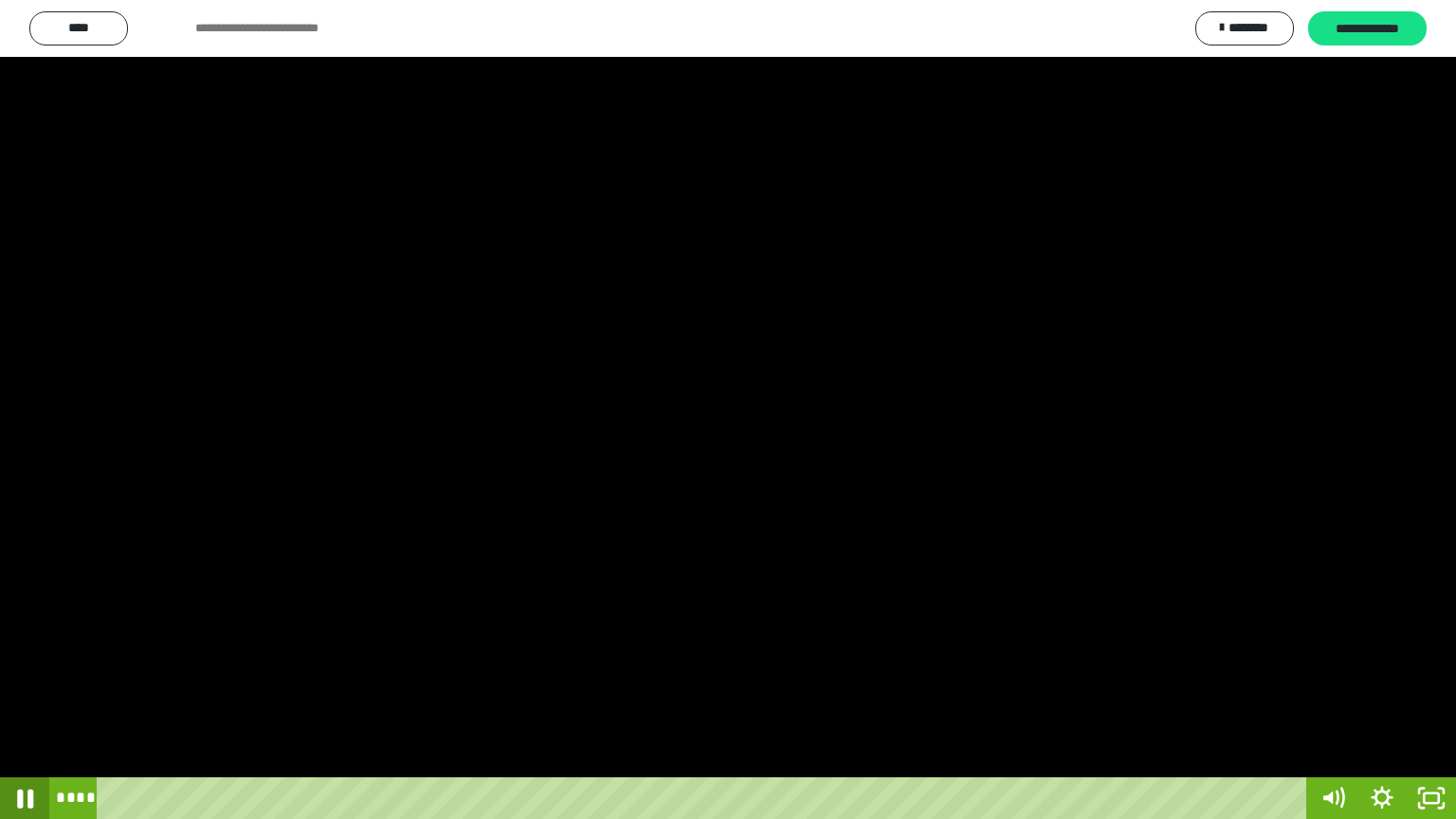 click 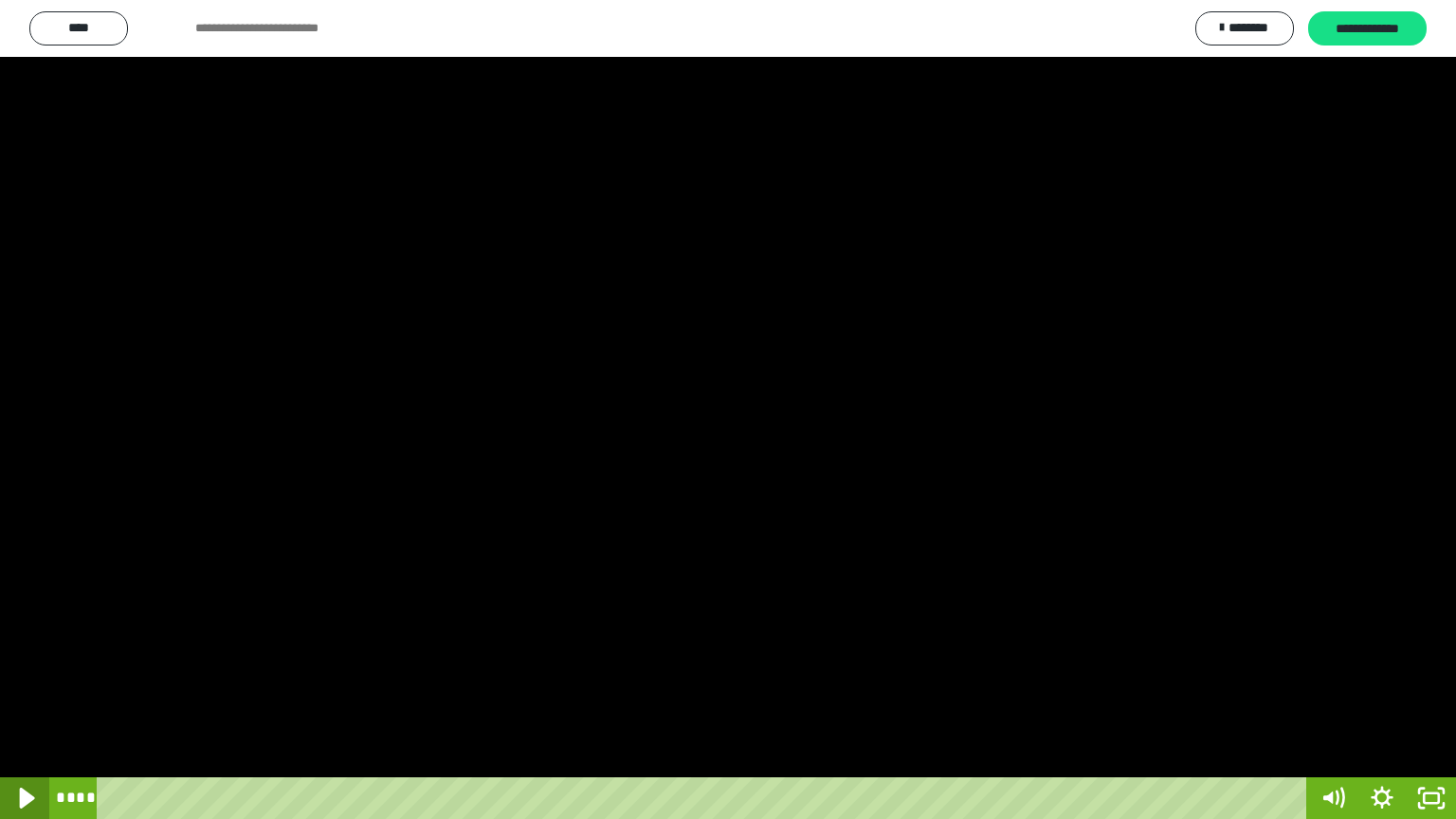 click 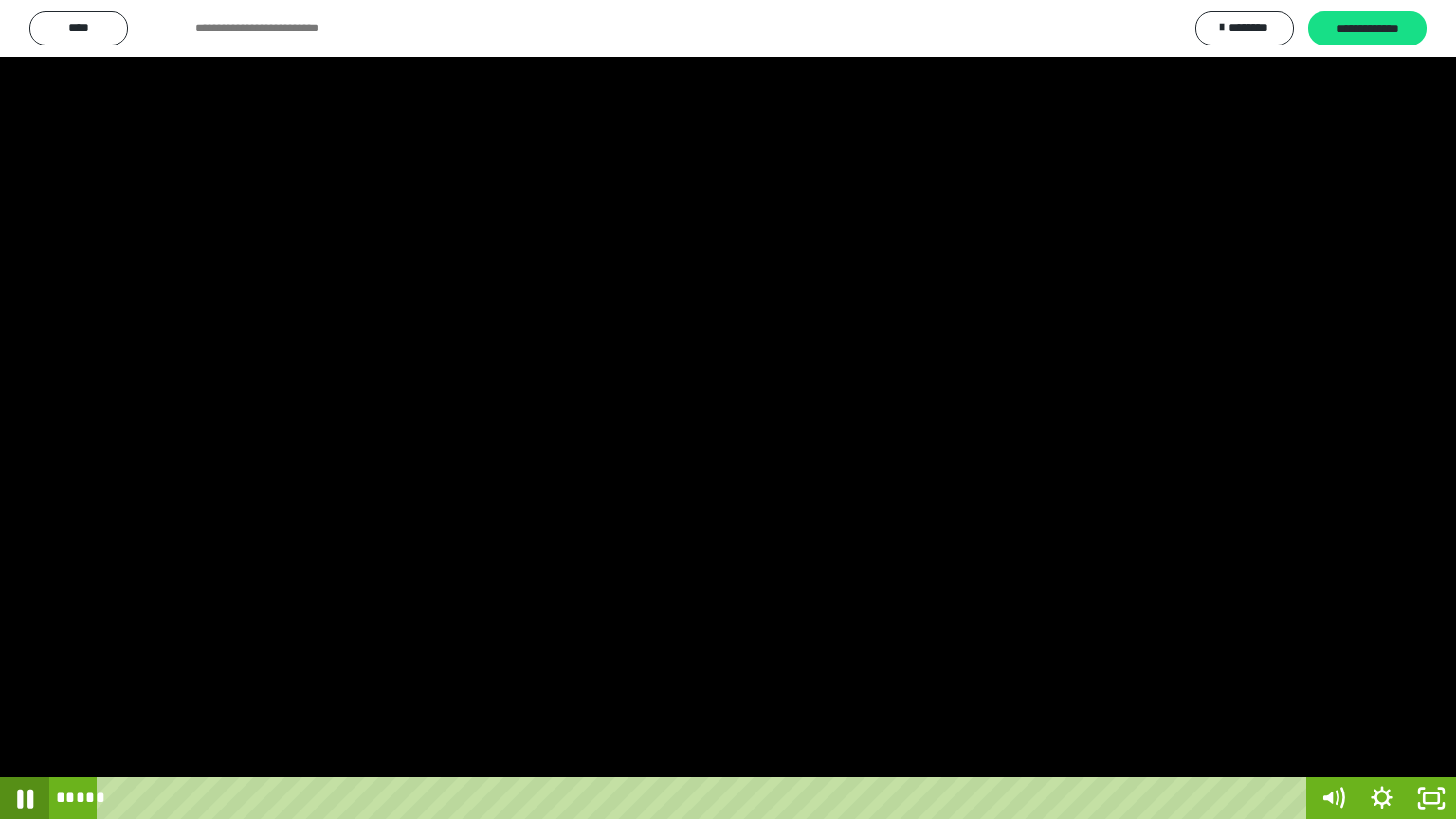 click 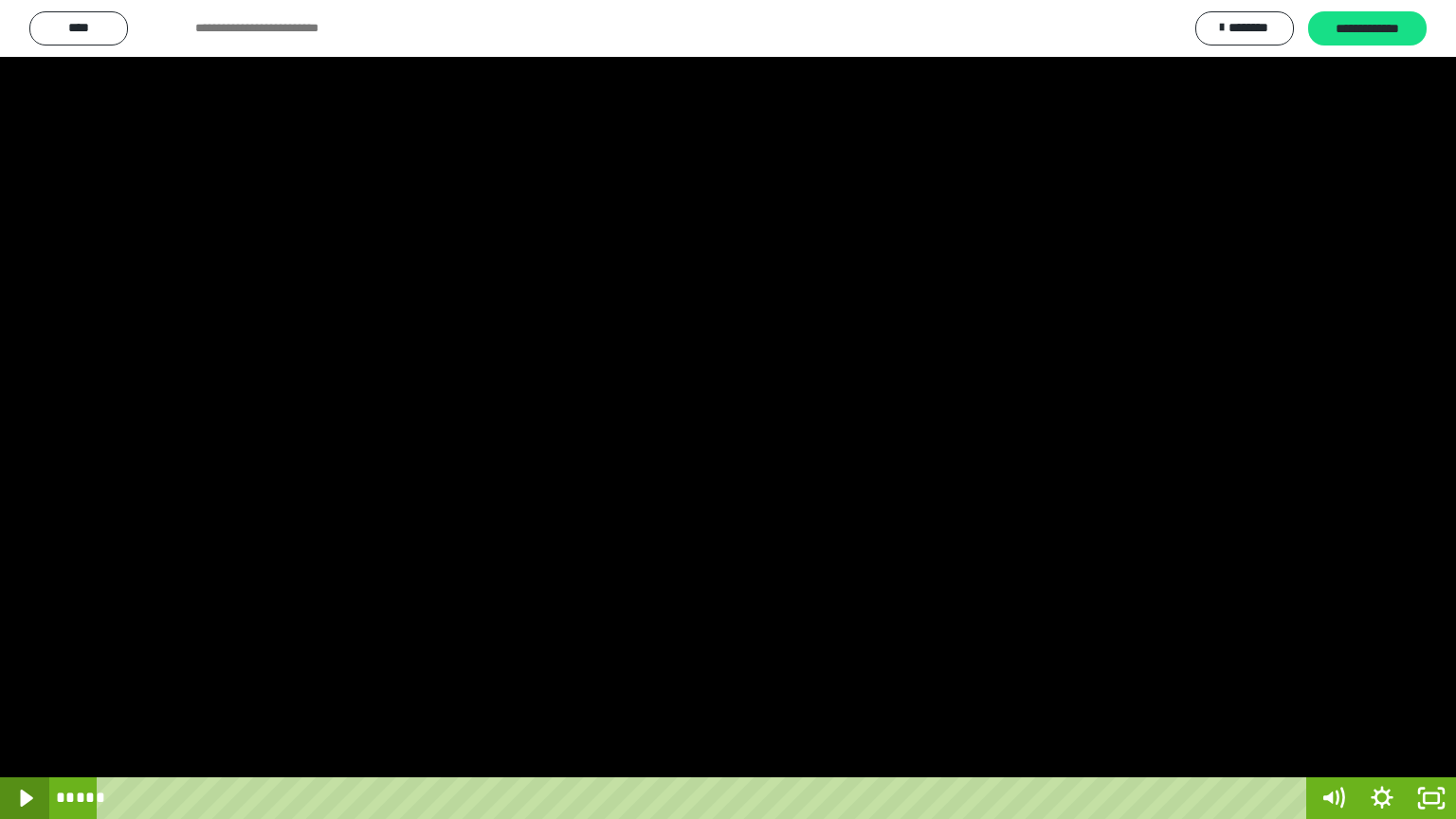 click 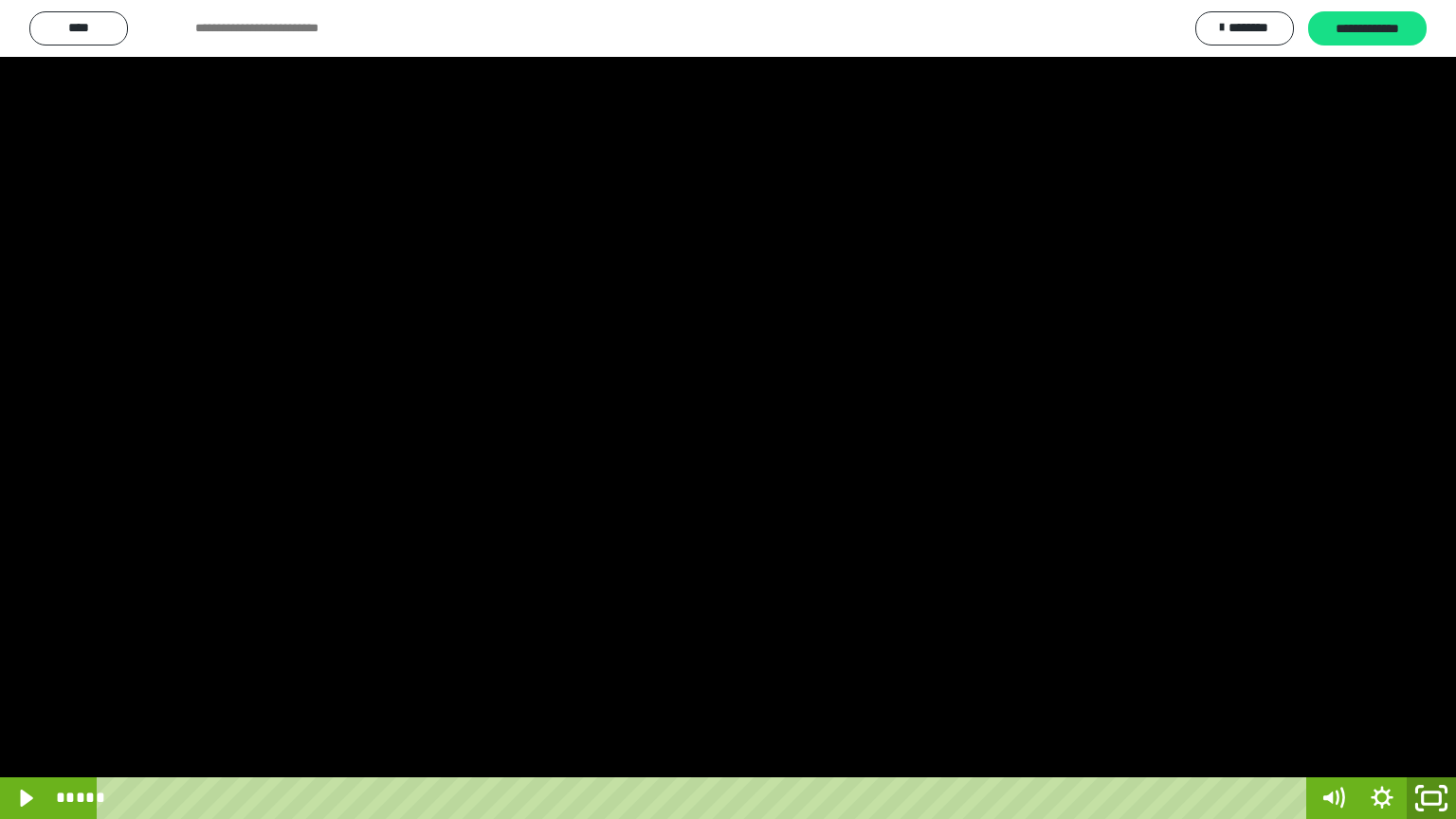 click 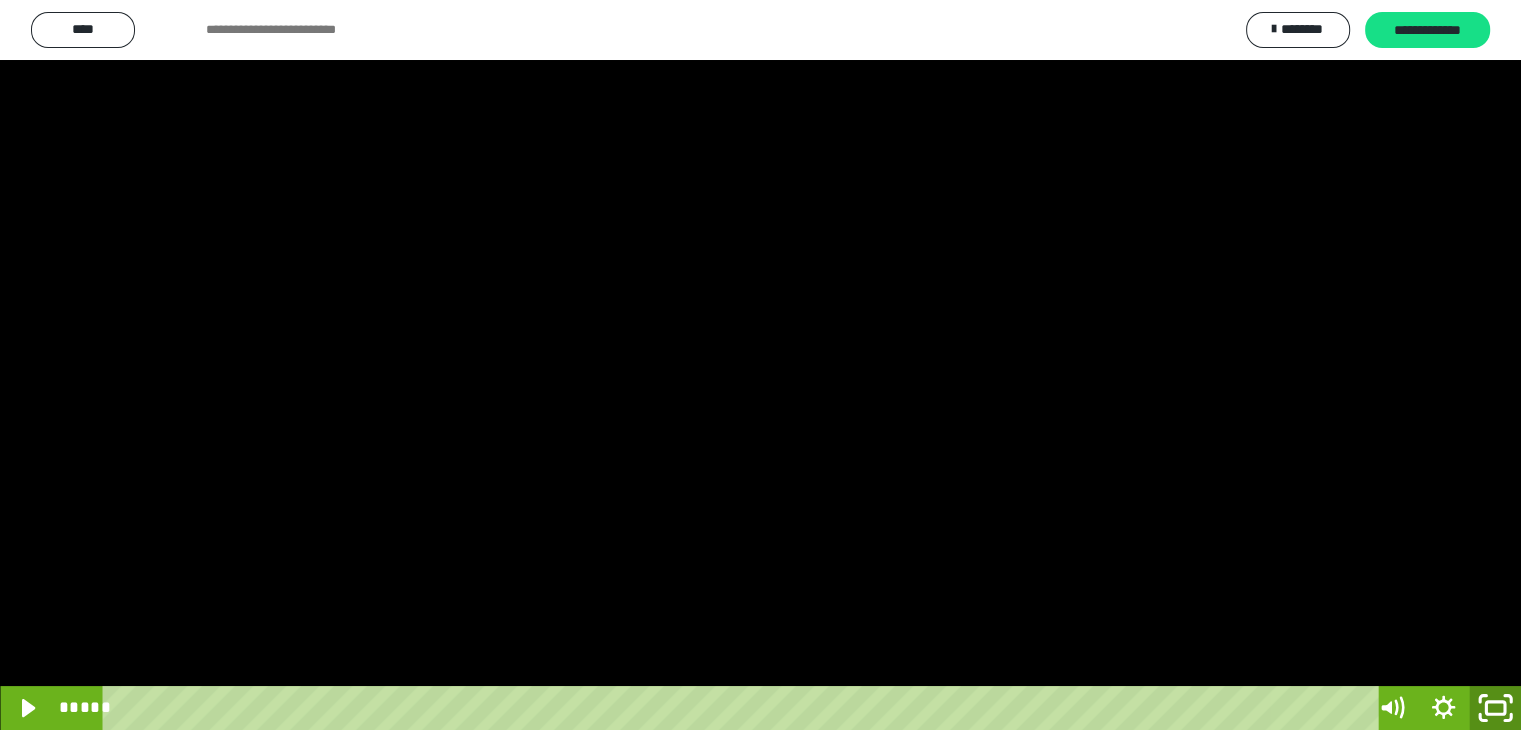 scroll, scrollTop: 3700, scrollLeft: 0, axis: vertical 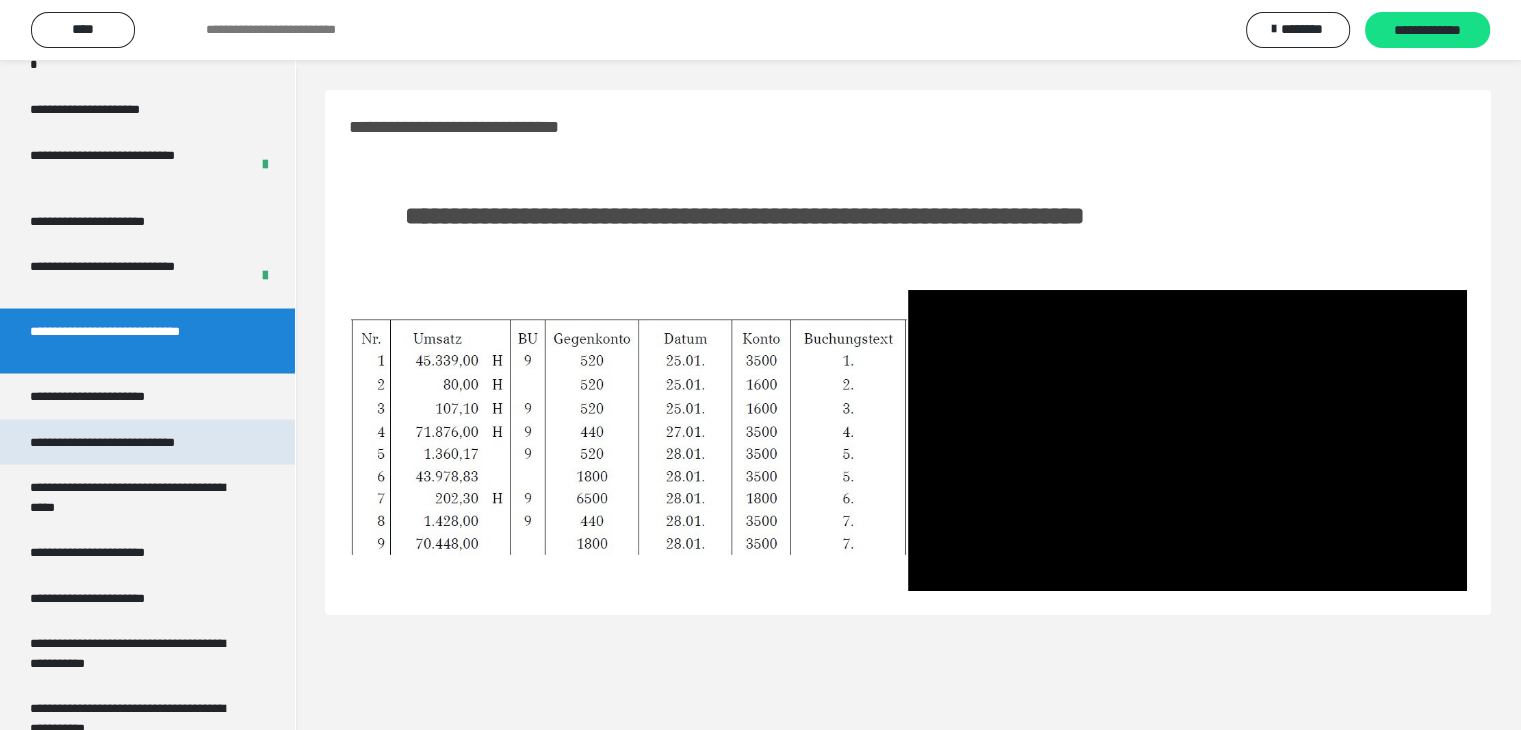click on "**********" at bounding box center (129, 442) 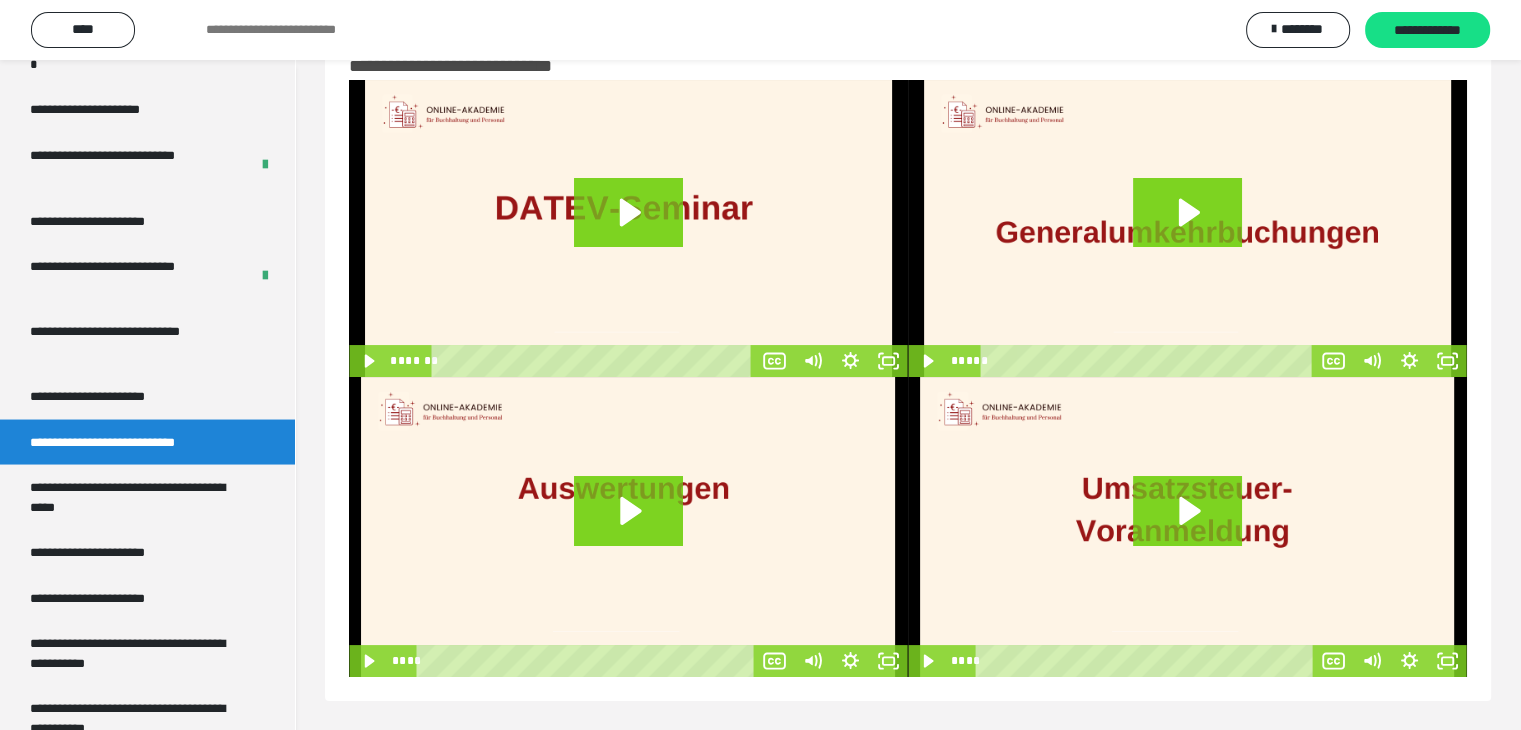 scroll, scrollTop: 62, scrollLeft: 0, axis: vertical 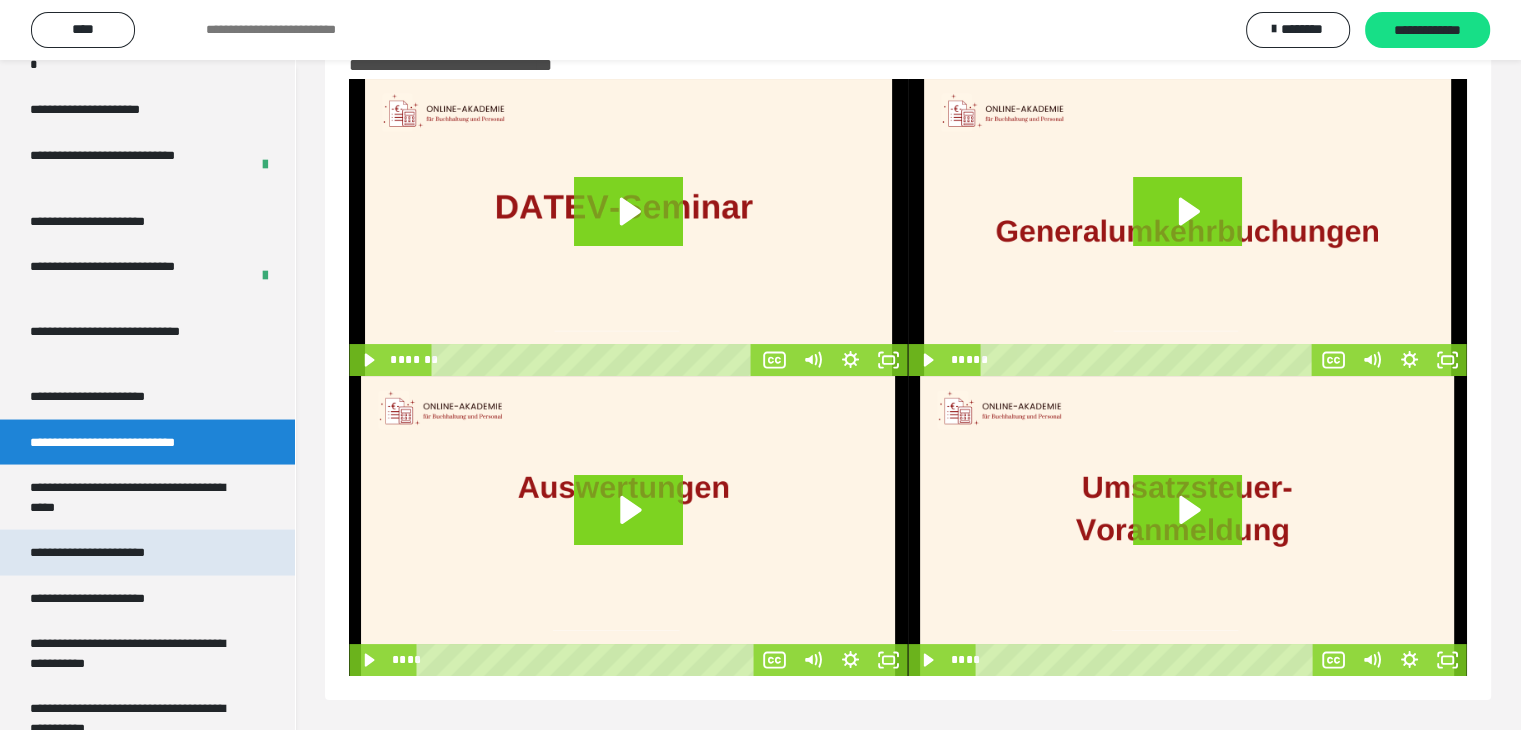 click on "**********" at bounding box center [110, 552] 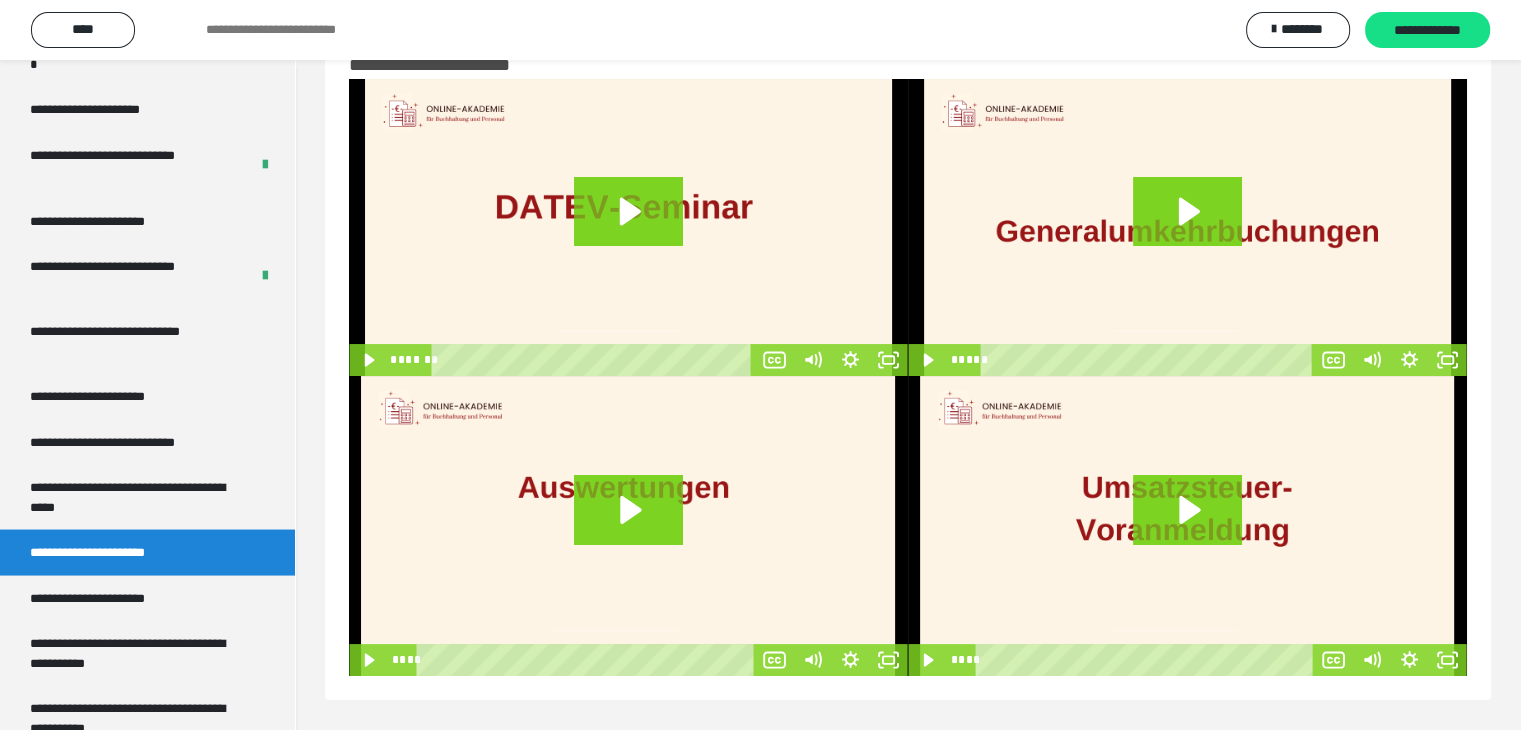 scroll, scrollTop: 60, scrollLeft: 0, axis: vertical 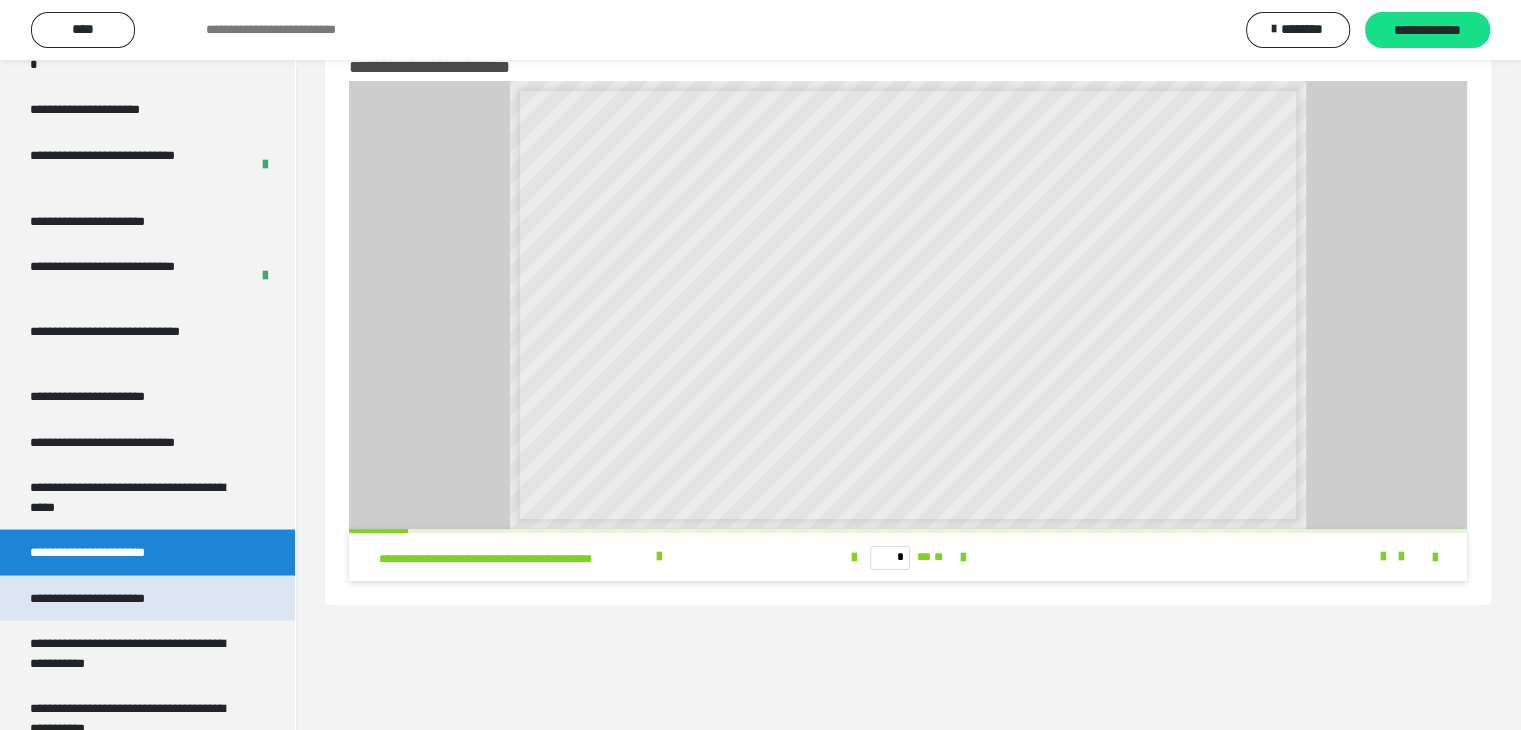 click on "**********" at bounding box center (111, 598) 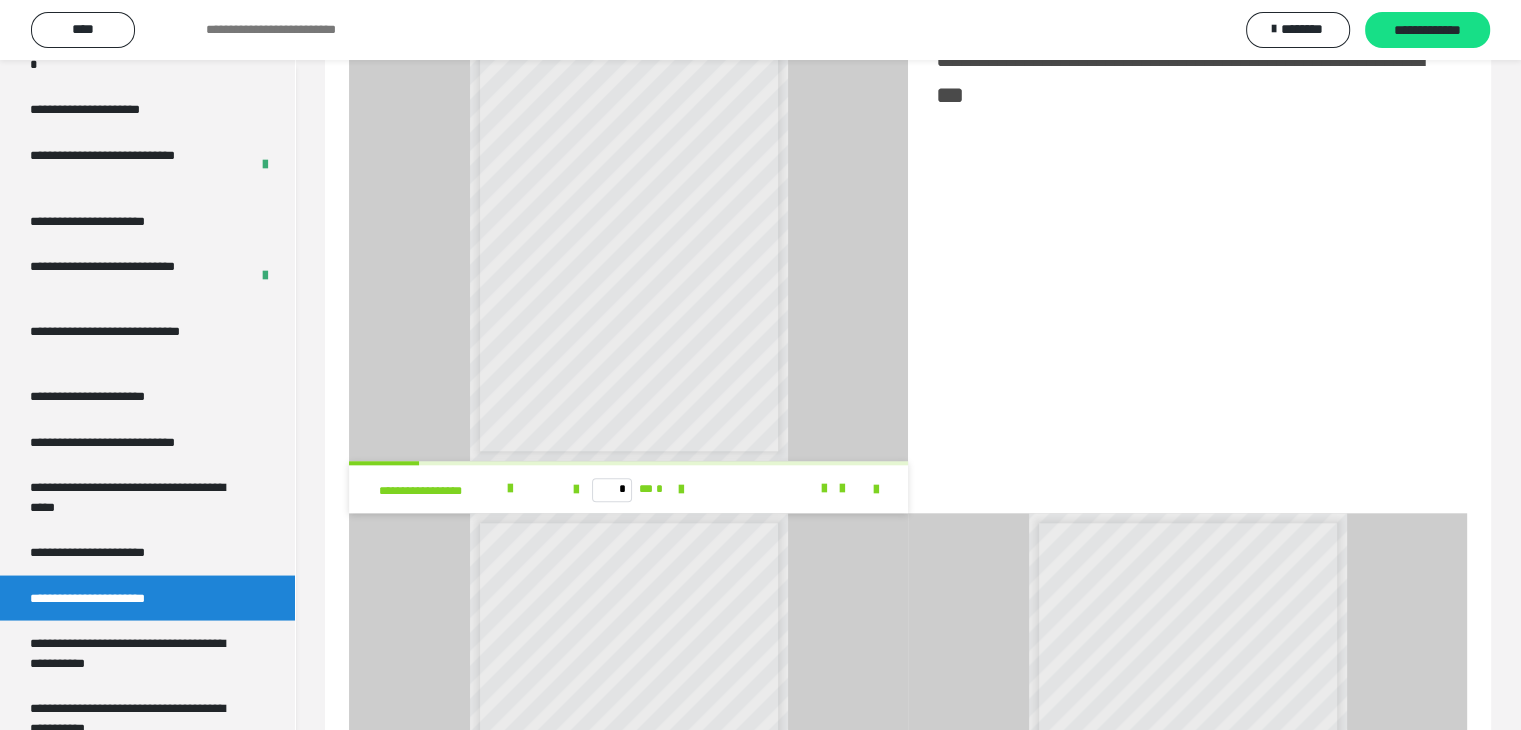 scroll, scrollTop: 1574, scrollLeft: 0, axis: vertical 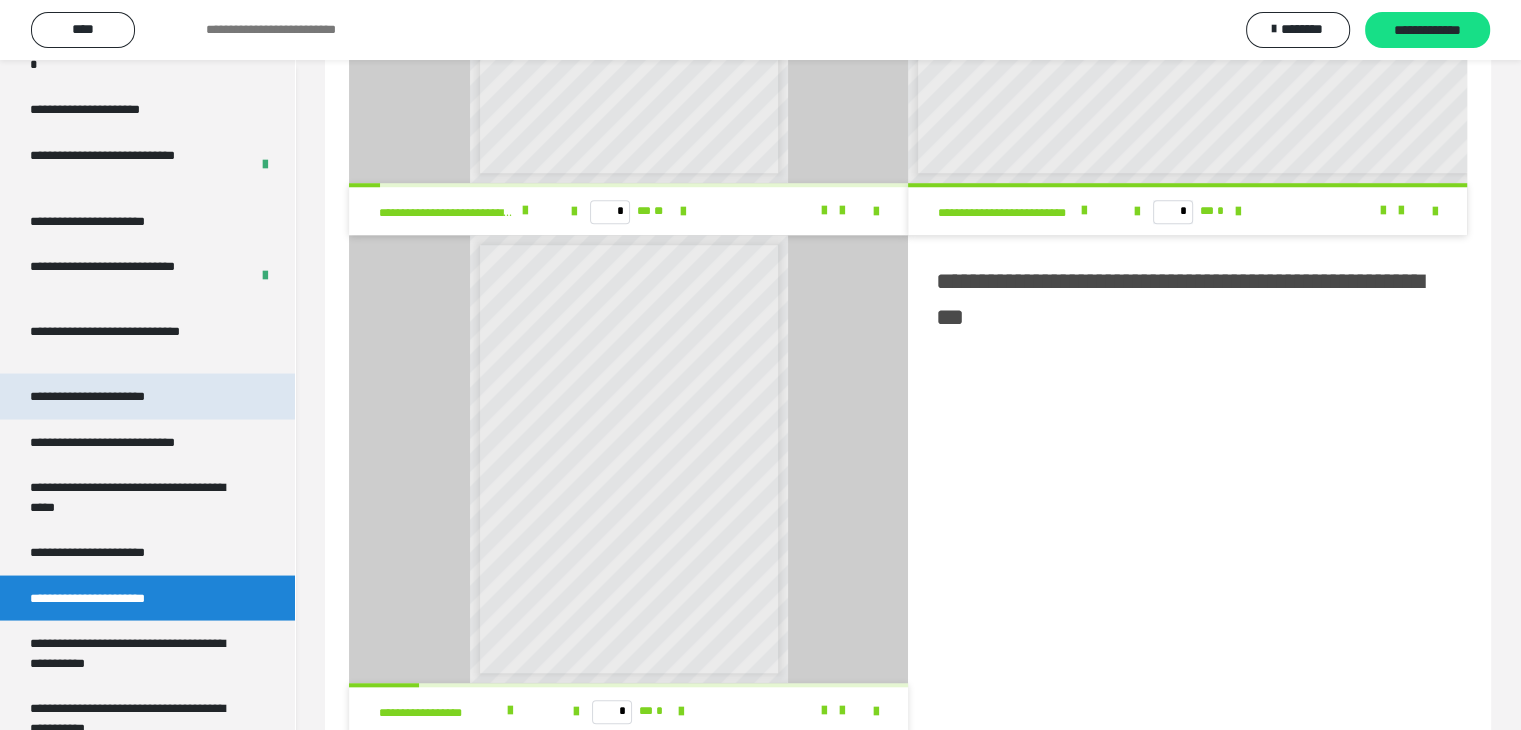 click on "**********" at bounding box center [109, 396] 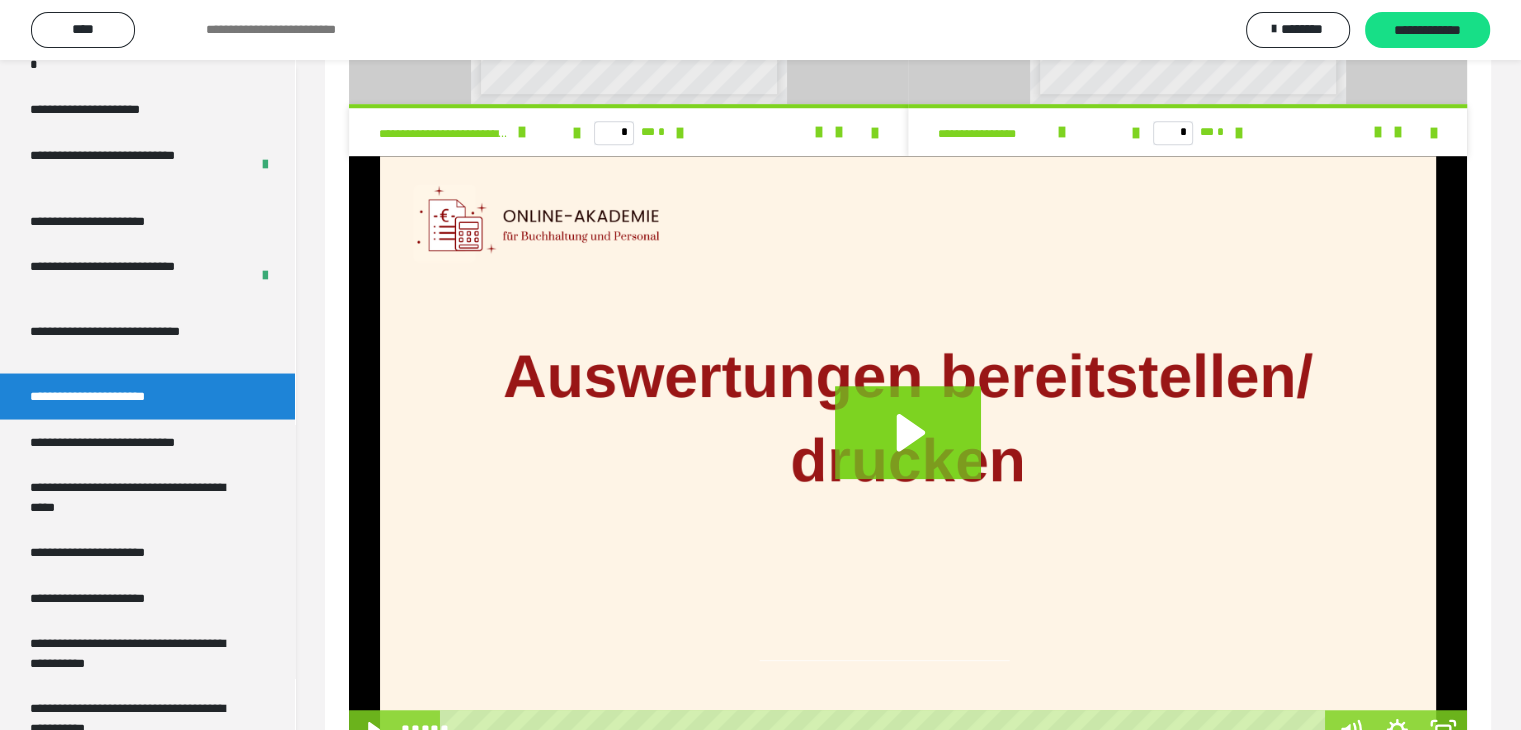 scroll, scrollTop: 1474, scrollLeft: 0, axis: vertical 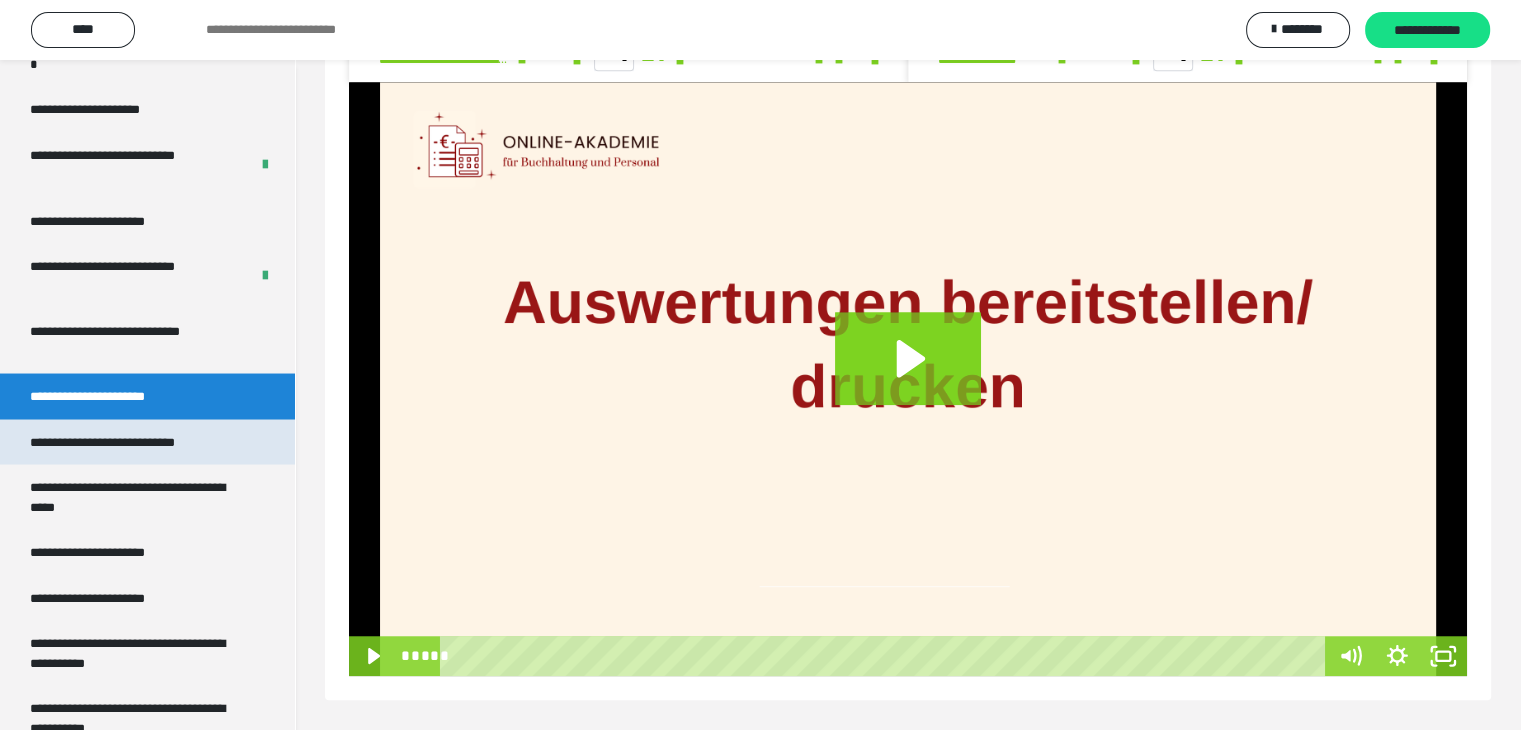 click on "**********" at bounding box center [129, 442] 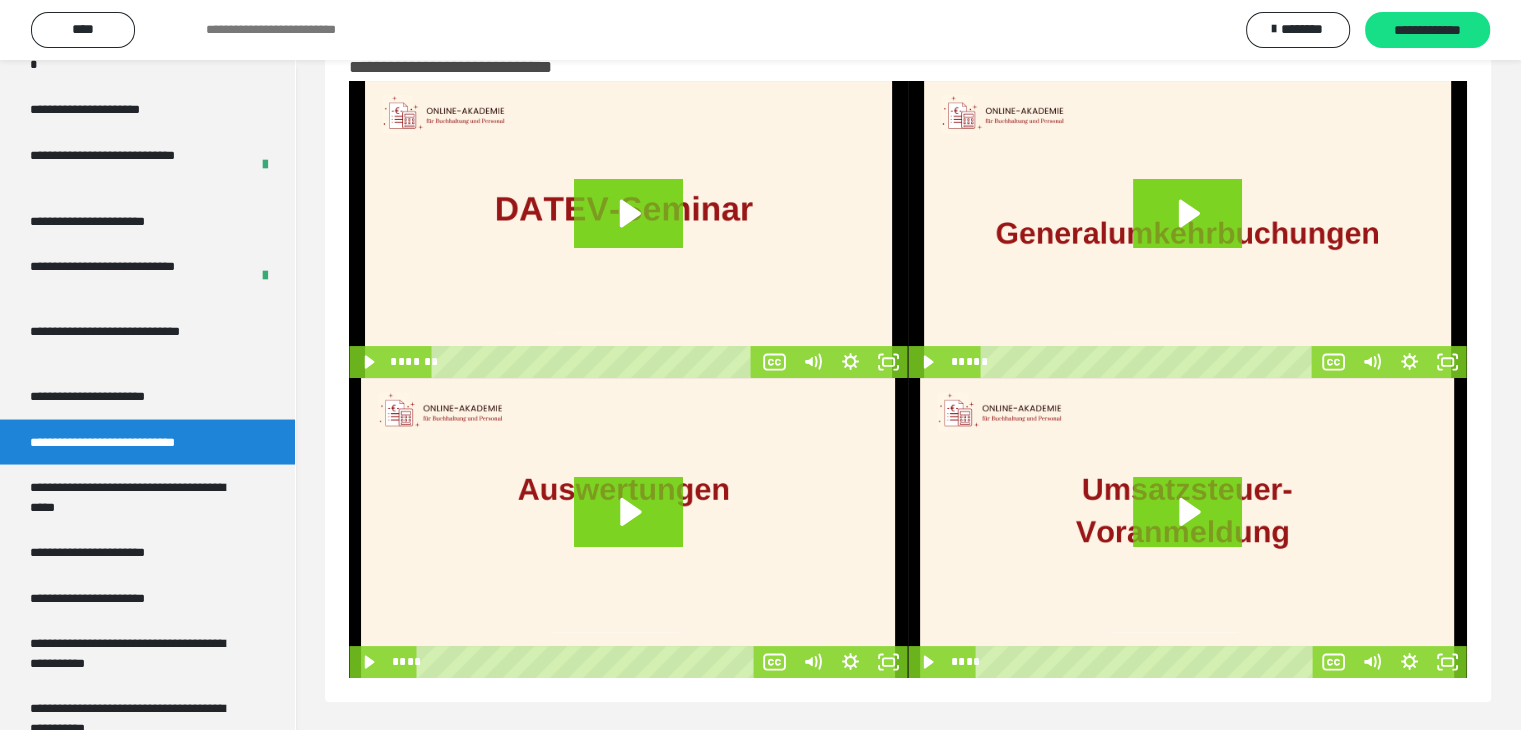 scroll, scrollTop: 62, scrollLeft: 0, axis: vertical 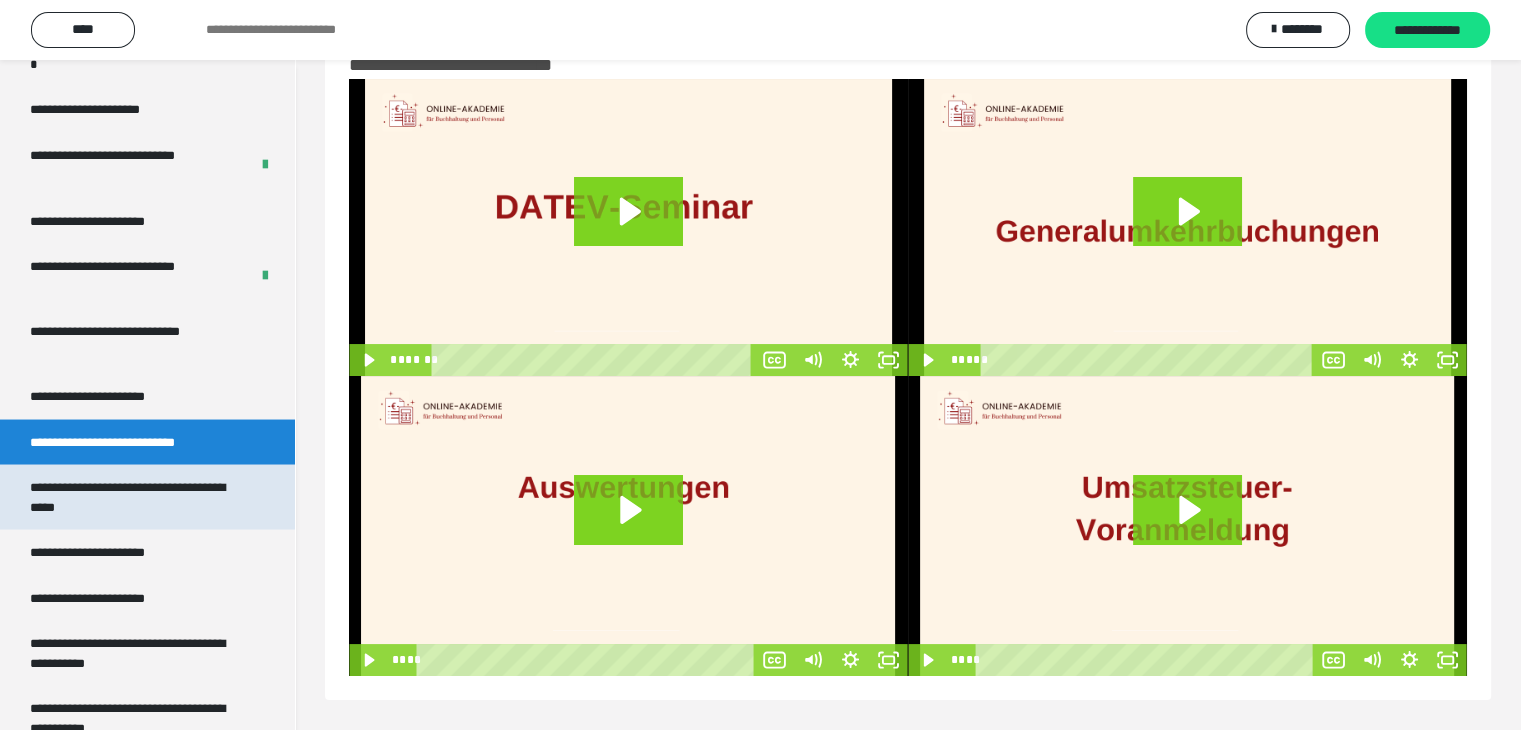 click on "**********" at bounding box center (132, 496) 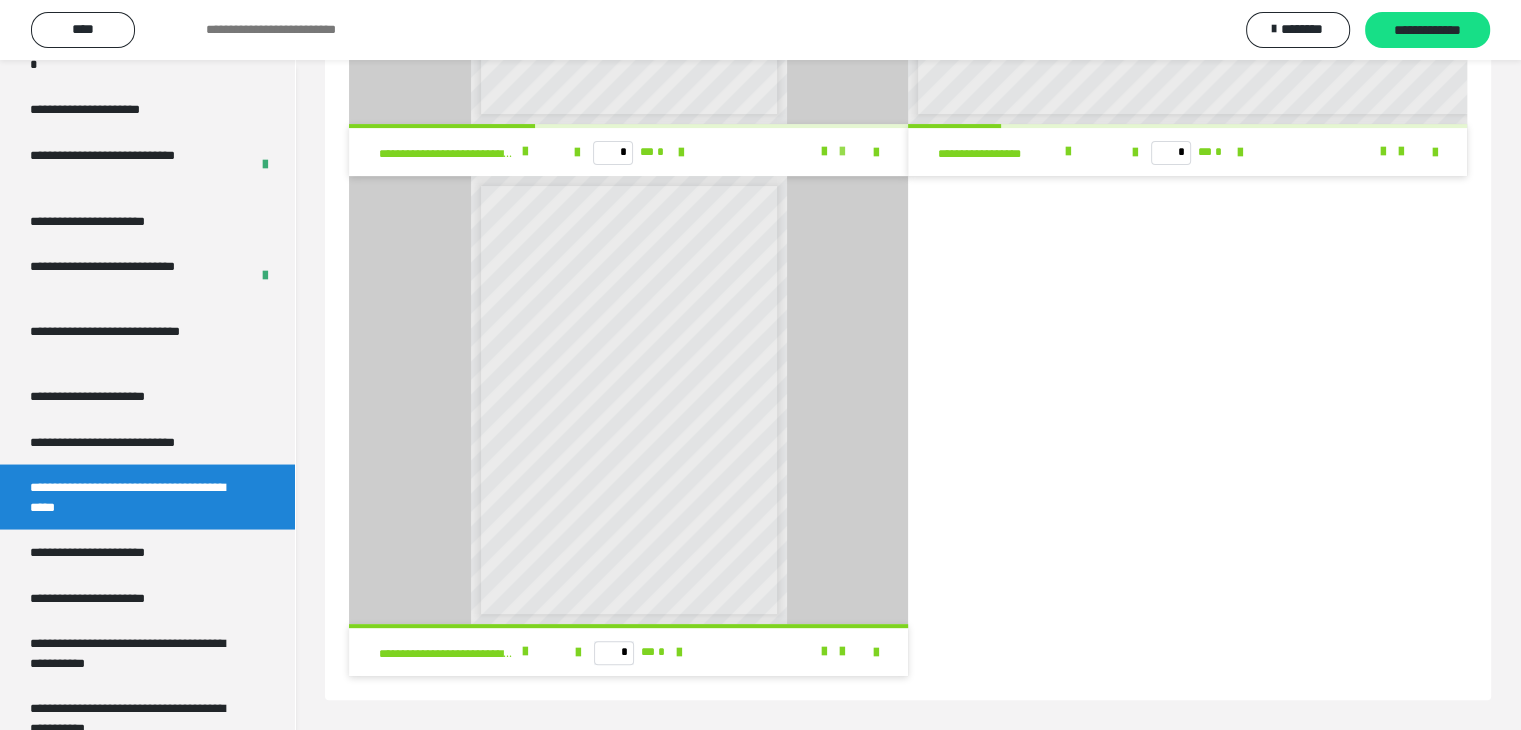 scroll, scrollTop: 0, scrollLeft: 0, axis: both 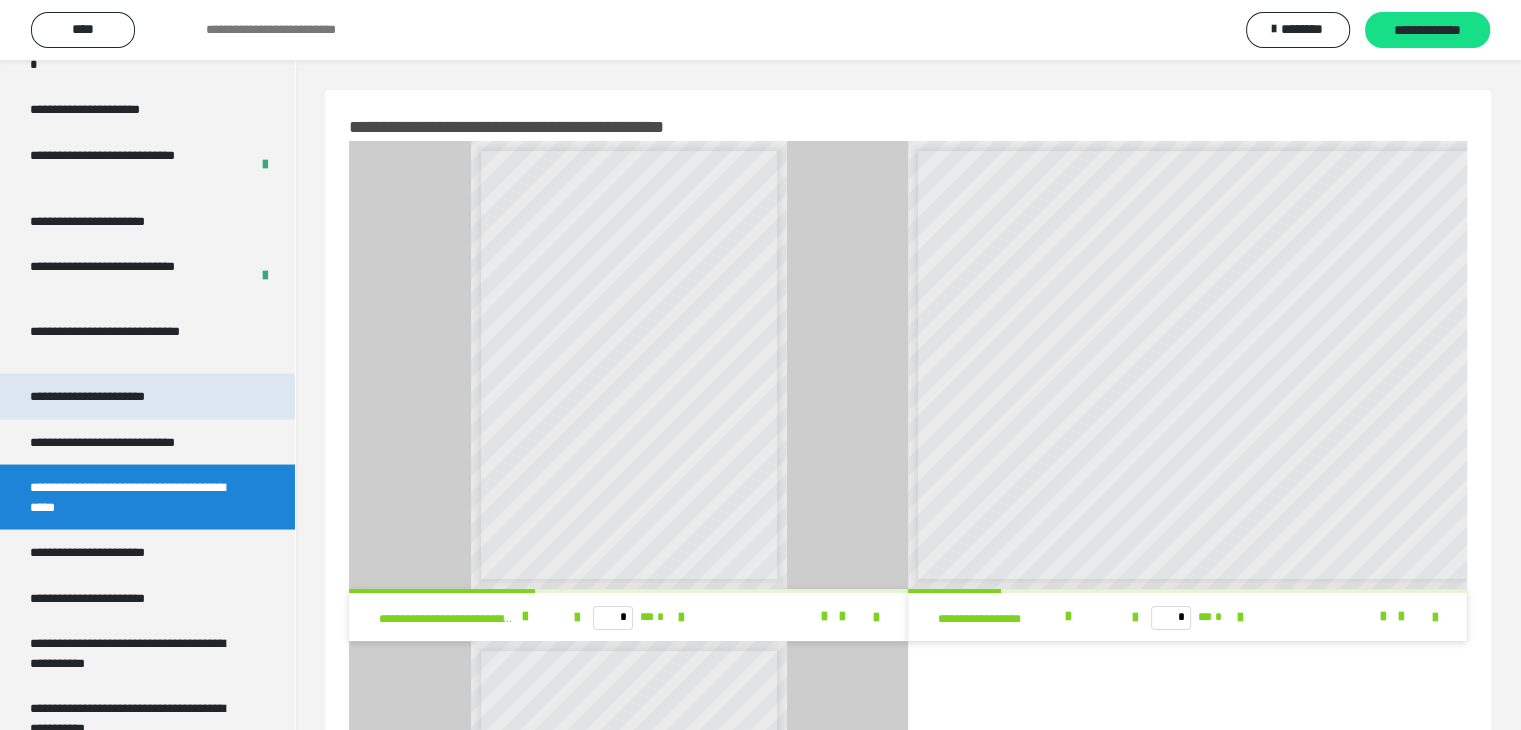 click on "**********" at bounding box center [109, 396] 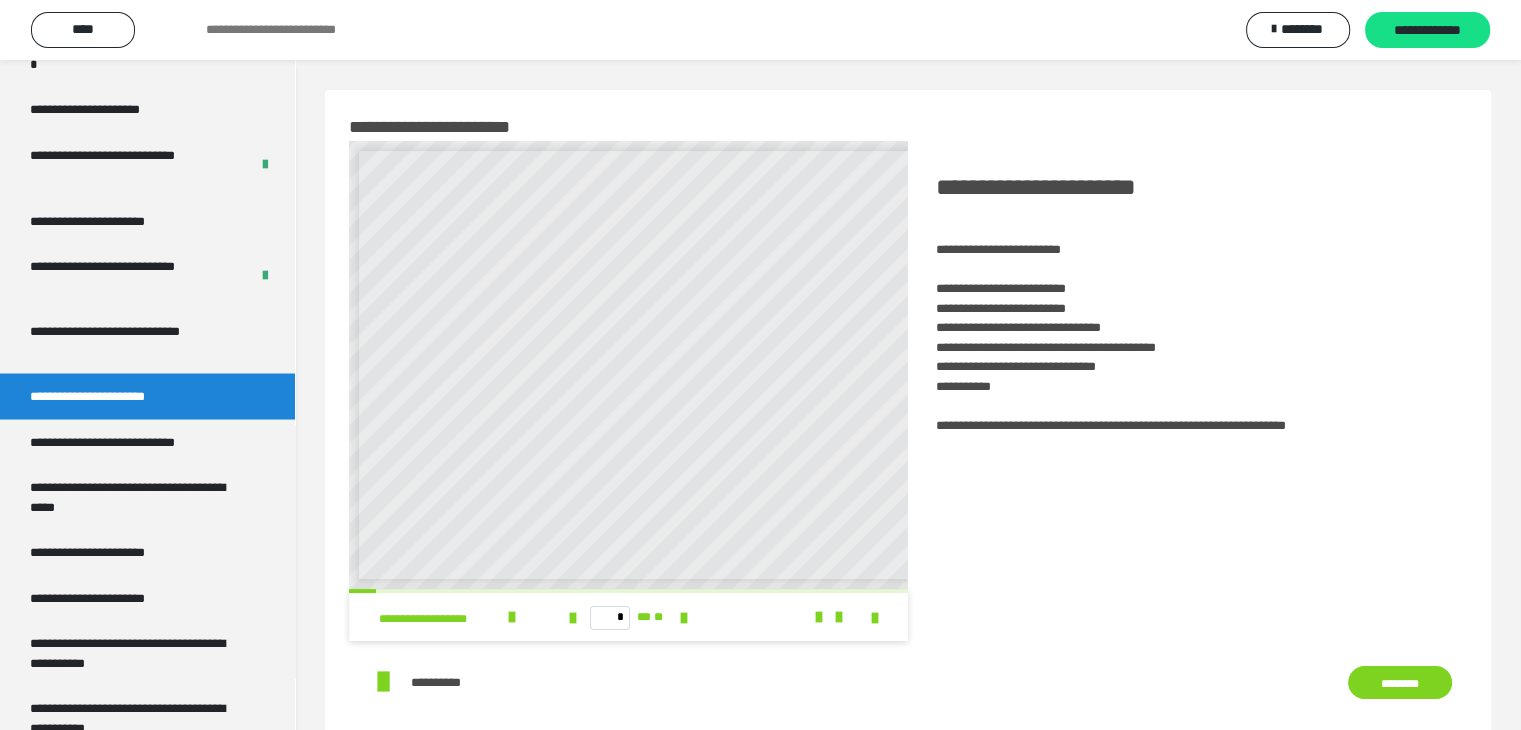scroll, scrollTop: 8, scrollLeft: 0, axis: vertical 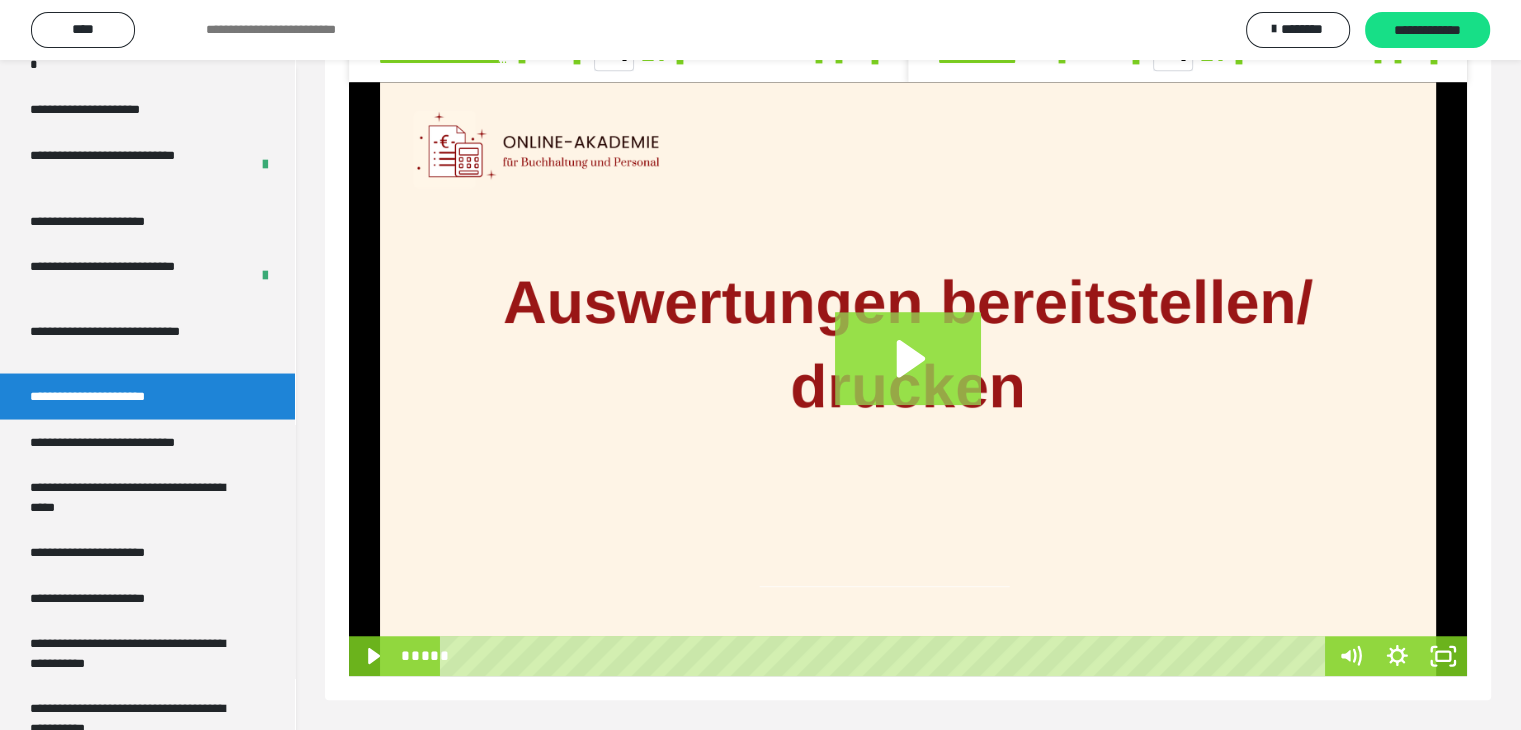 click 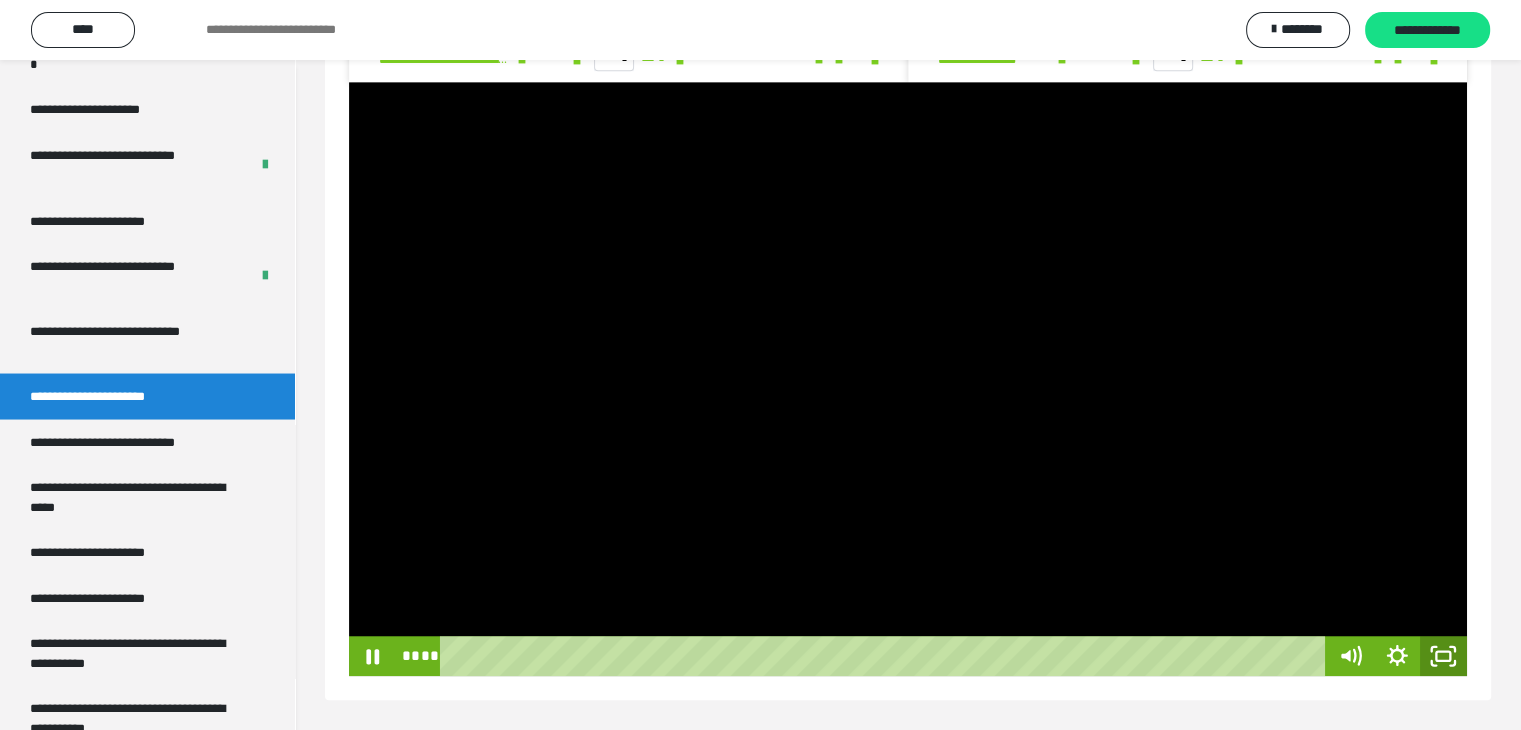 click 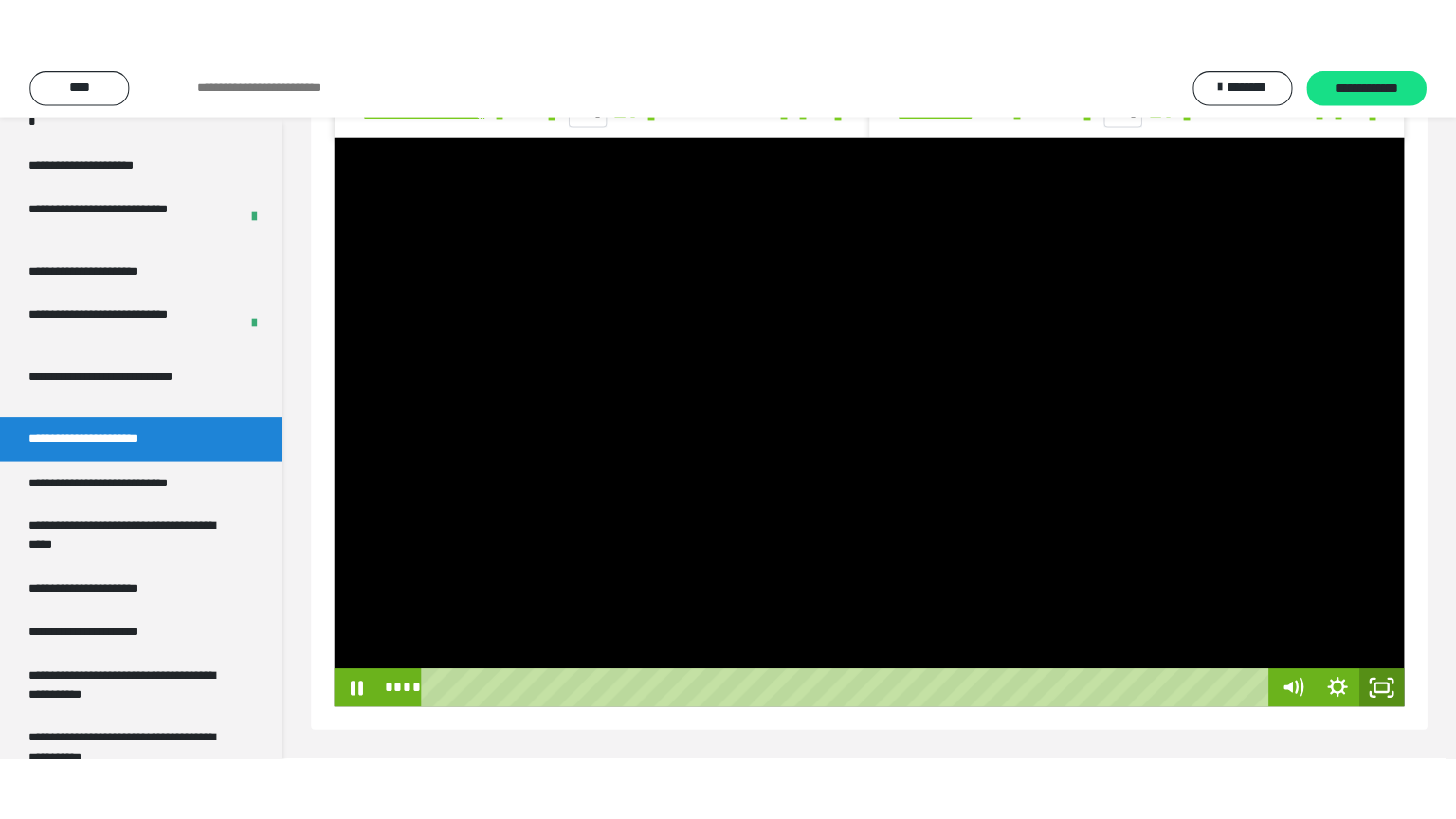 scroll, scrollTop: 1278, scrollLeft: 0, axis: vertical 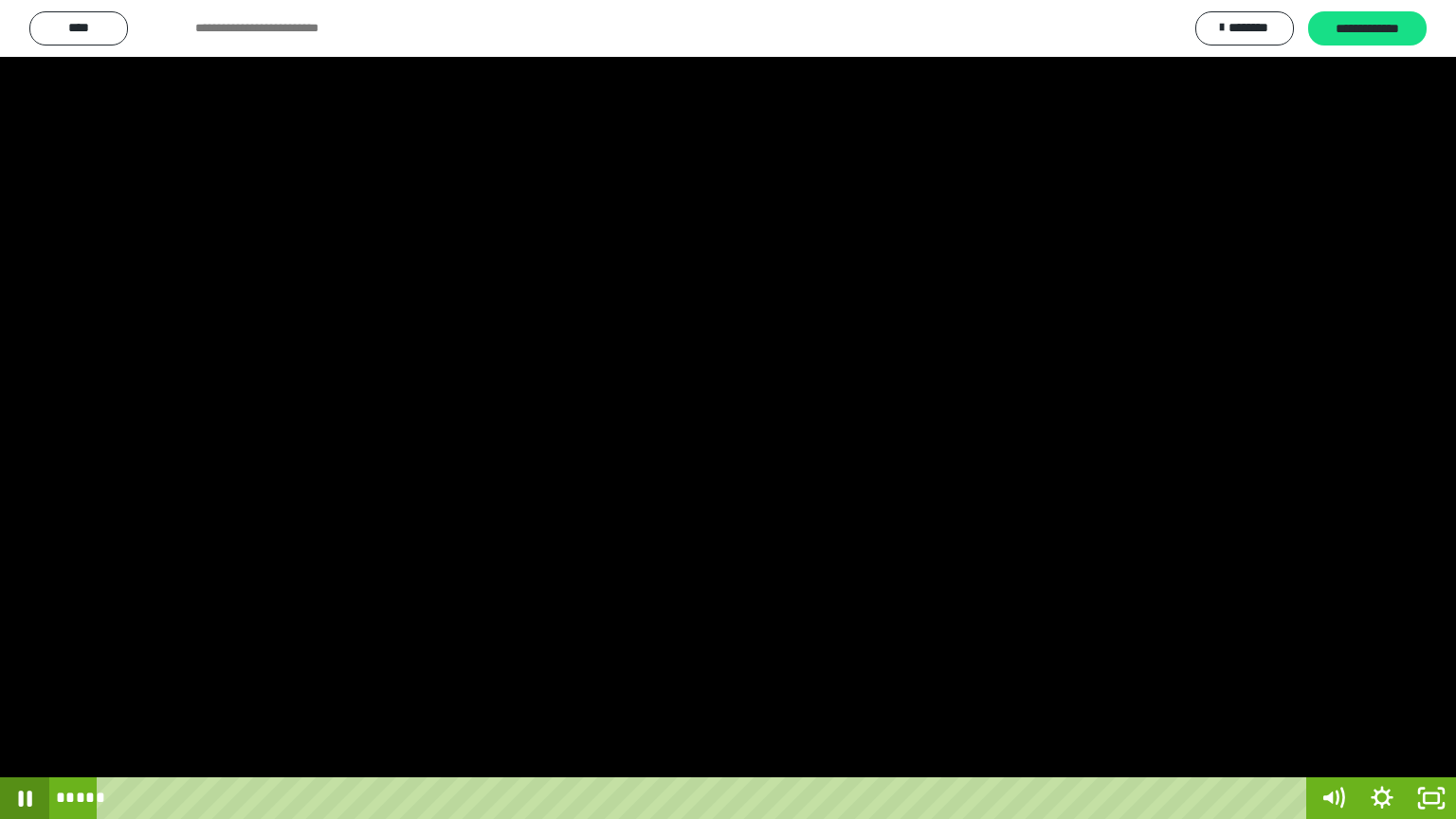 click 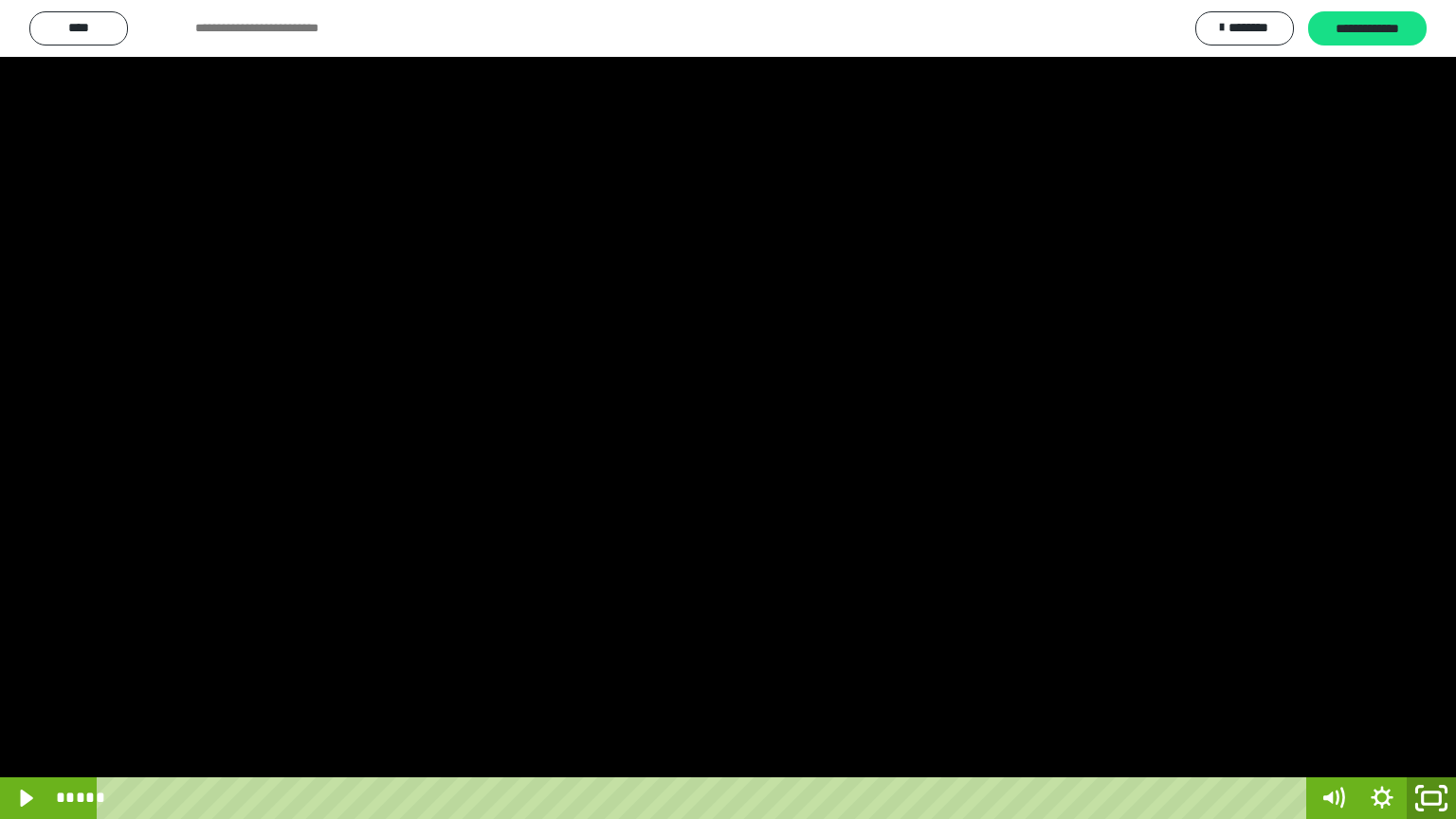 click 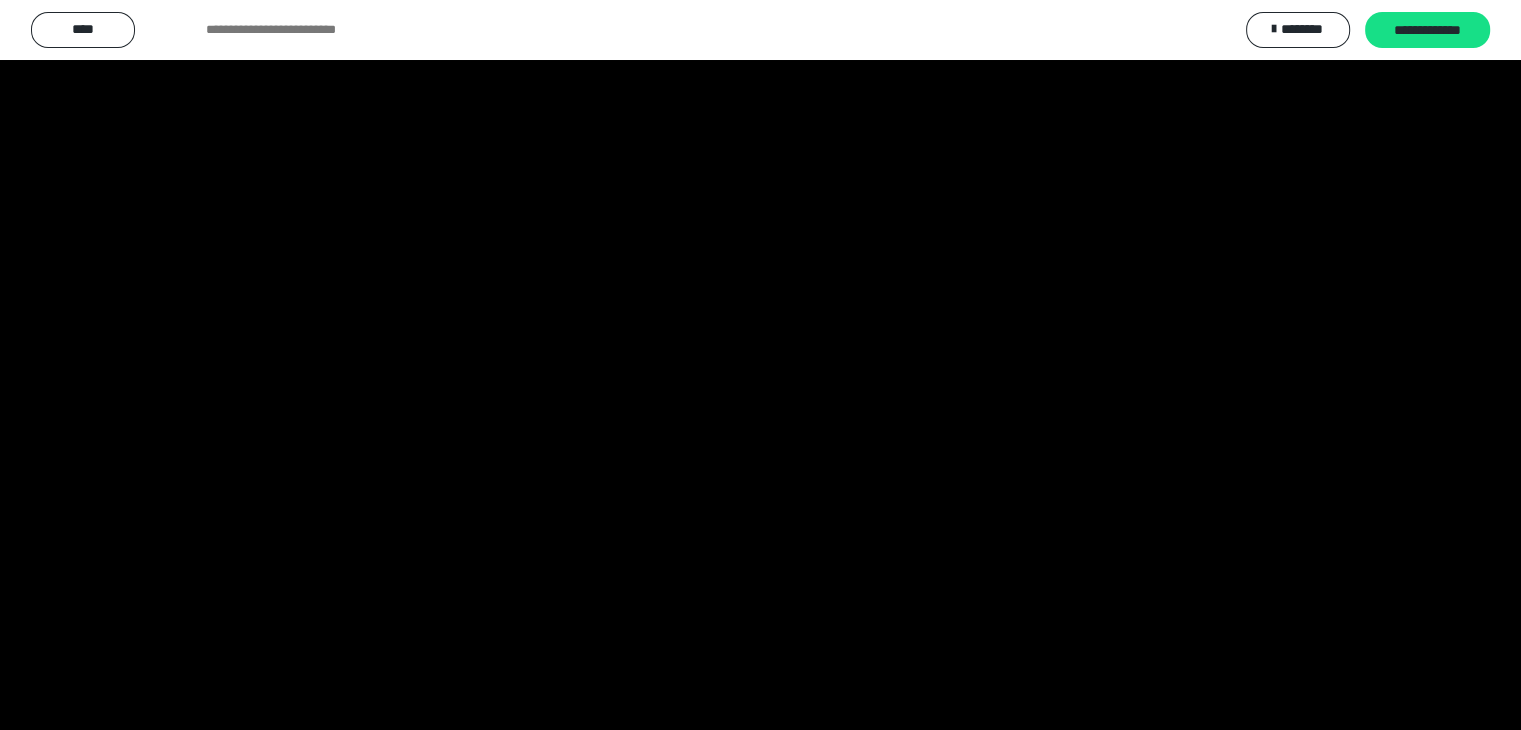scroll, scrollTop: 3700, scrollLeft: 0, axis: vertical 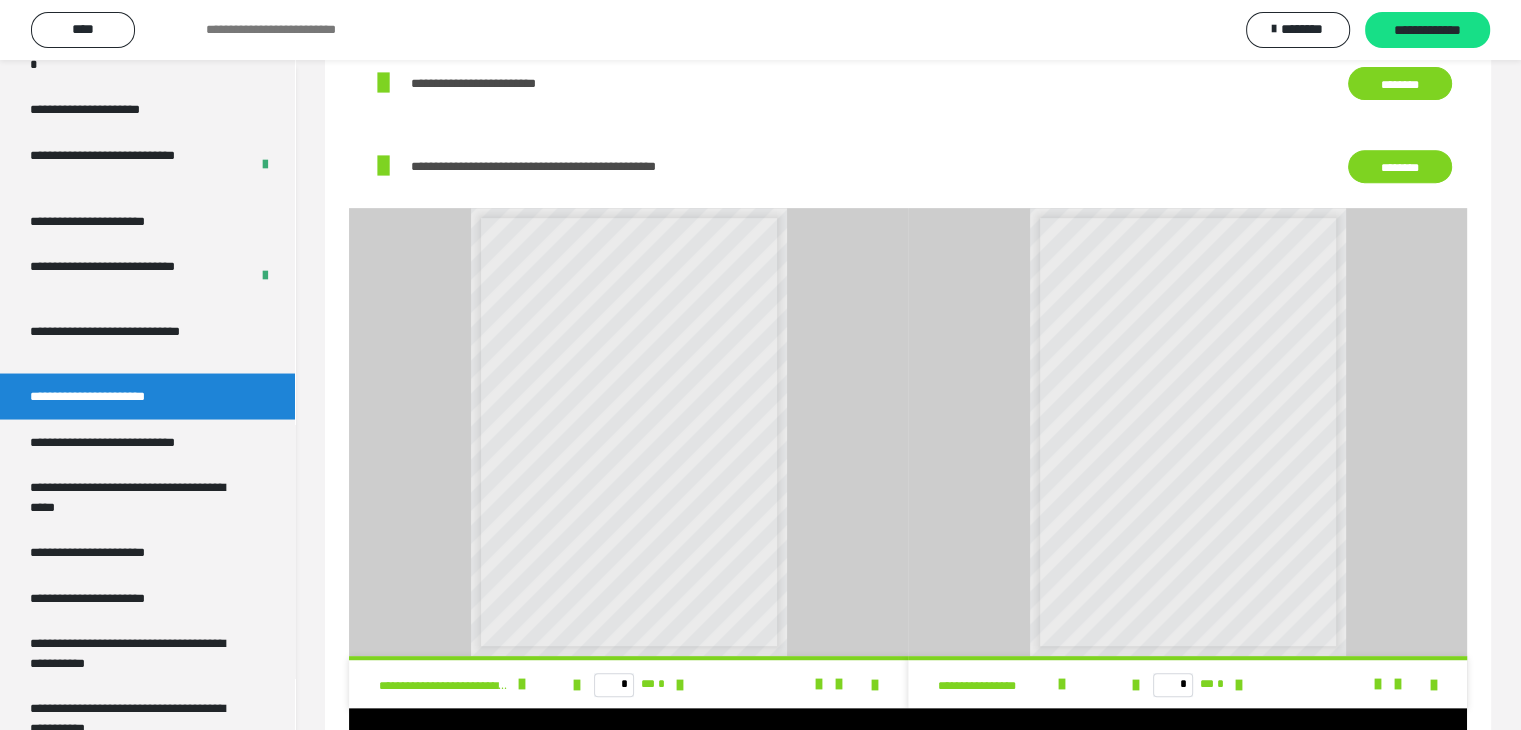click on "**********" at bounding box center (629, 583) 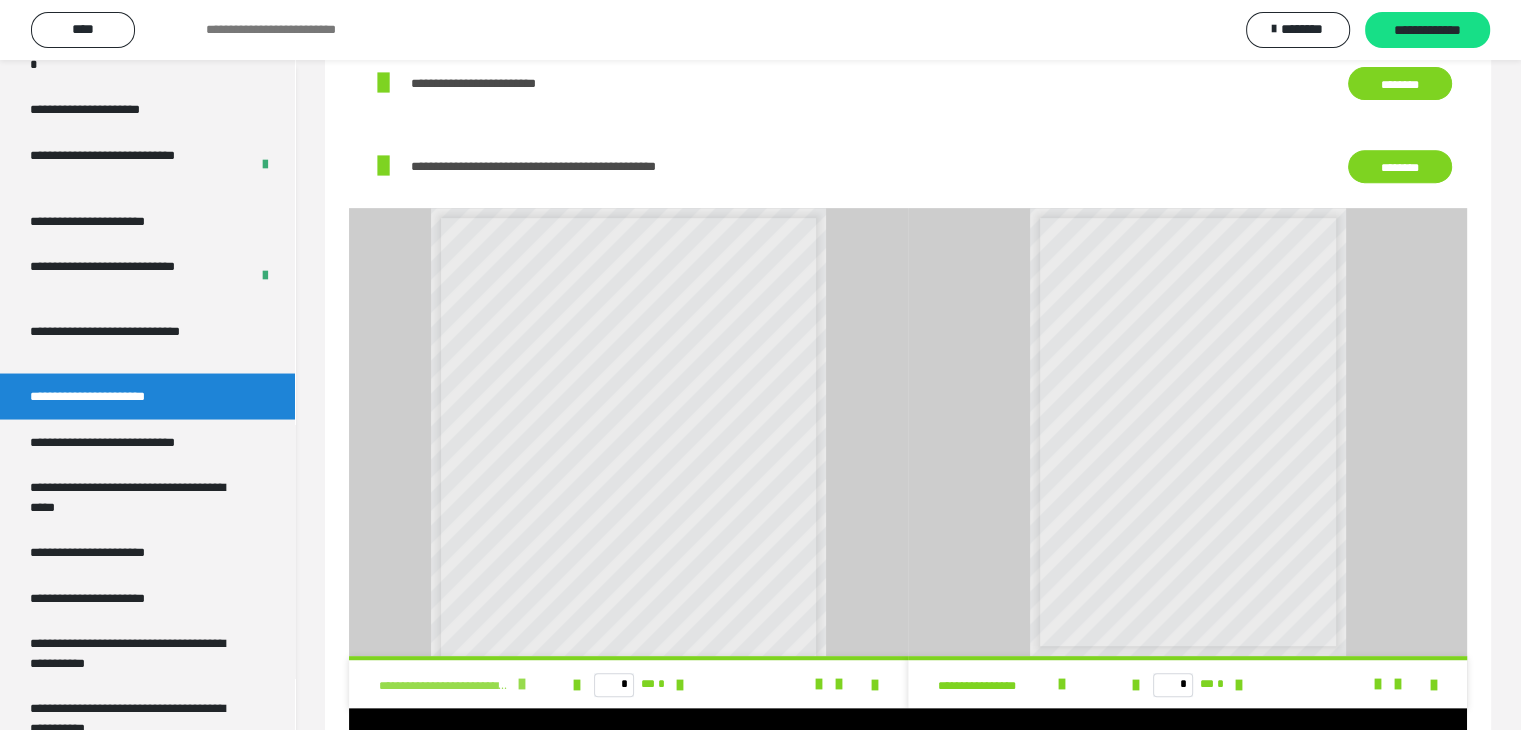 click at bounding box center [522, 684] 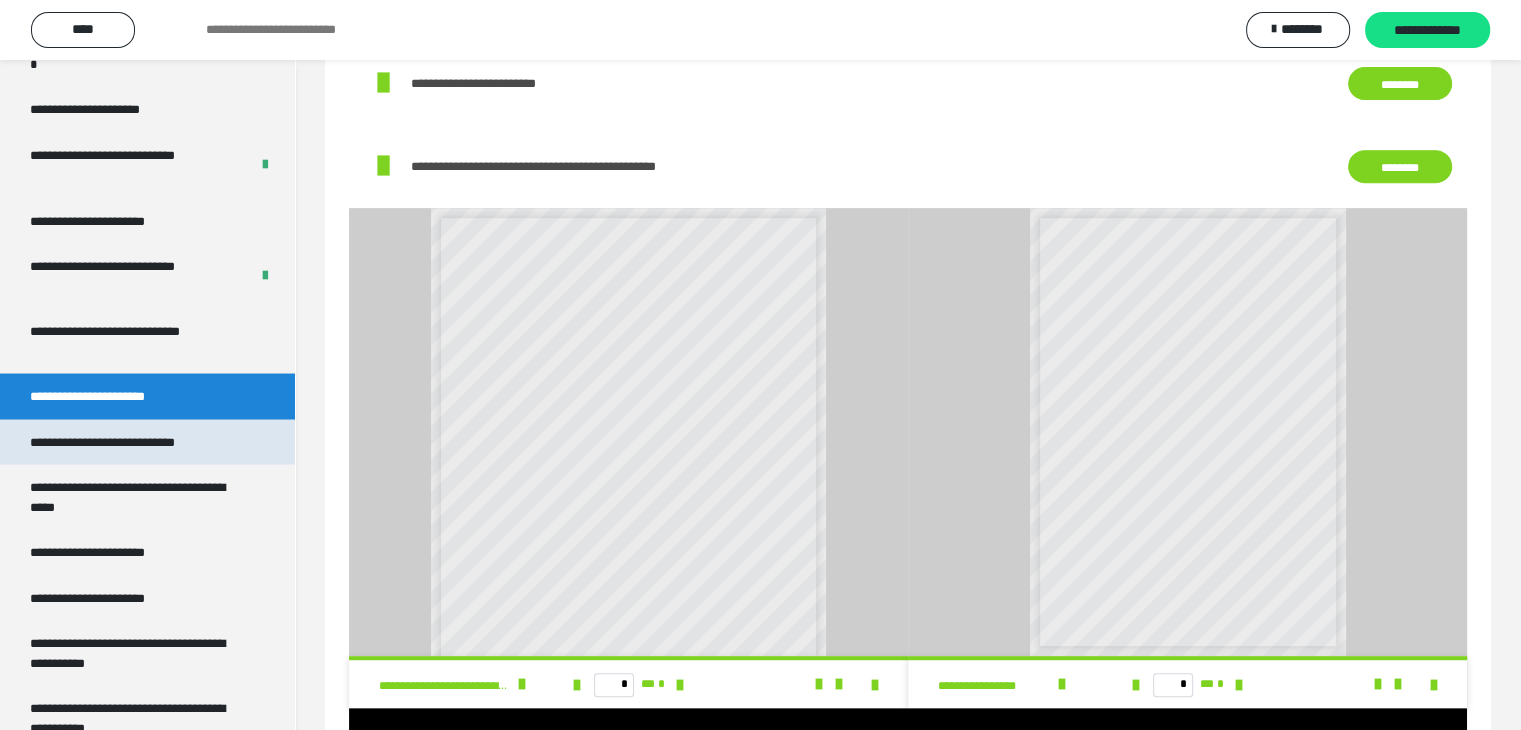 click on "**********" at bounding box center [129, 442] 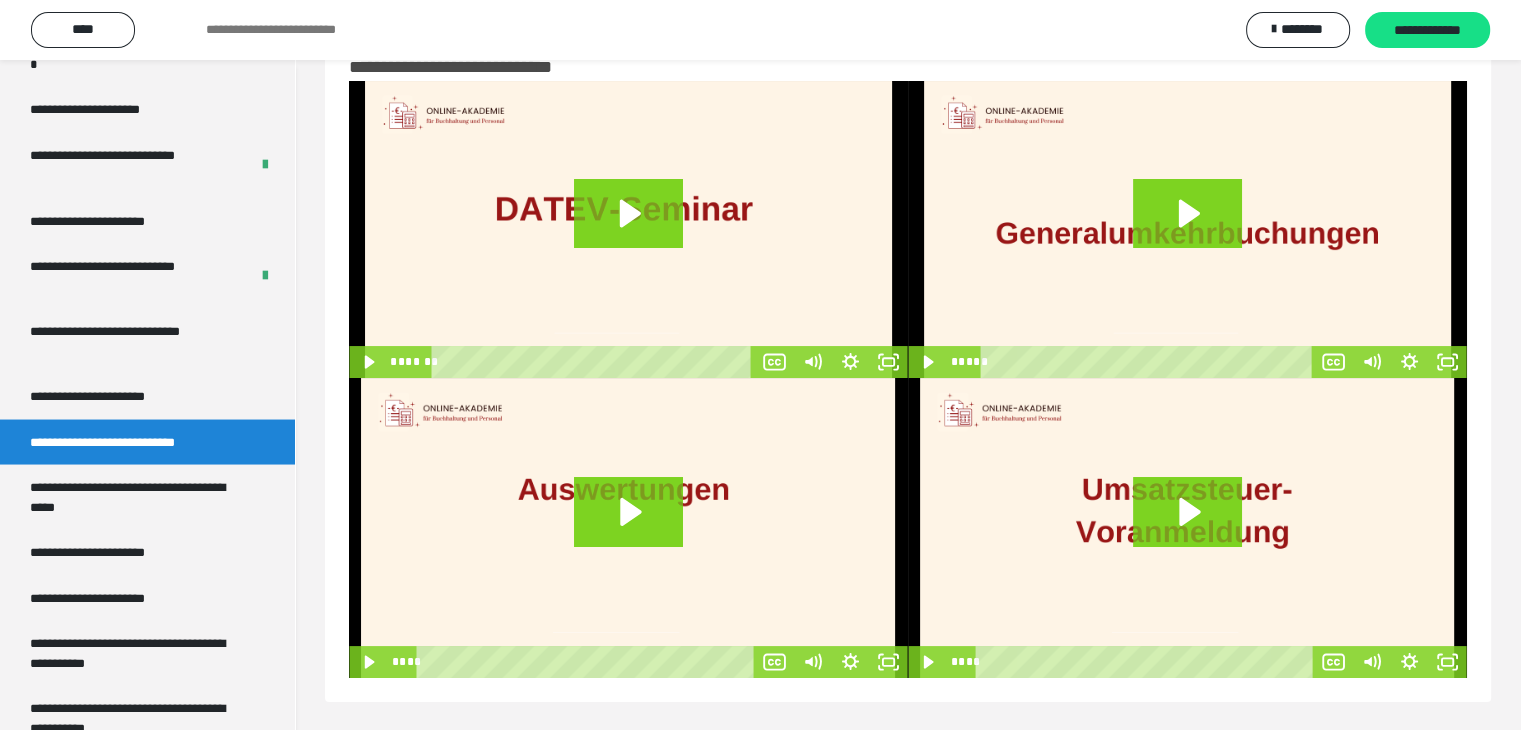 scroll, scrollTop: 62, scrollLeft: 0, axis: vertical 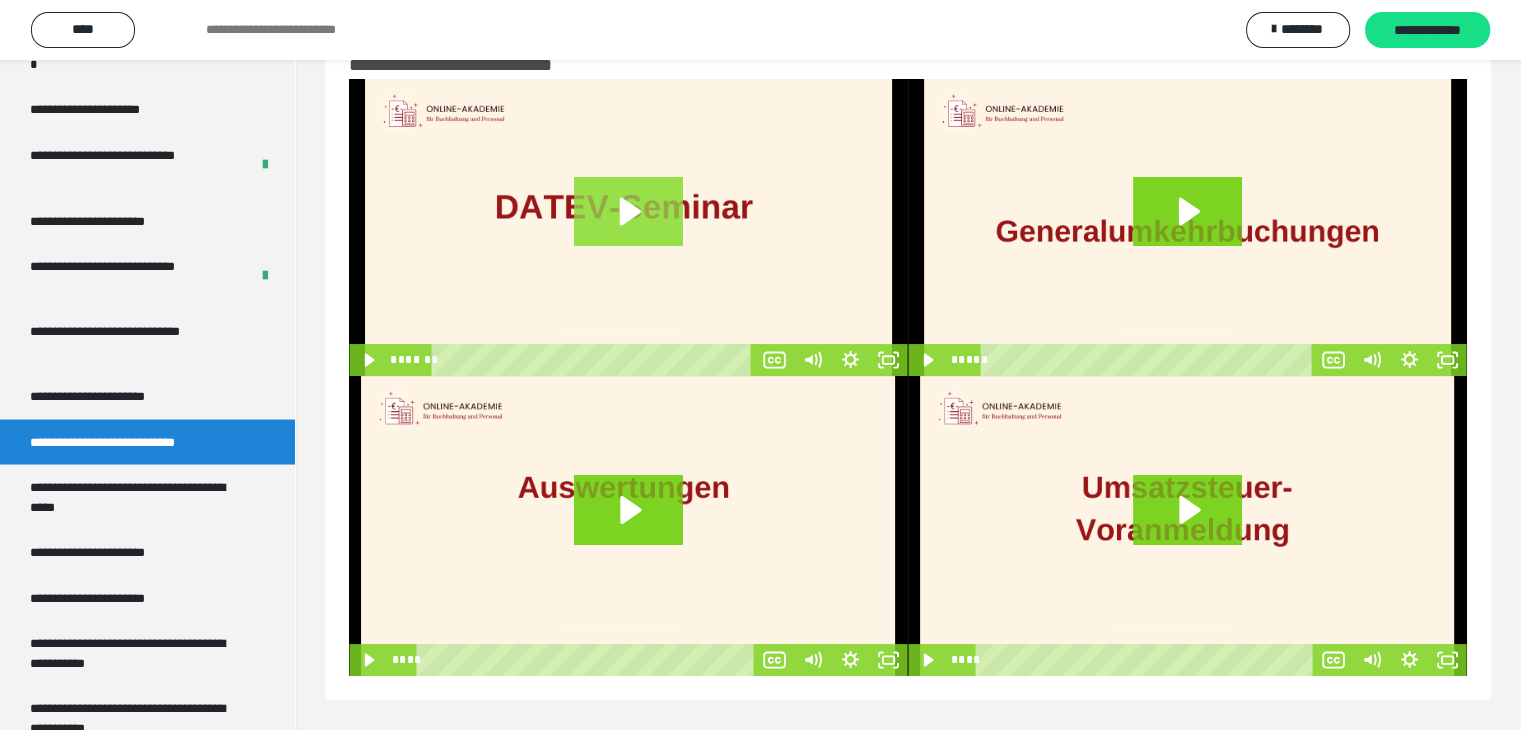 click 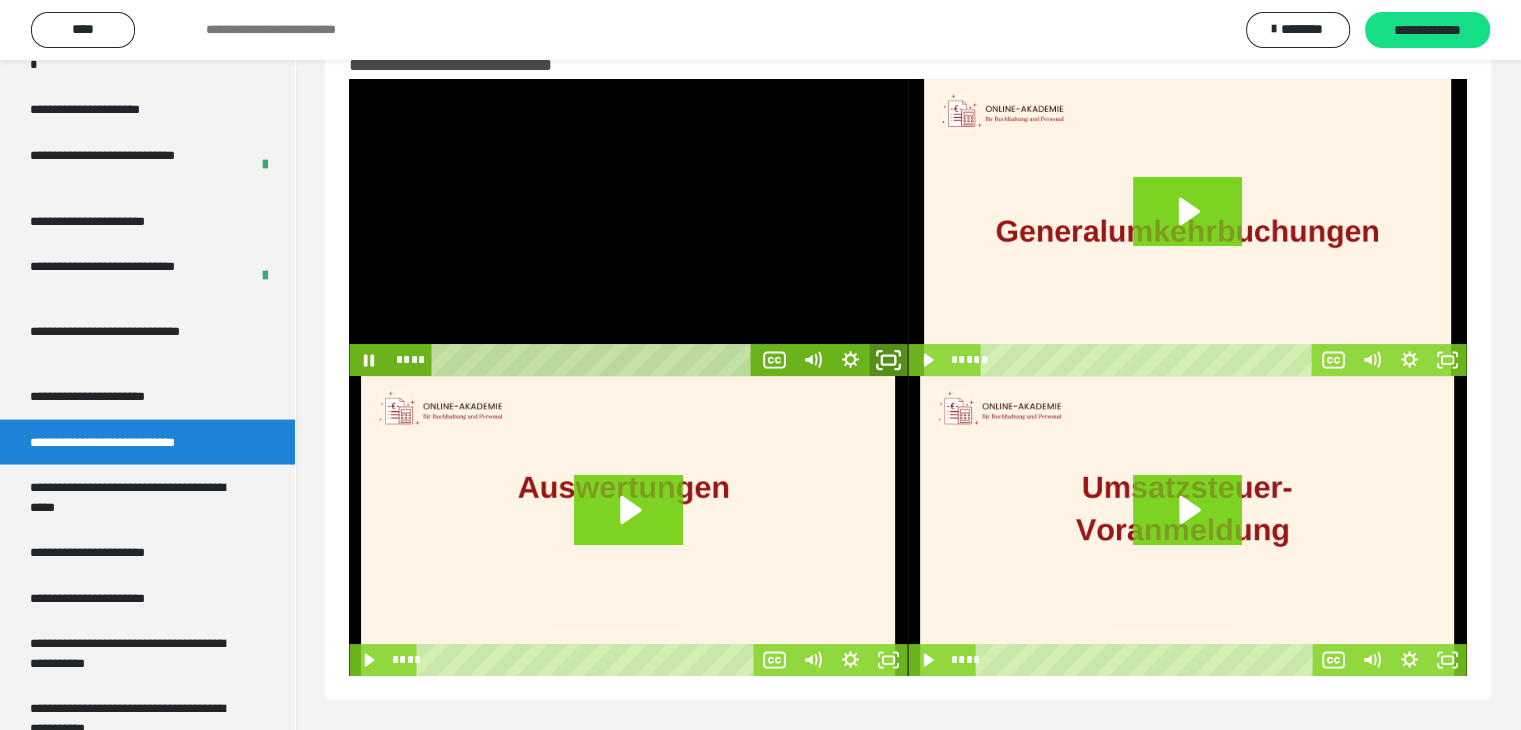 click 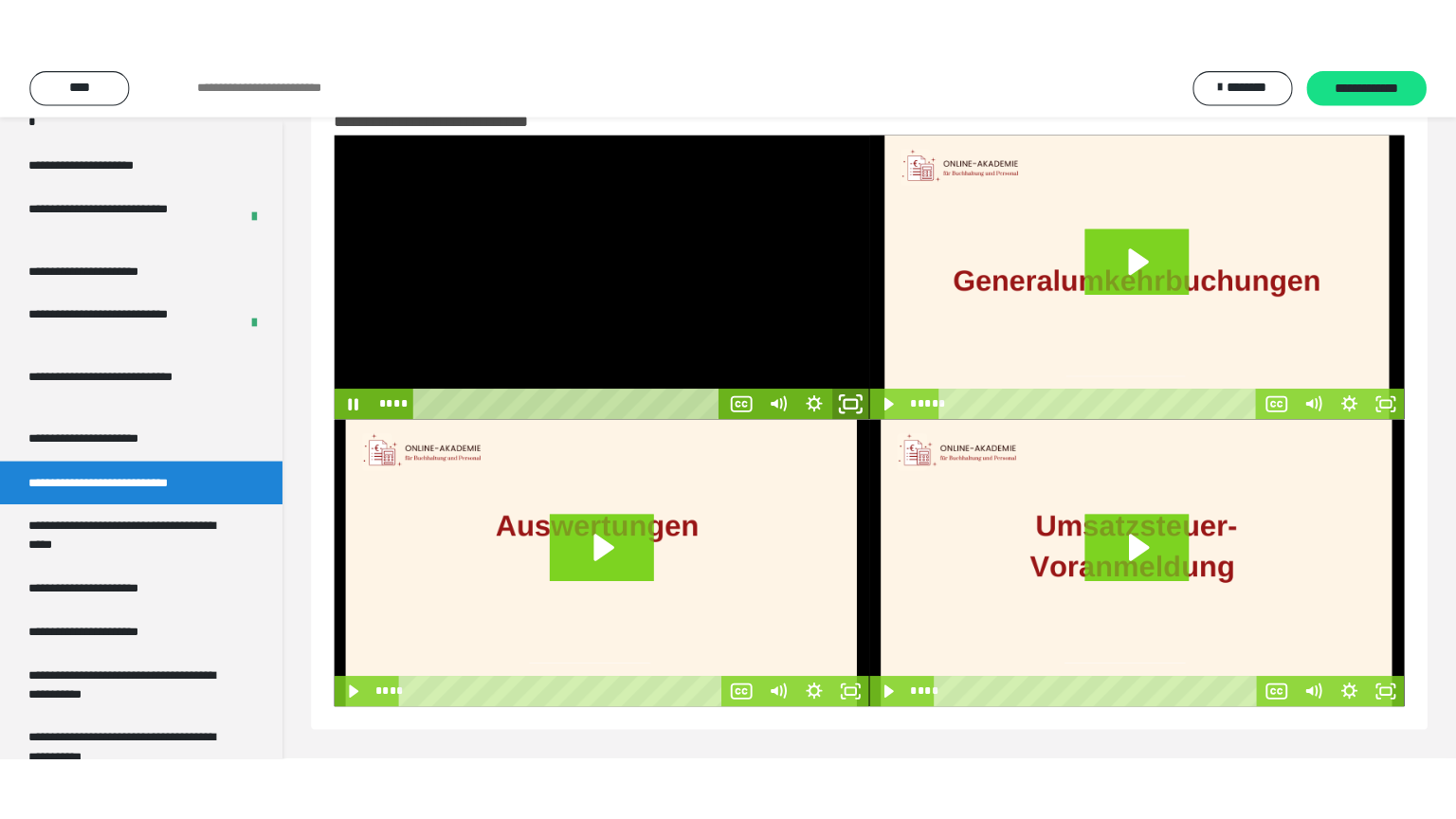 scroll, scrollTop: 57, scrollLeft: 0, axis: vertical 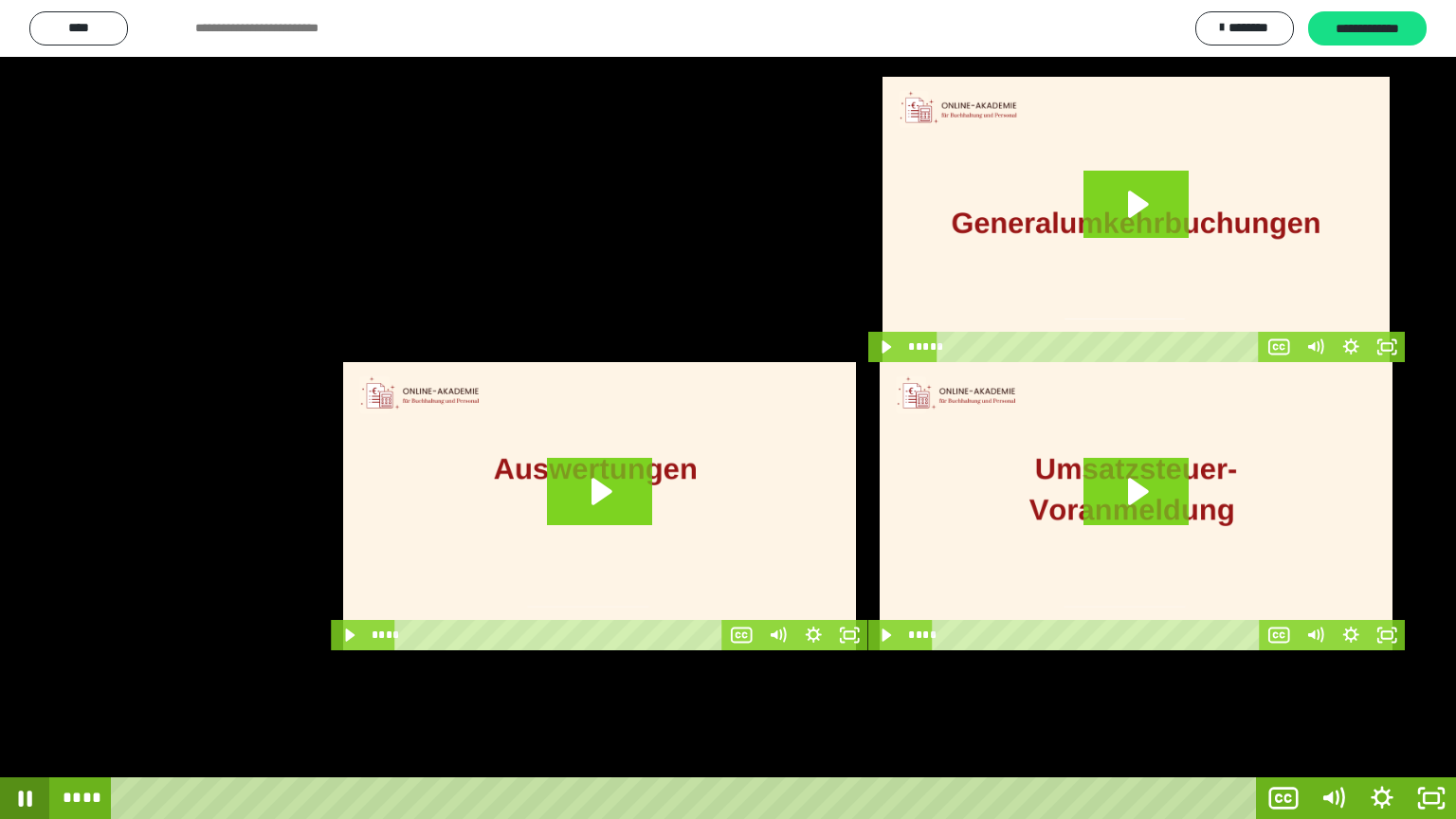 click 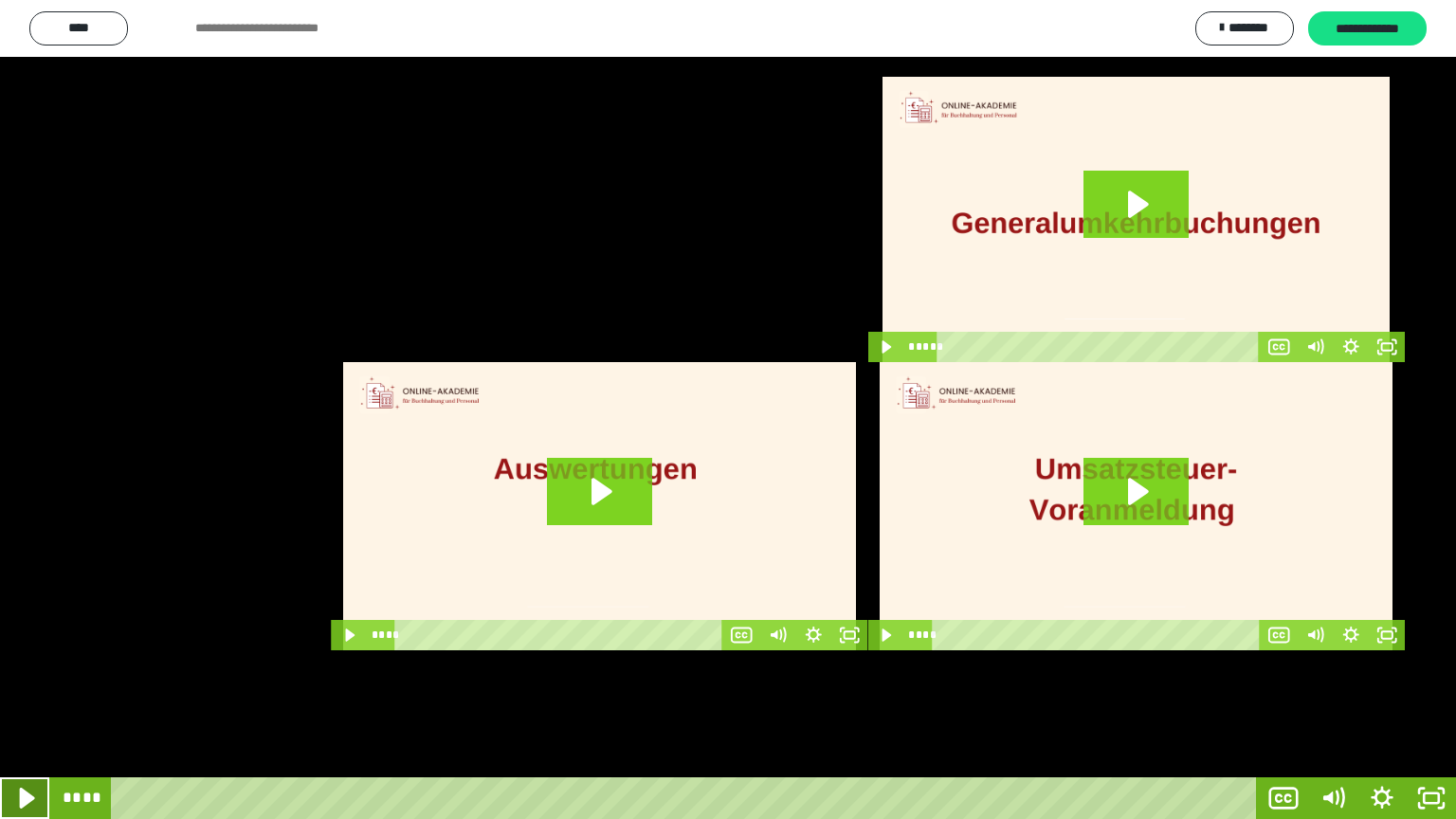 click 